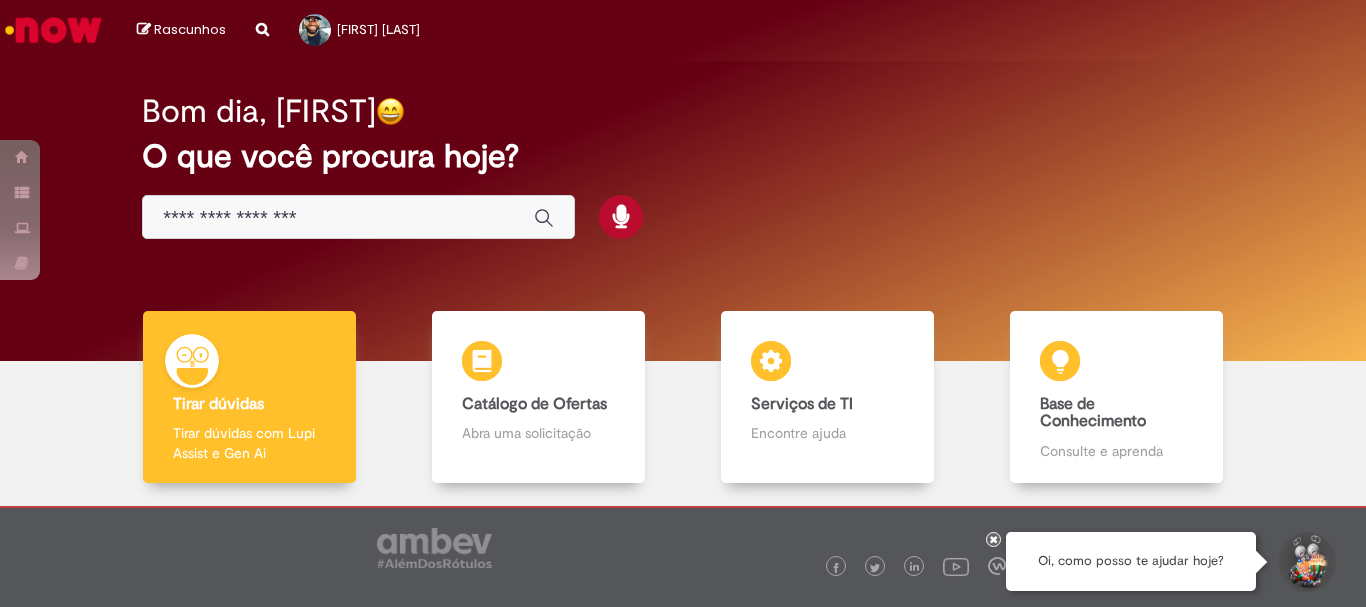 scroll, scrollTop: 0, scrollLeft: 0, axis: both 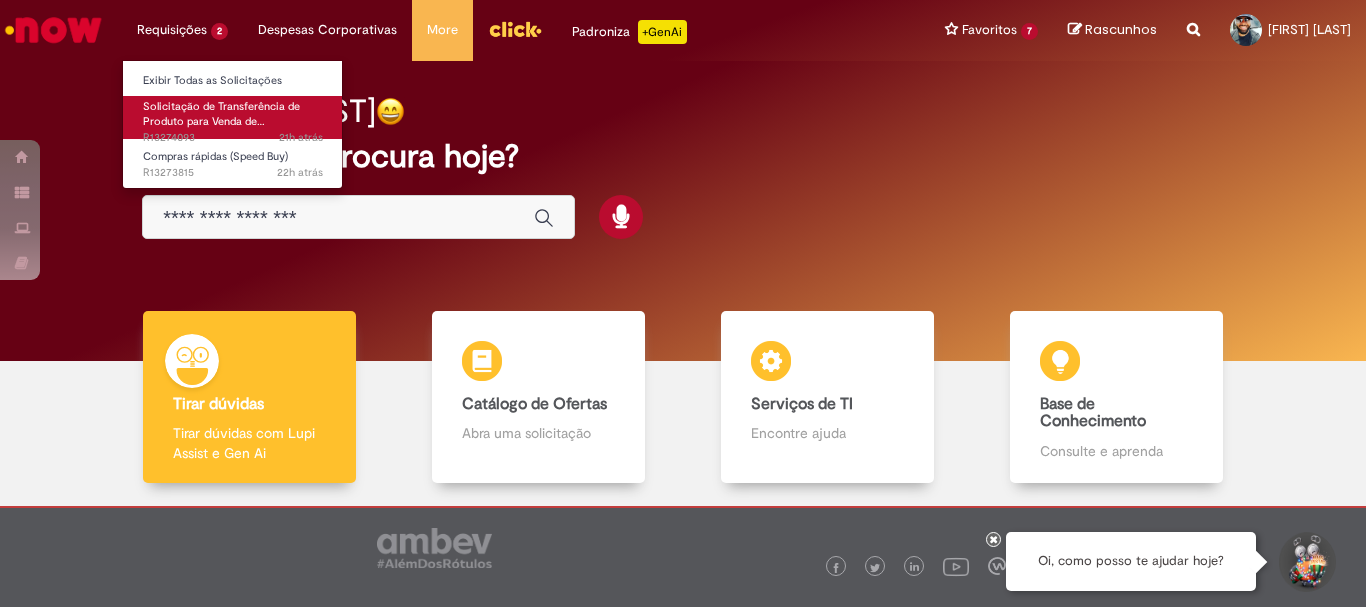 click on "Solicitação de Transferência de Produto para Venda de…" at bounding box center [221, 114] 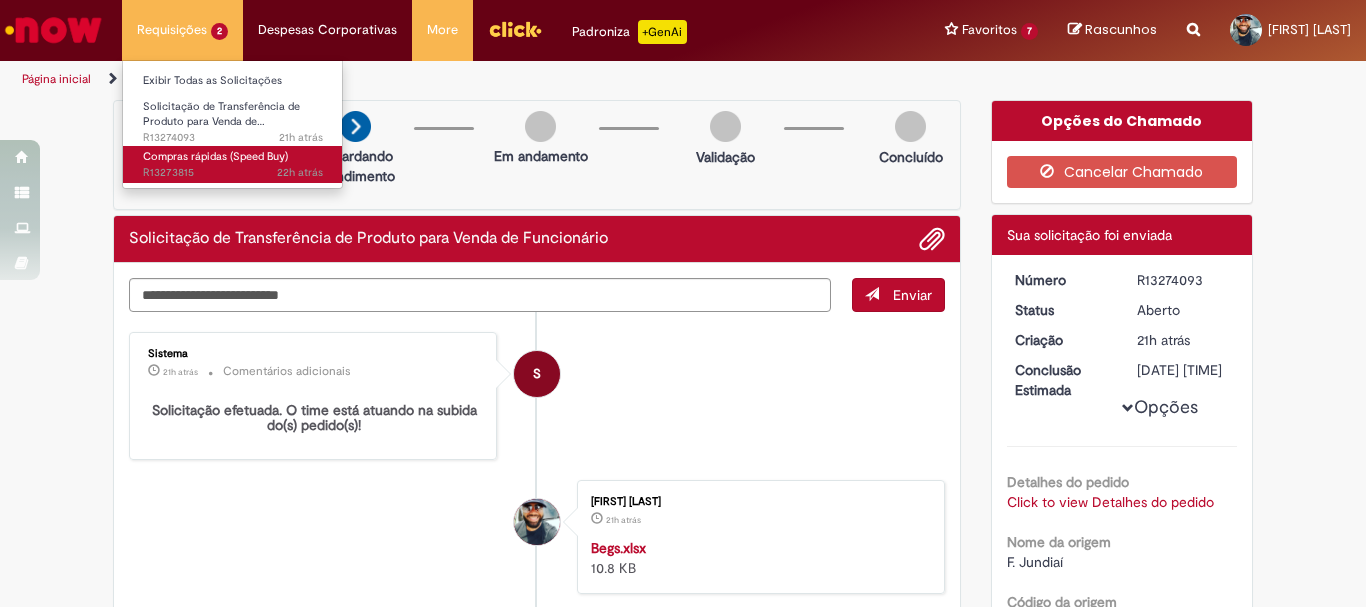 click on "Compras rápidas (Speed Buy)" at bounding box center [215, 156] 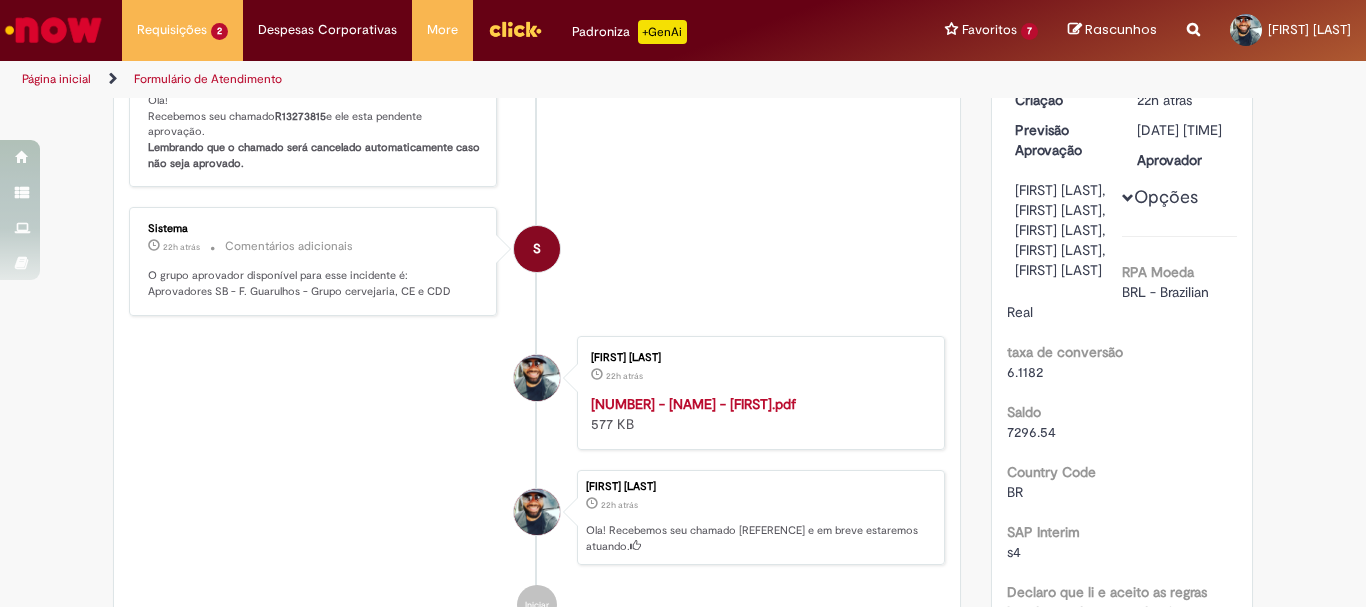 scroll, scrollTop: 0, scrollLeft: 0, axis: both 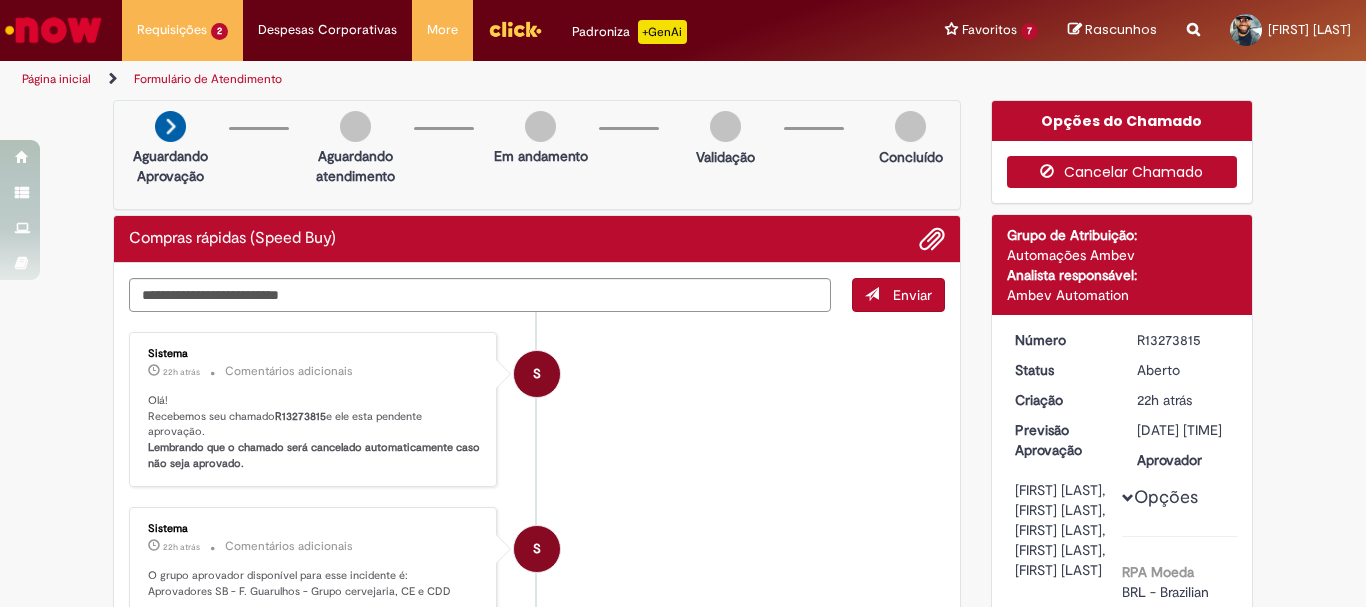 click on "Cancelar Chamado" at bounding box center (1122, 172) 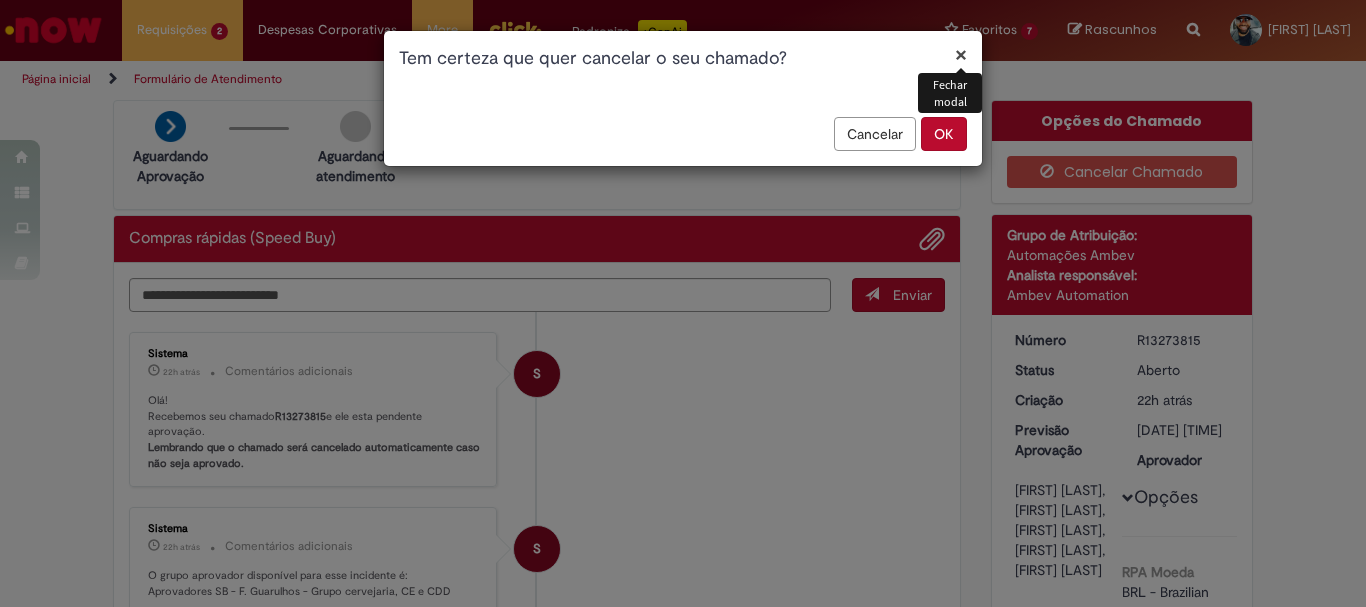 click on "OK" at bounding box center [944, 134] 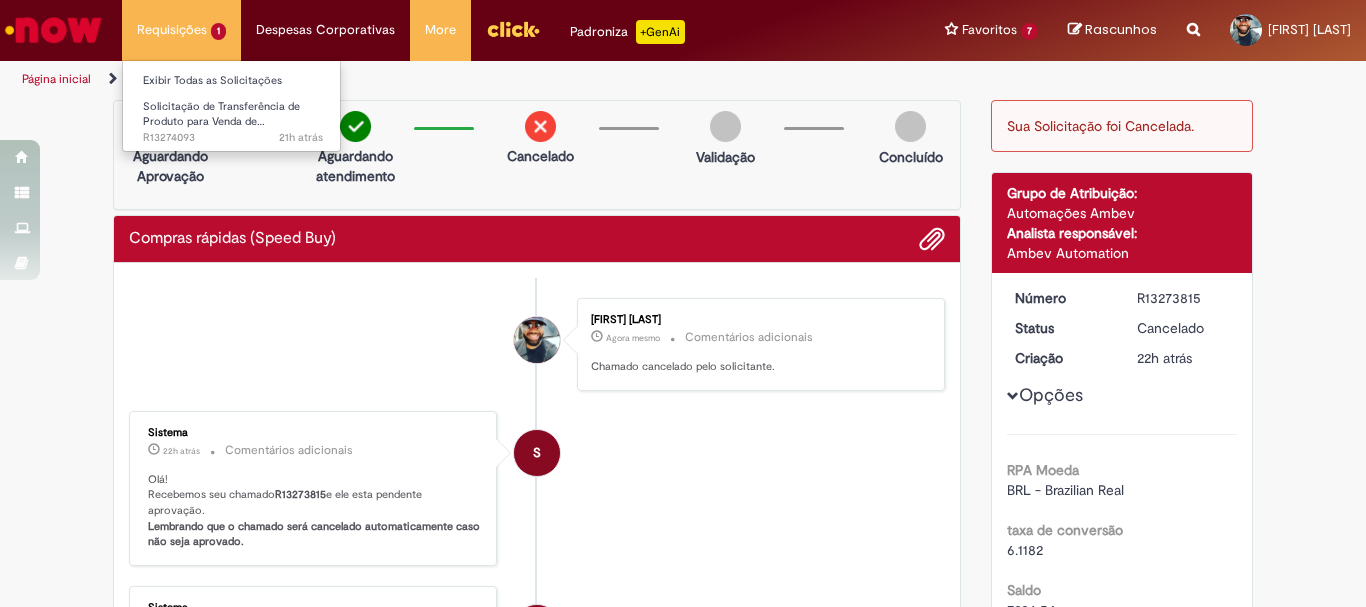click on "Solicitações   1
Exibir Todas as Solicitações
Solicitação de Transferência de Produto para Venda de…
21h atrás 21 horas atrás  [REFERENCE]" at bounding box center (181, 30) 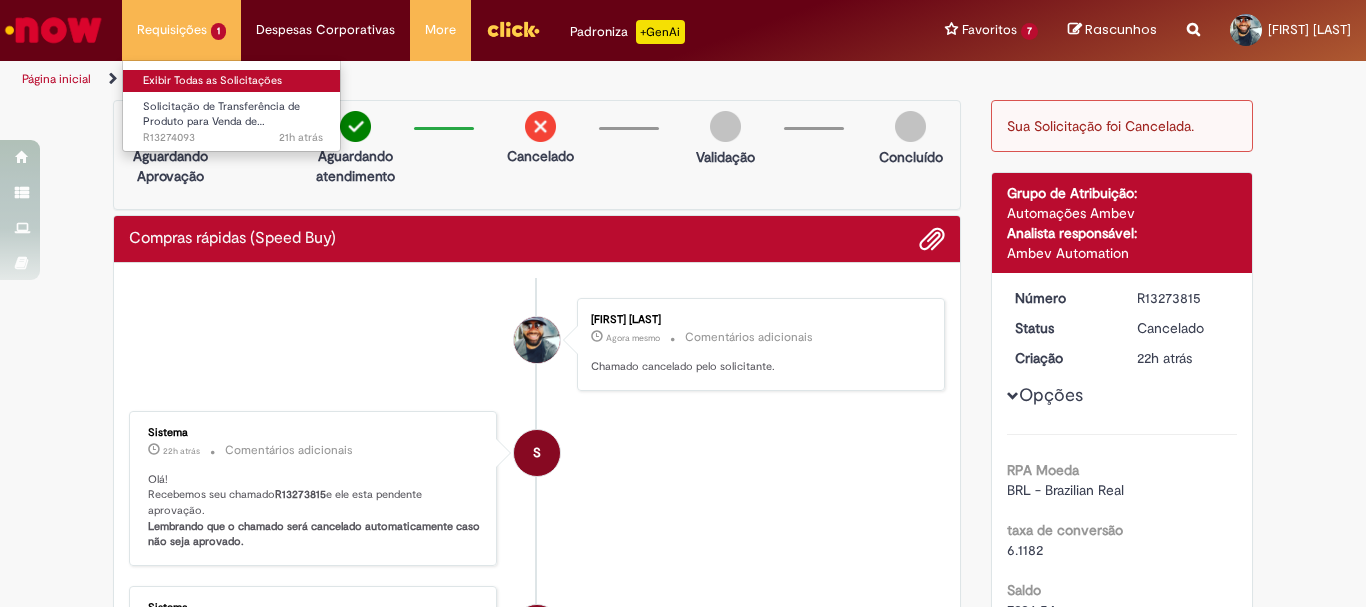 click on "Exibir Todas as Solicitações" at bounding box center (233, 81) 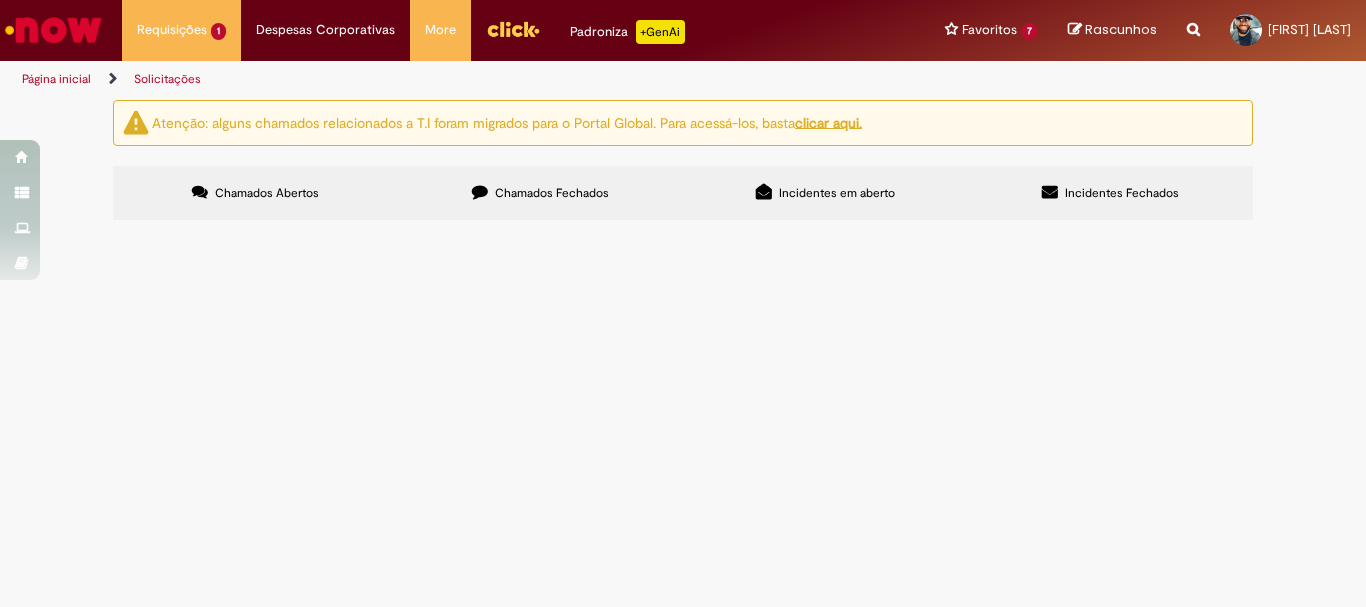 click on "Chamados Fechados" at bounding box center (552, 193) 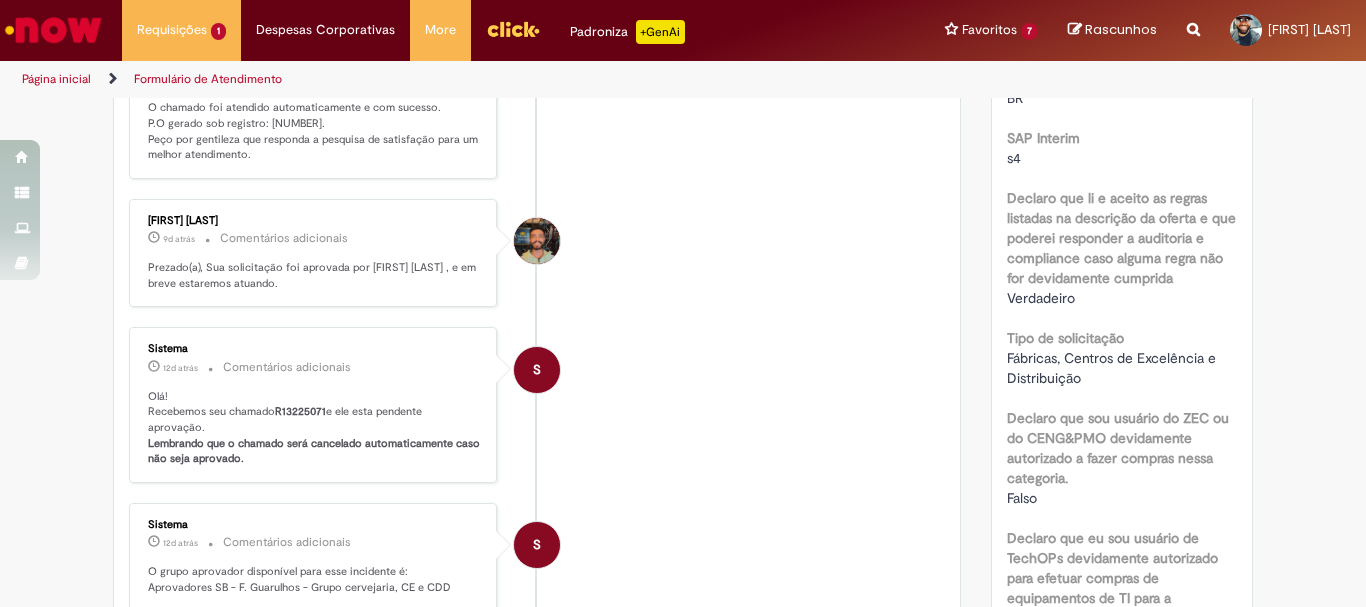 scroll, scrollTop: 200, scrollLeft: 0, axis: vertical 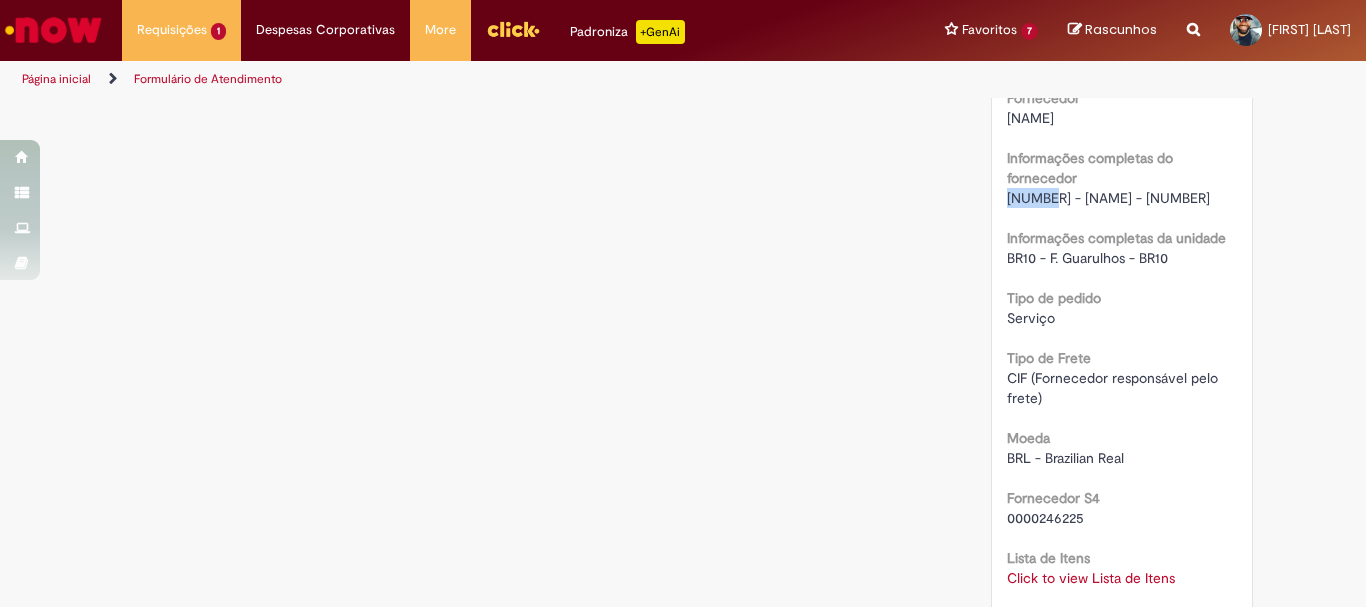 drag, startPoint x: 1000, startPoint y: 198, endPoint x: 1038, endPoint y: 193, distance: 38.327538 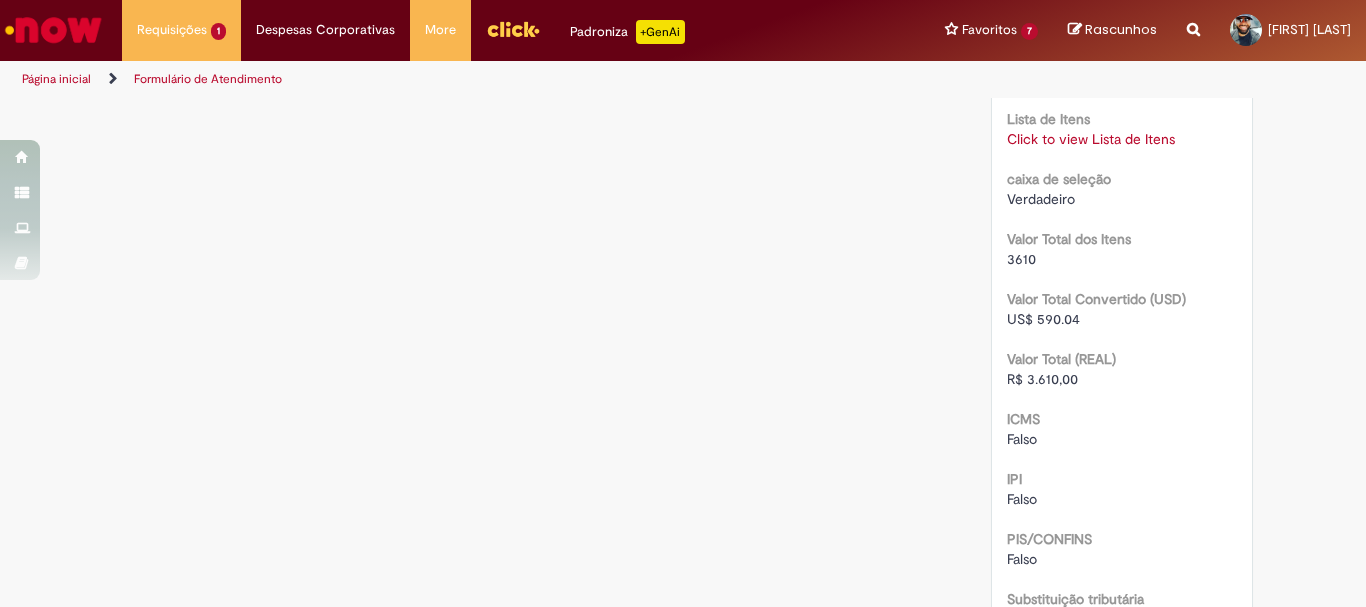 scroll, scrollTop: 1739, scrollLeft: 0, axis: vertical 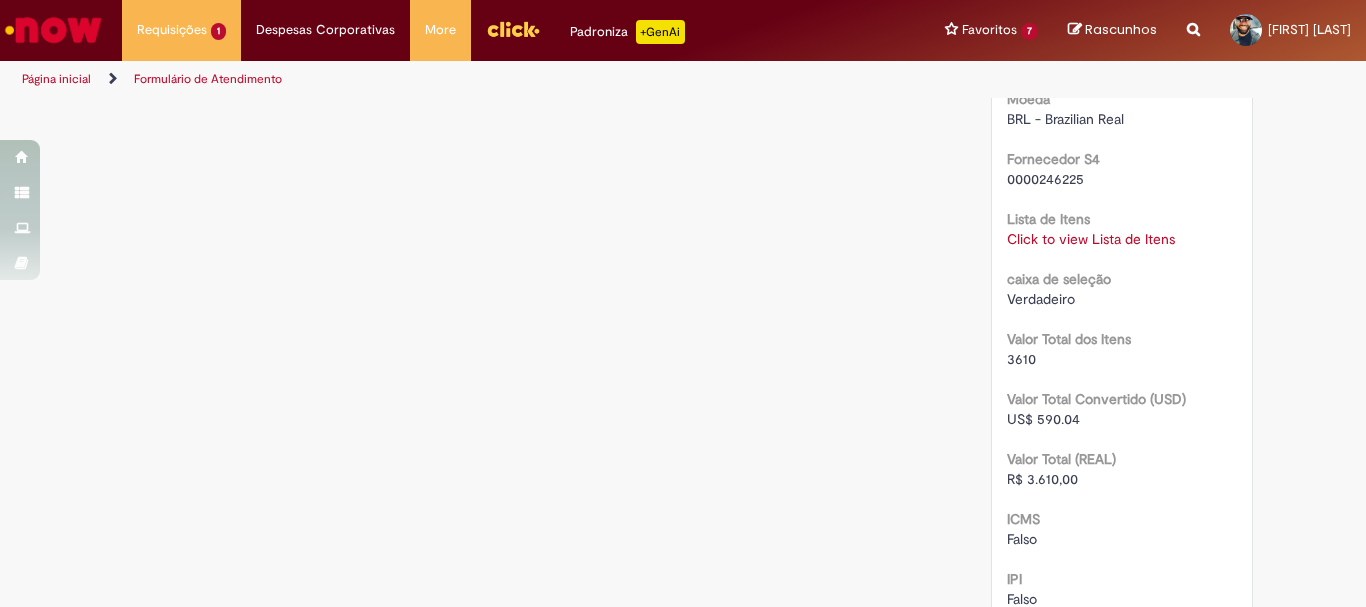 click on "Click to view Lista de Itens" at bounding box center [1091, 239] 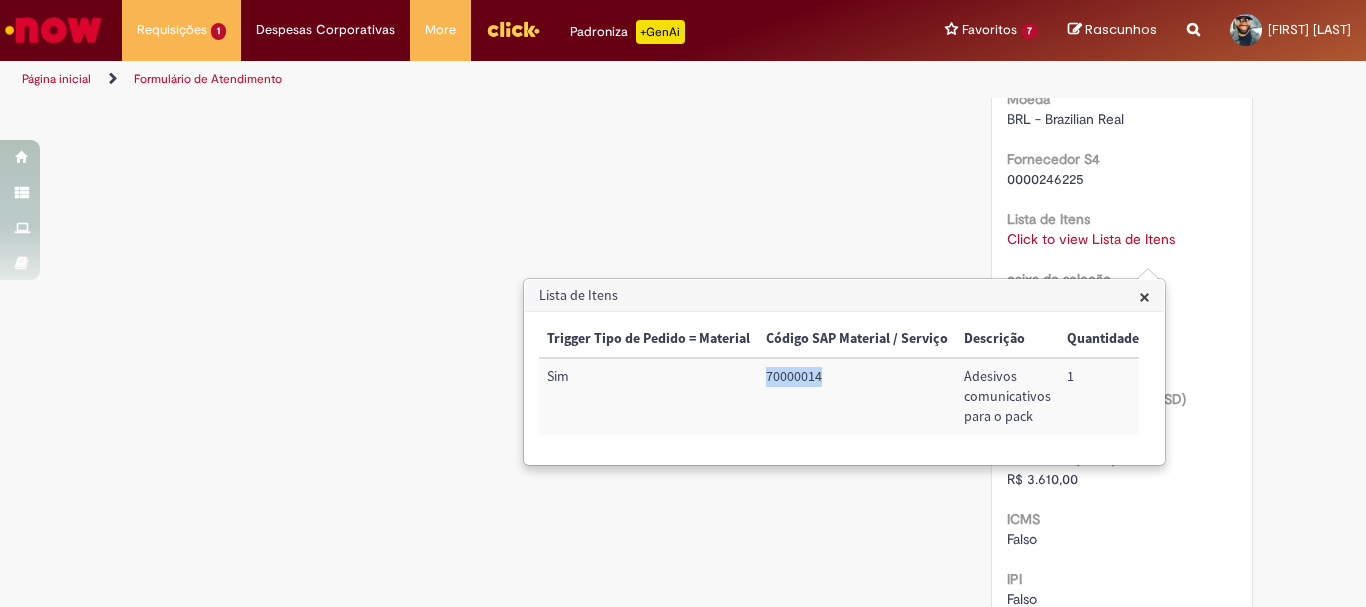 drag, startPoint x: 768, startPoint y: 374, endPoint x: 822, endPoint y: 367, distance: 54.451813 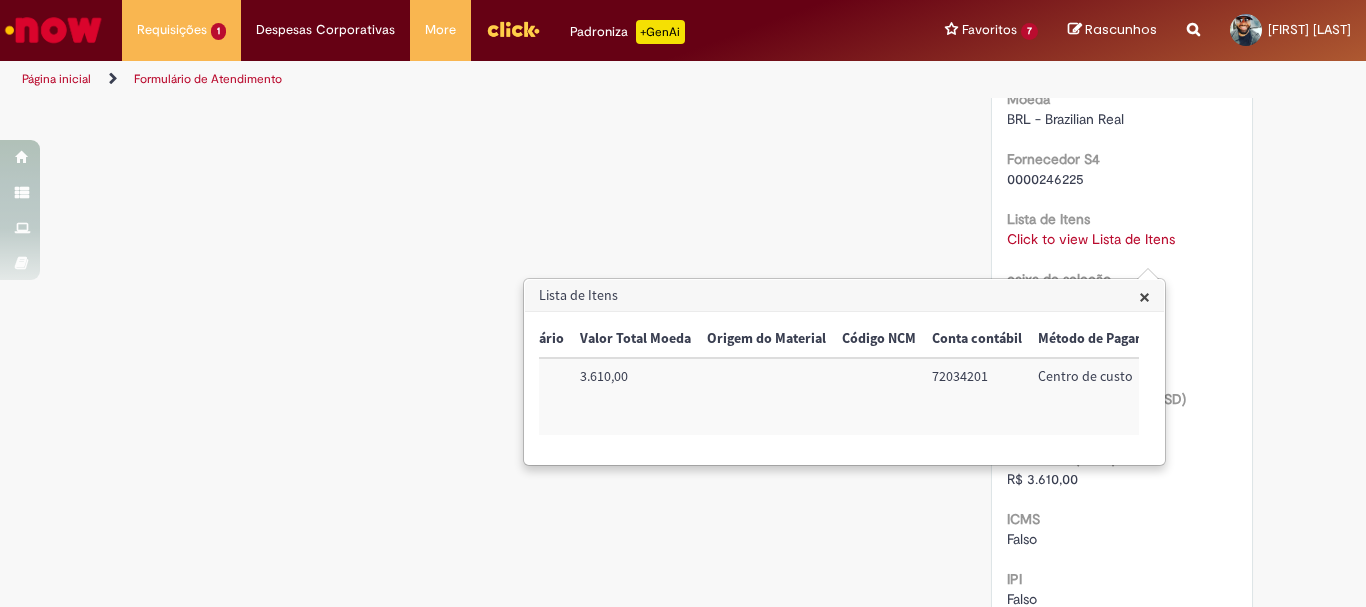 scroll, scrollTop: 0, scrollLeft: 700, axis: horizontal 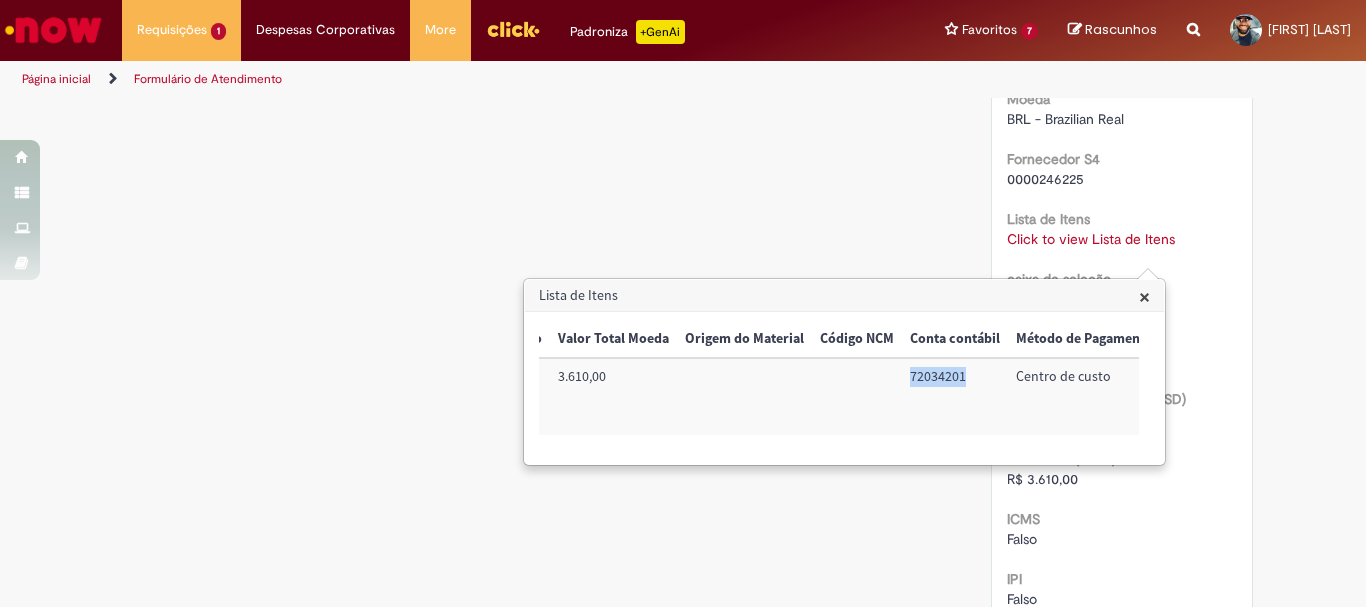 drag, startPoint x: 902, startPoint y: 375, endPoint x: 955, endPoint y: 381, distance: 53.338543 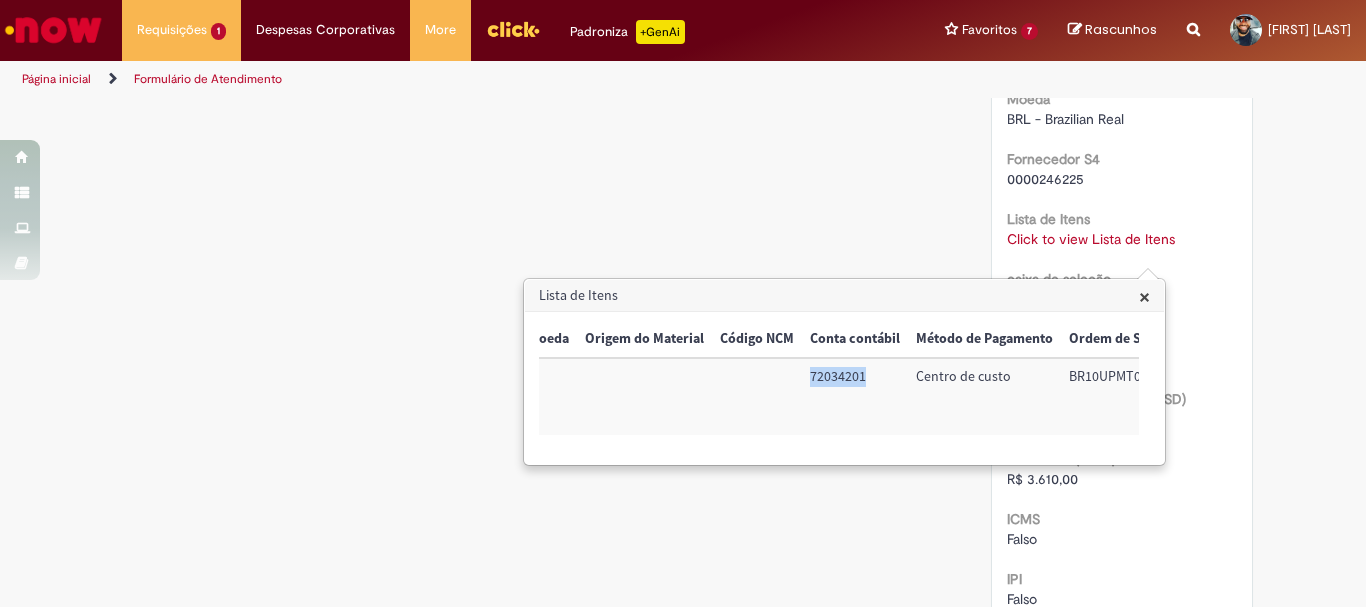 scroll, scrollTop: 0, scrollLeft: 838, axis: horizontal 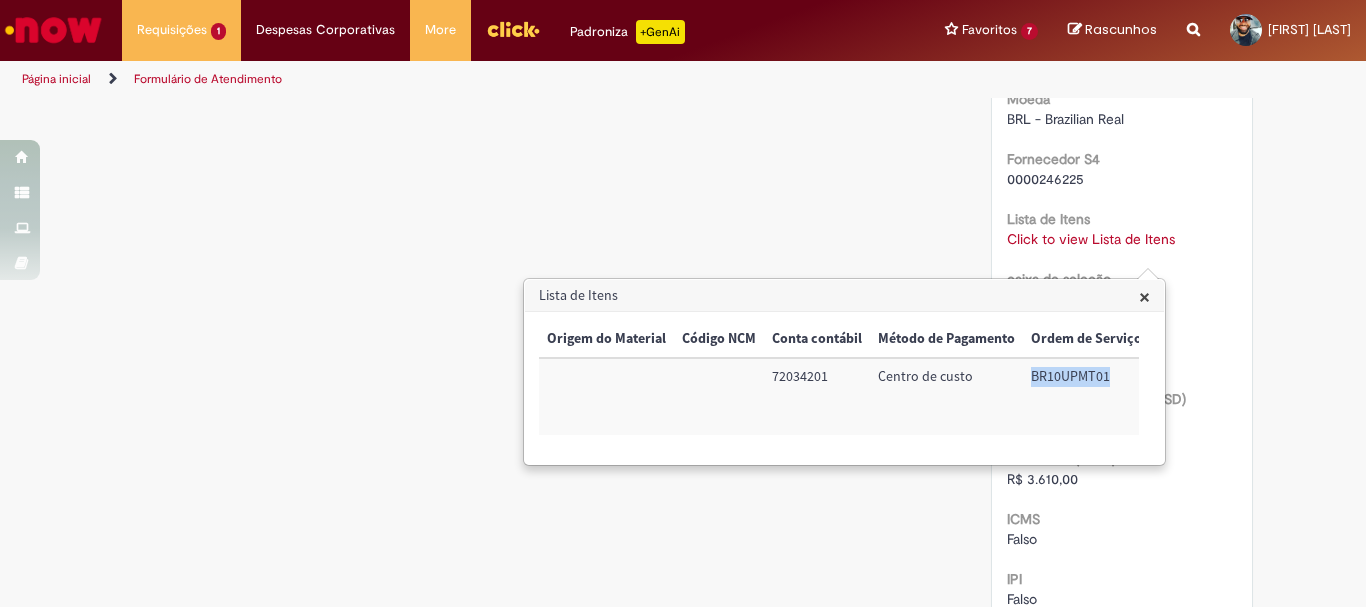drag, startPoint x: 1023, startPoint y: 373, endPoint x: 1101, endPoint y: 377, distance: 78.10249 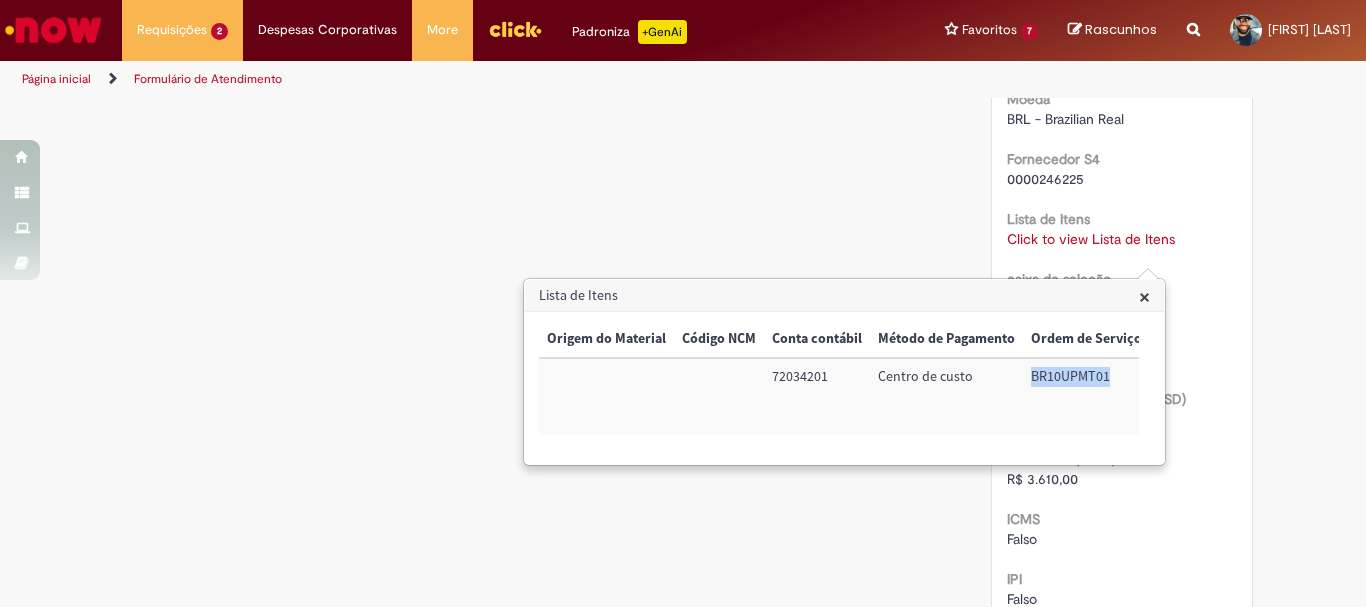 click on "×" at bounding box center (1144, 296) 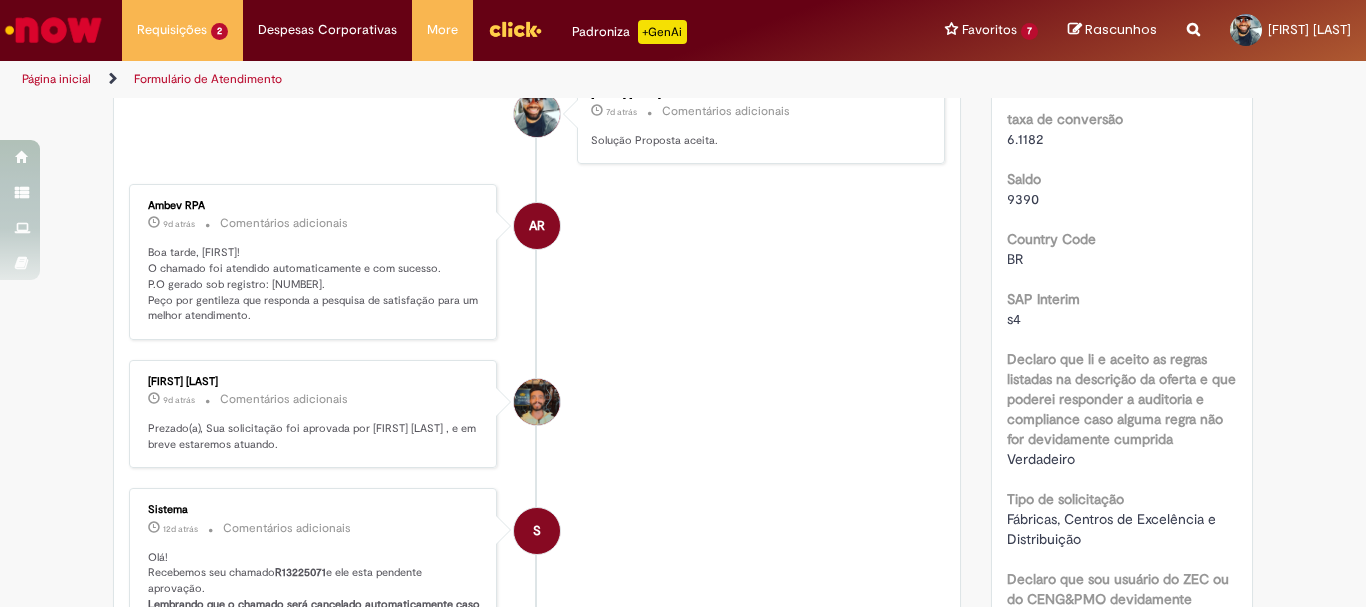 scroll, scrollTop: 0, scrollLeft: 0, axis: both 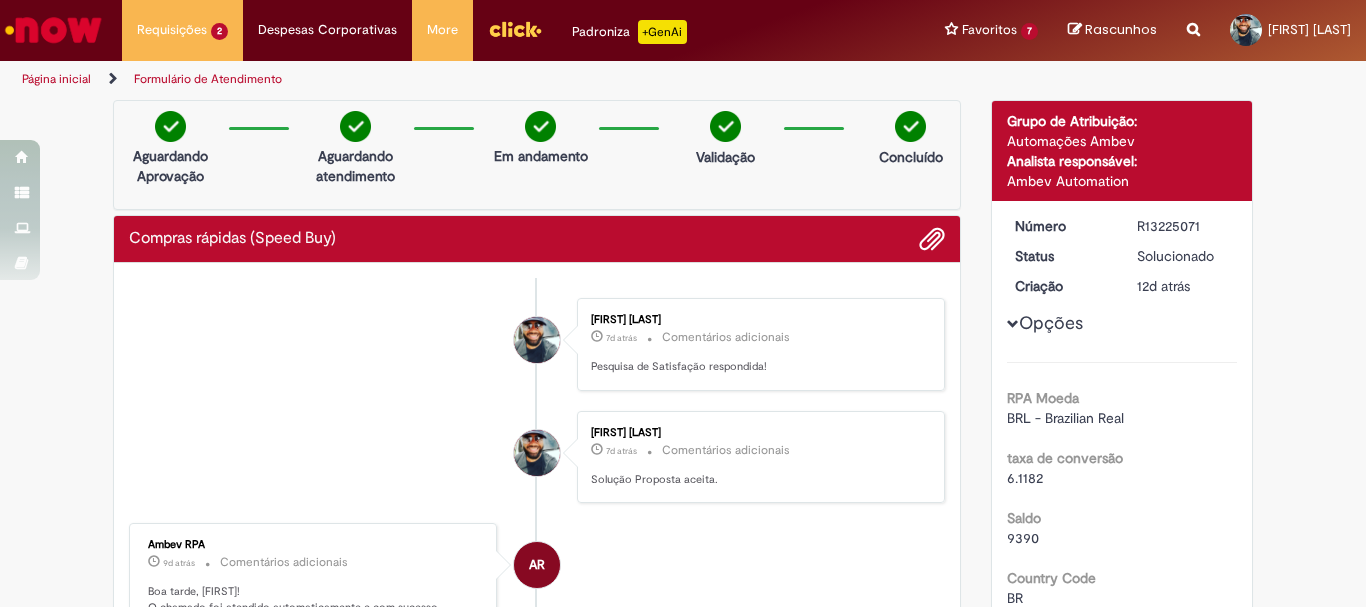 click on "Página inicial" at bounding box center [56, 79] 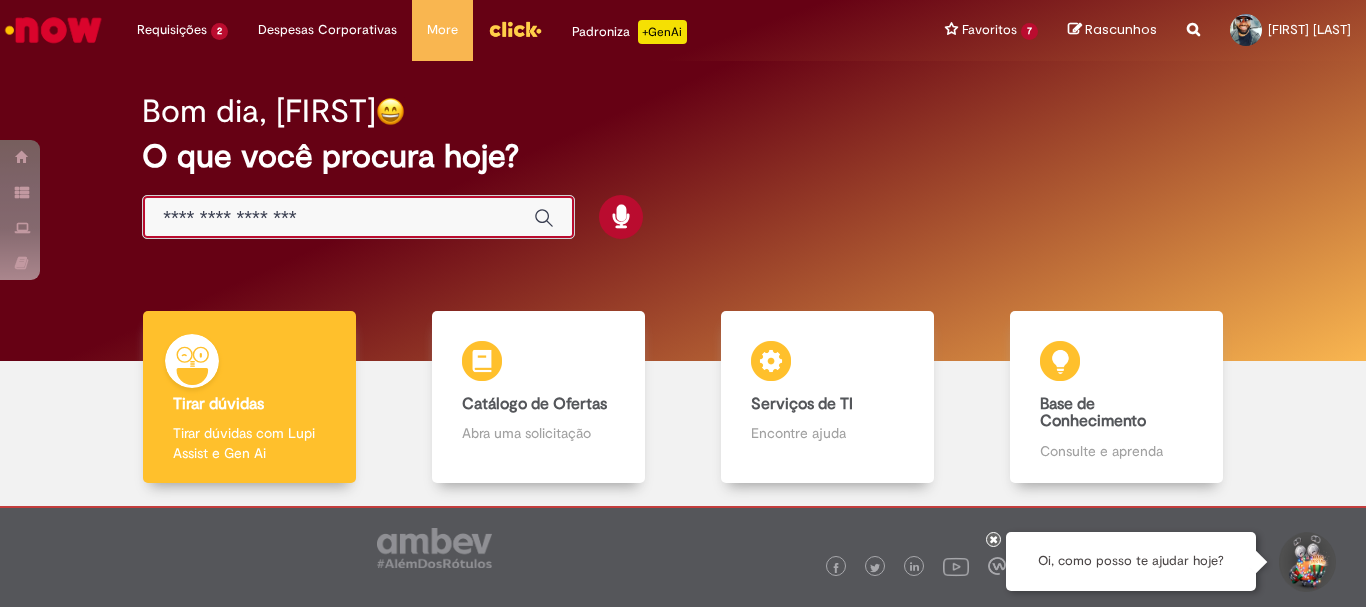 click at bounding box center (338, 218) 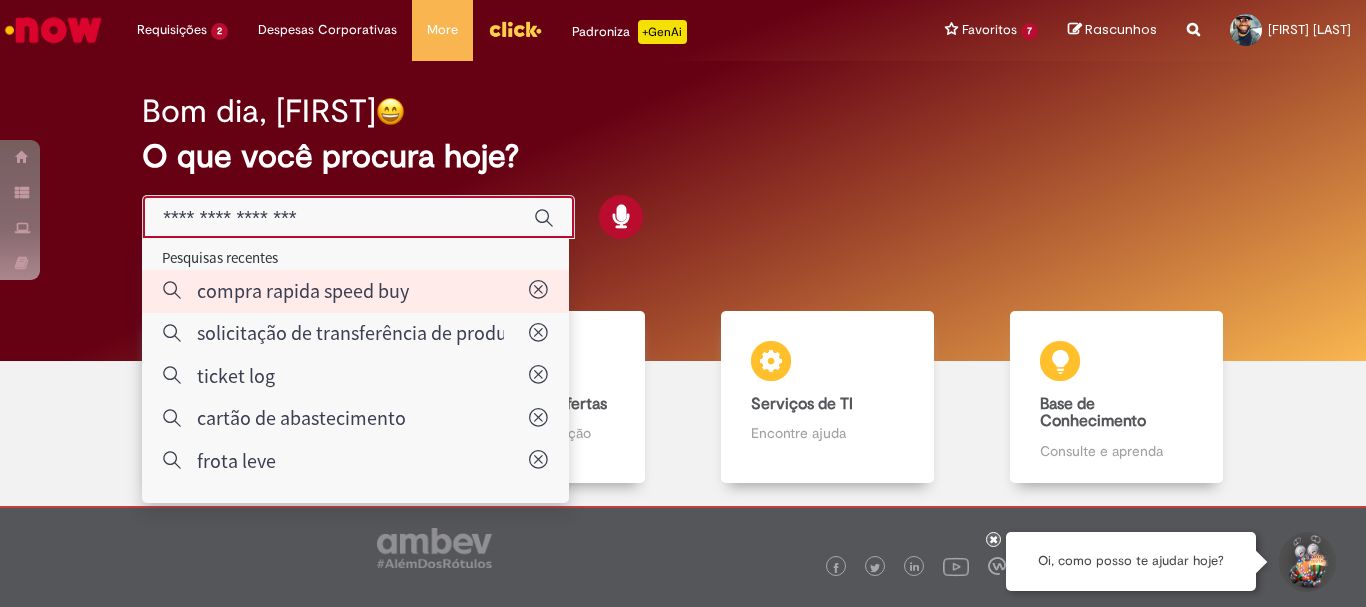 type on "**********" 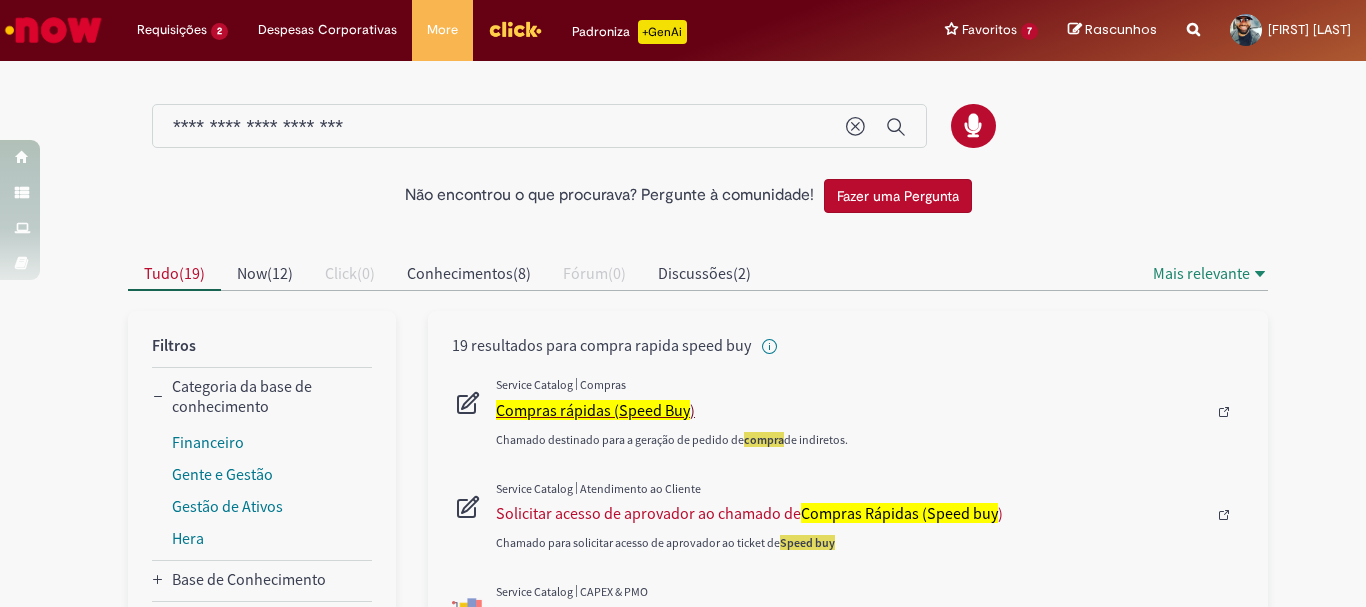 click on "Compras rápidas (Speed Buy" at bounding box center (593, 410) 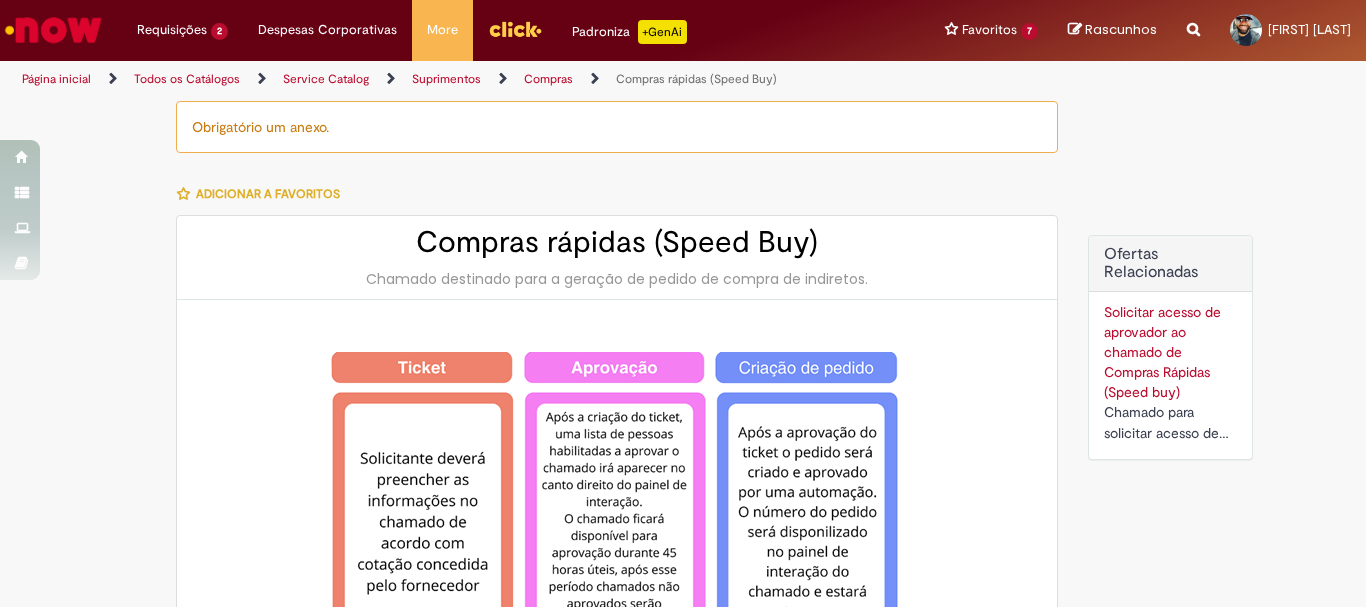 type on "********" 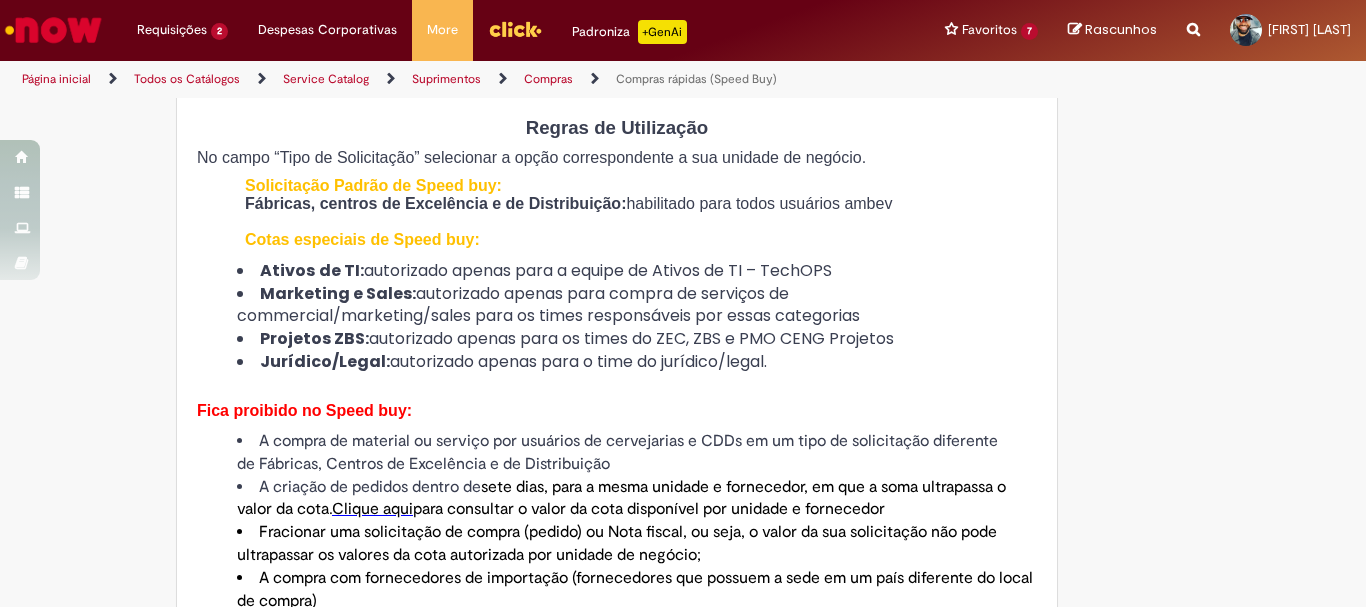 type on "**********" 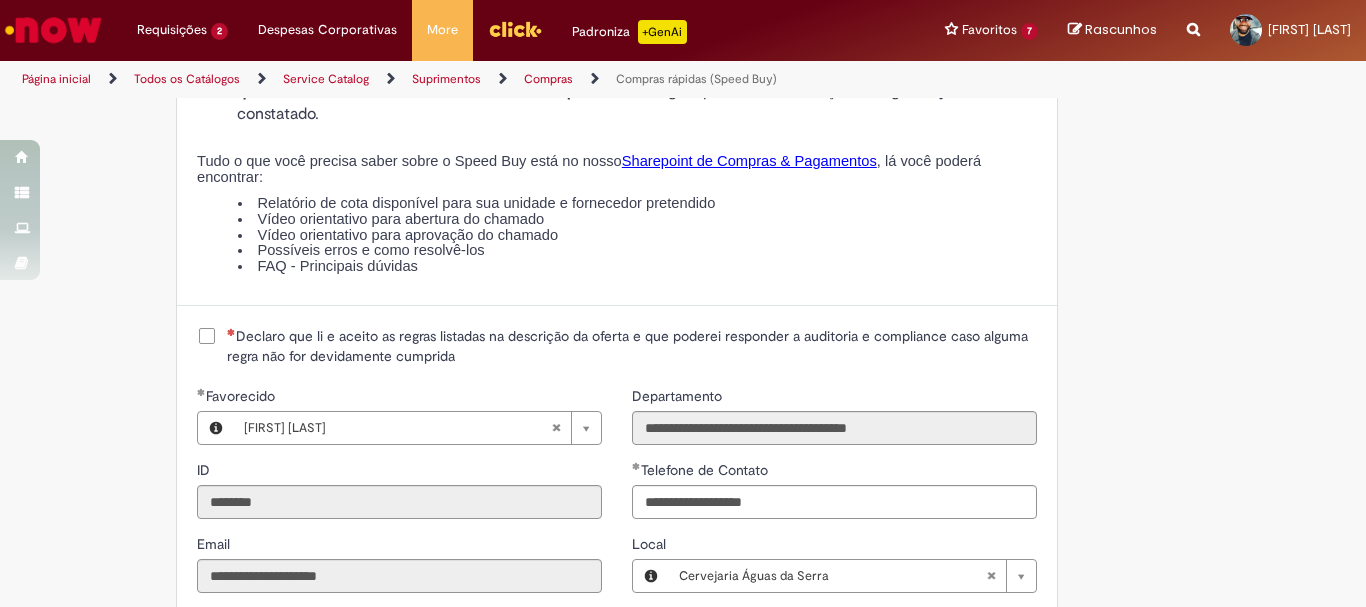 scroll, scrollTop: 2500, scrollLeft: 0, axis: vertical 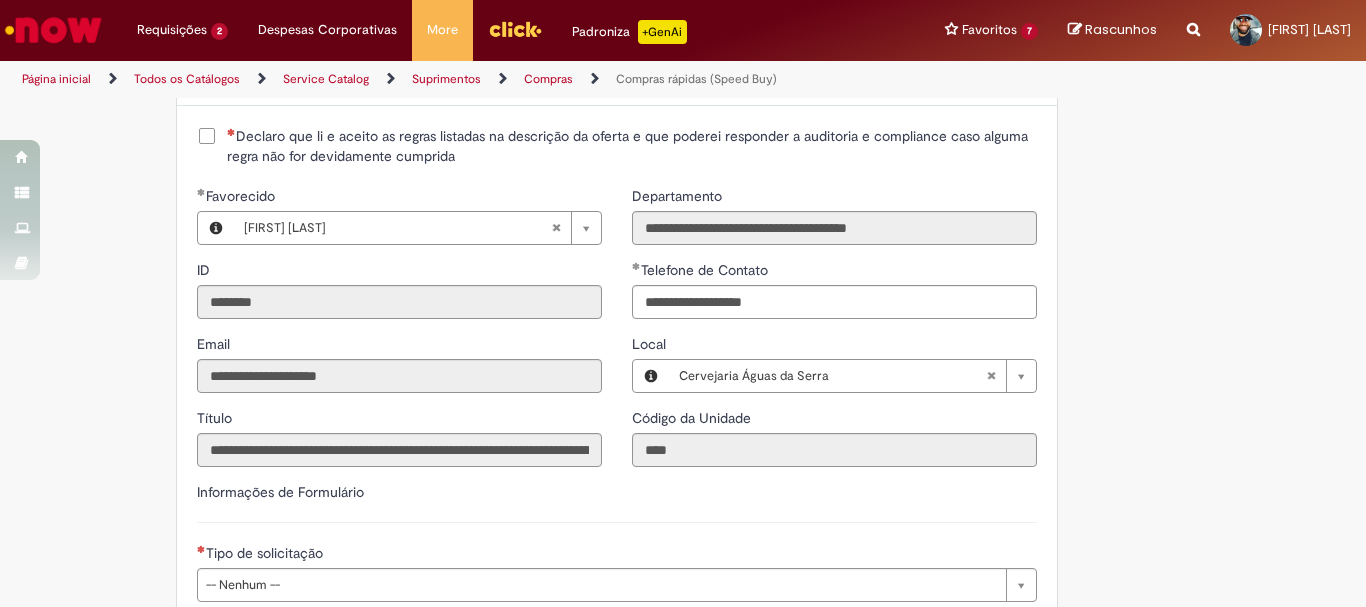 click on "Declaro que li e aceito as regras listadas na descrição da oferta e que poderei responder a auditoria e compliance caso alguma regra não for devidamente cumprida" at bounding box center (632, 146) 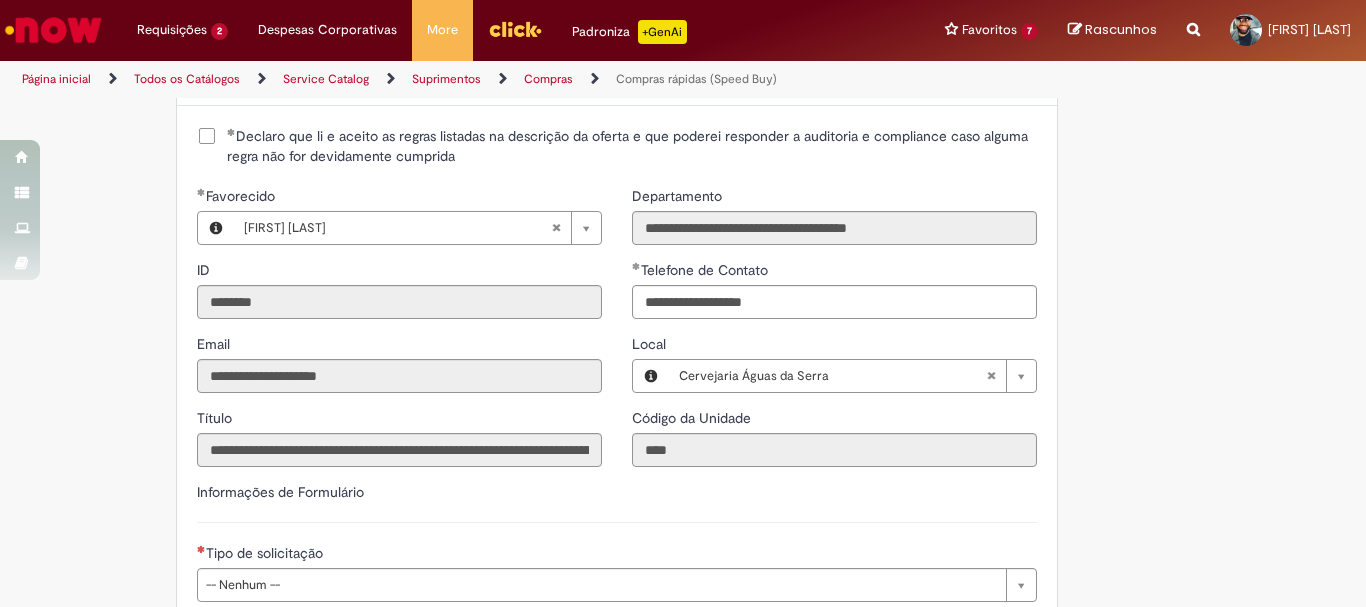 scroll, scrollTop: 2600, scrollLeft: 0, axis: vertical 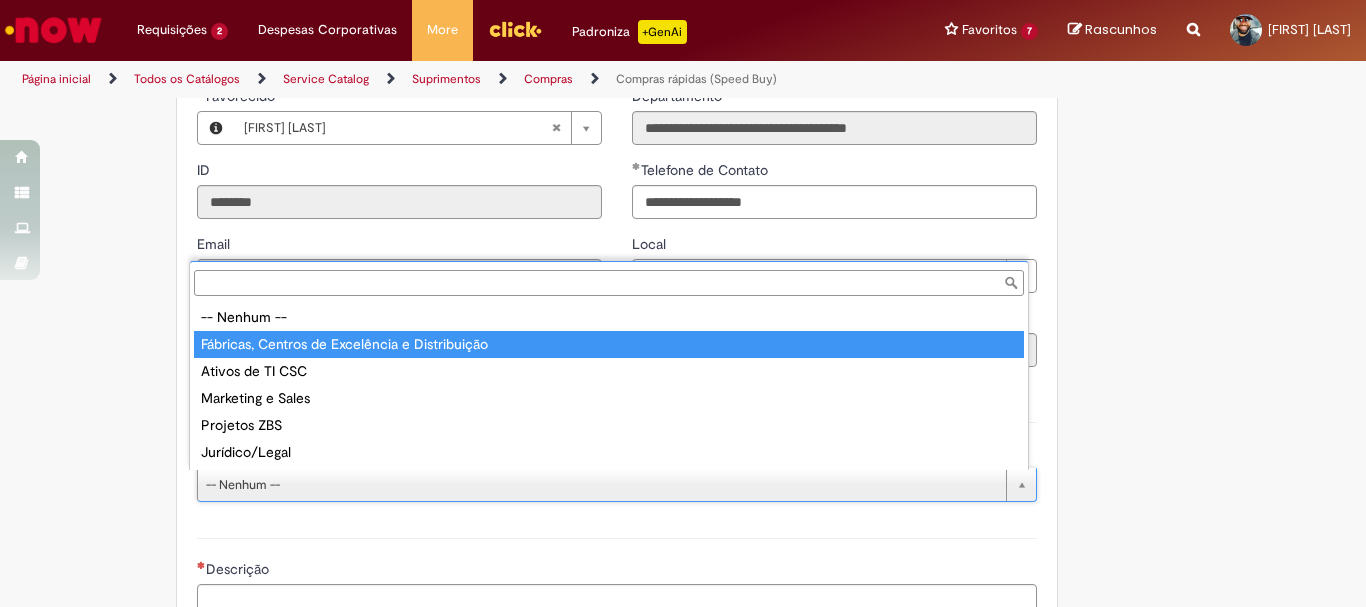 type on "**********" 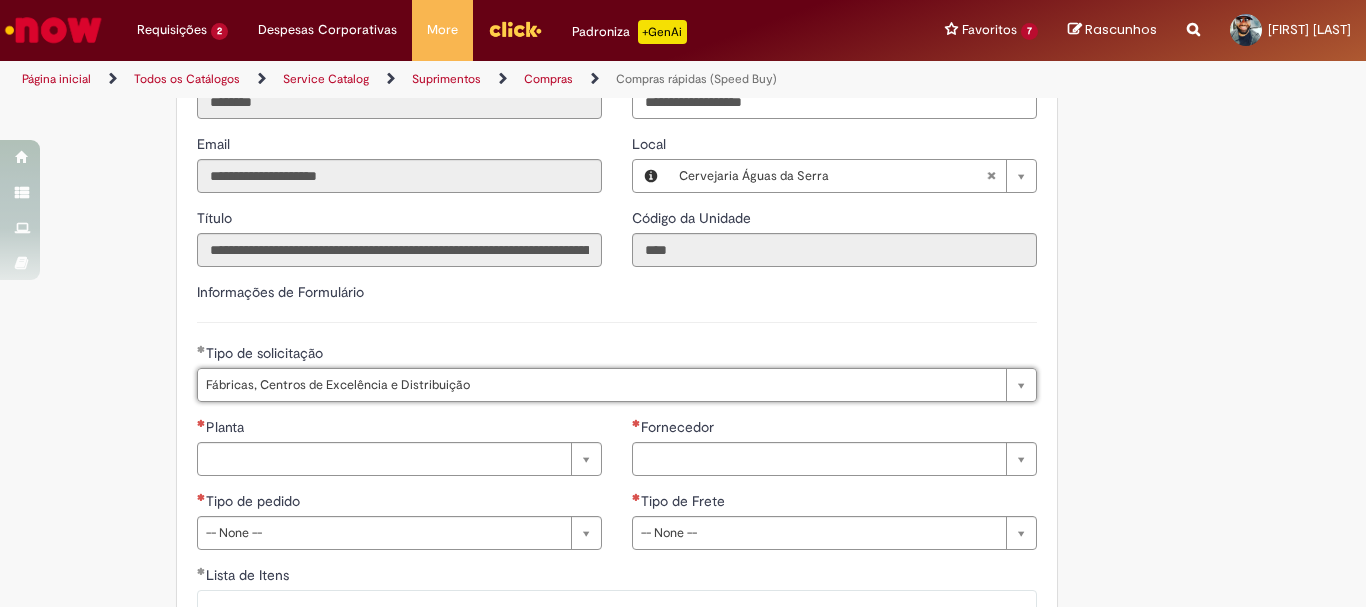 scroll, scrollTop: 2800, scrollLeft: 0, axis: vertical 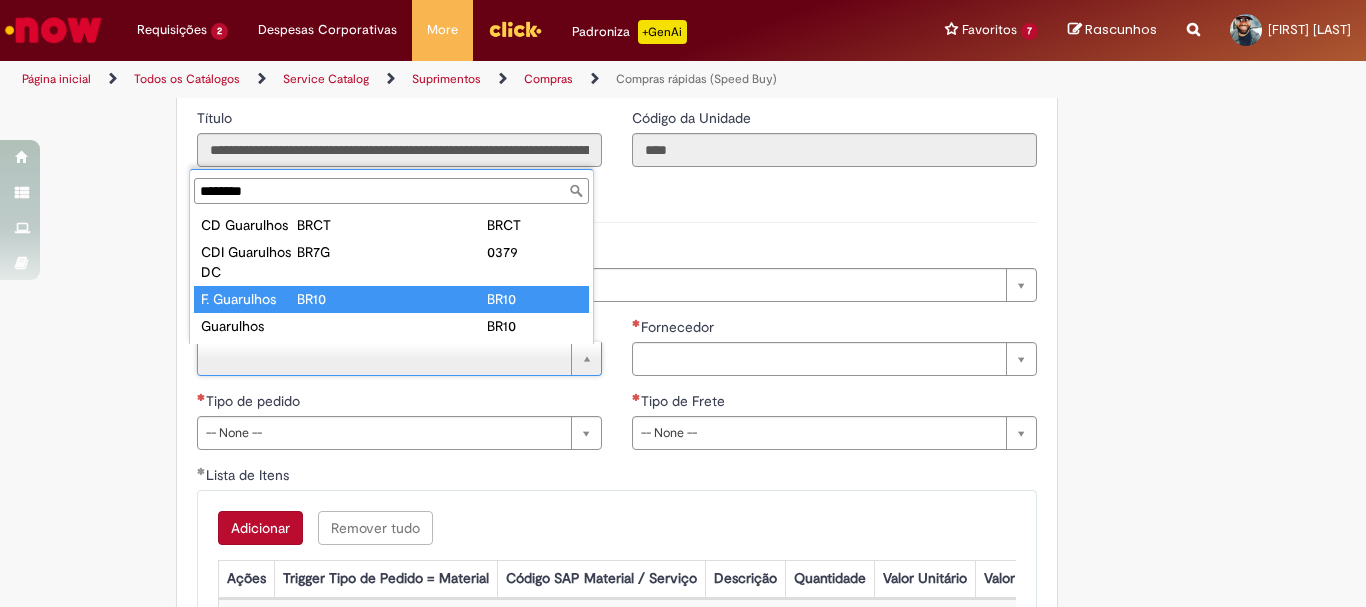 type on "********" 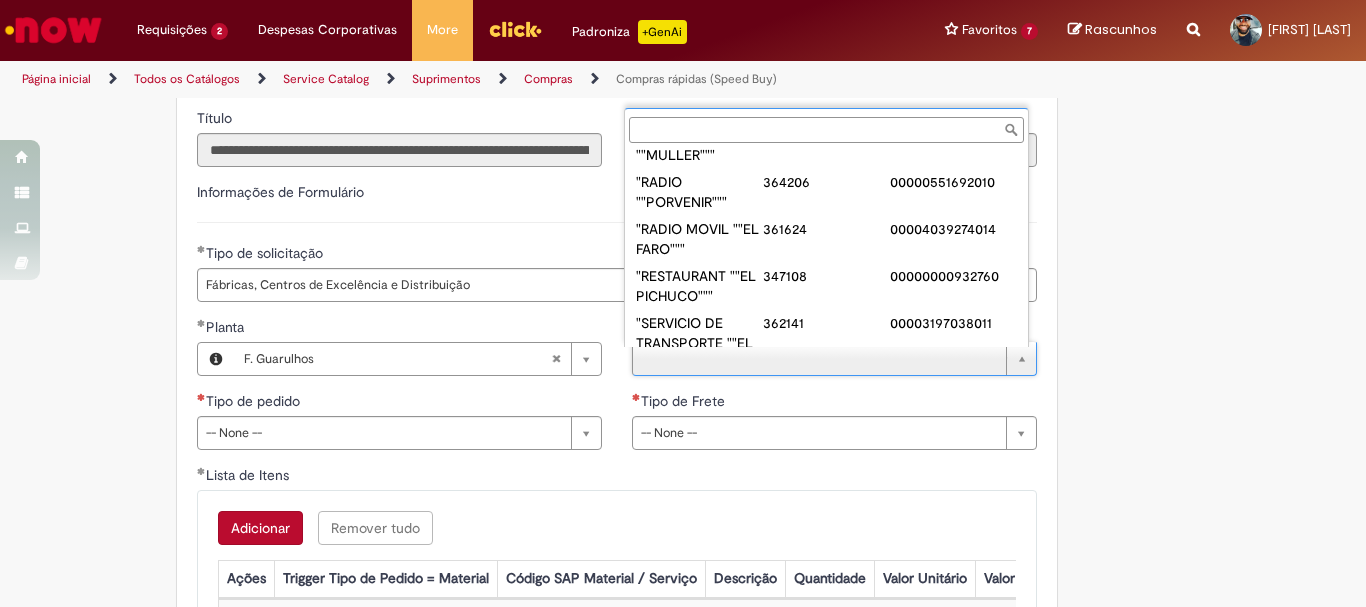 scroll, scrollTop: 1008, scrollLeft: 0, axis: vertical 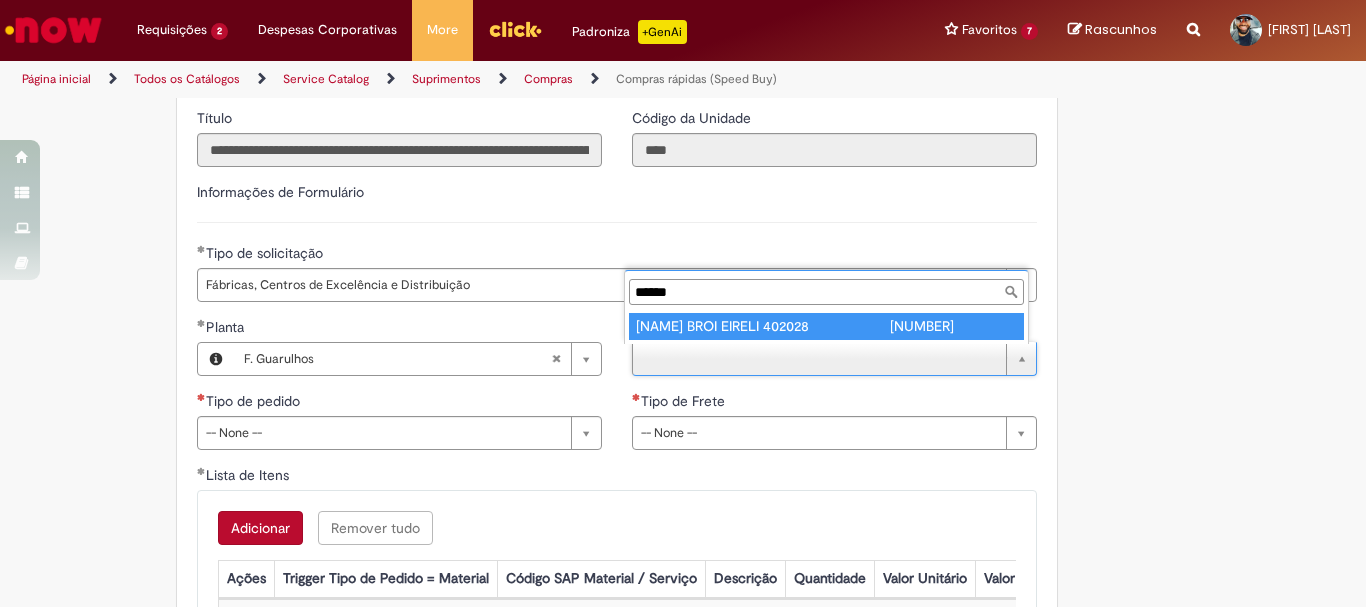 type on "******" 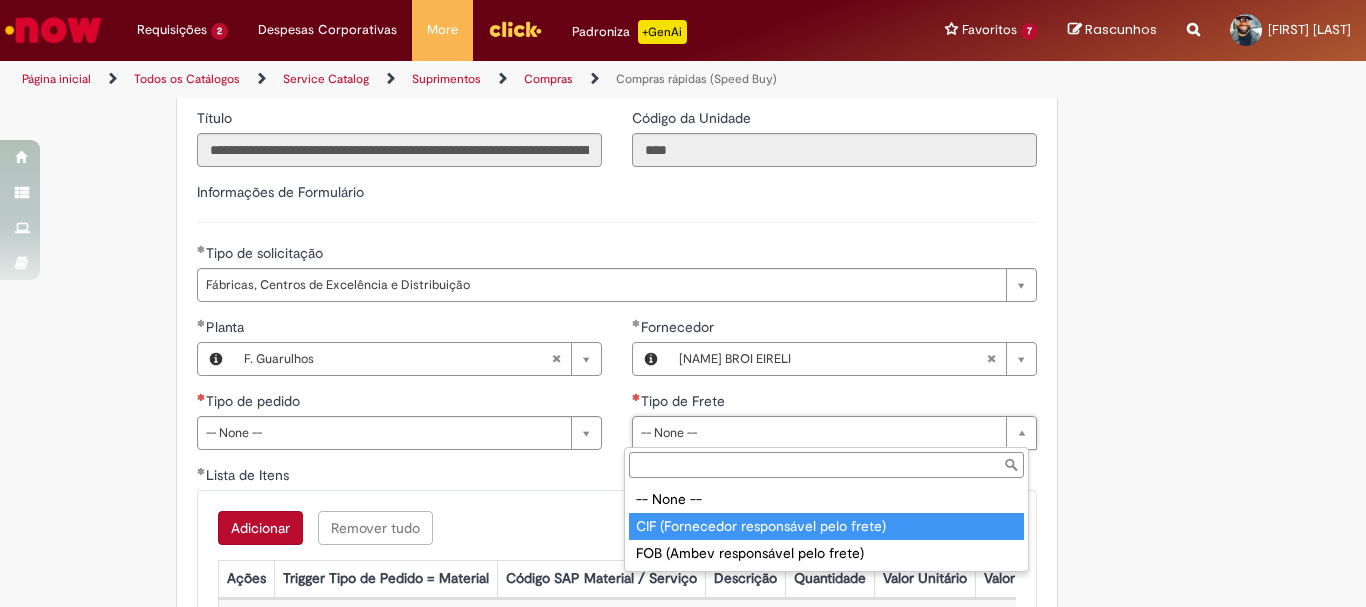 type on "**********" 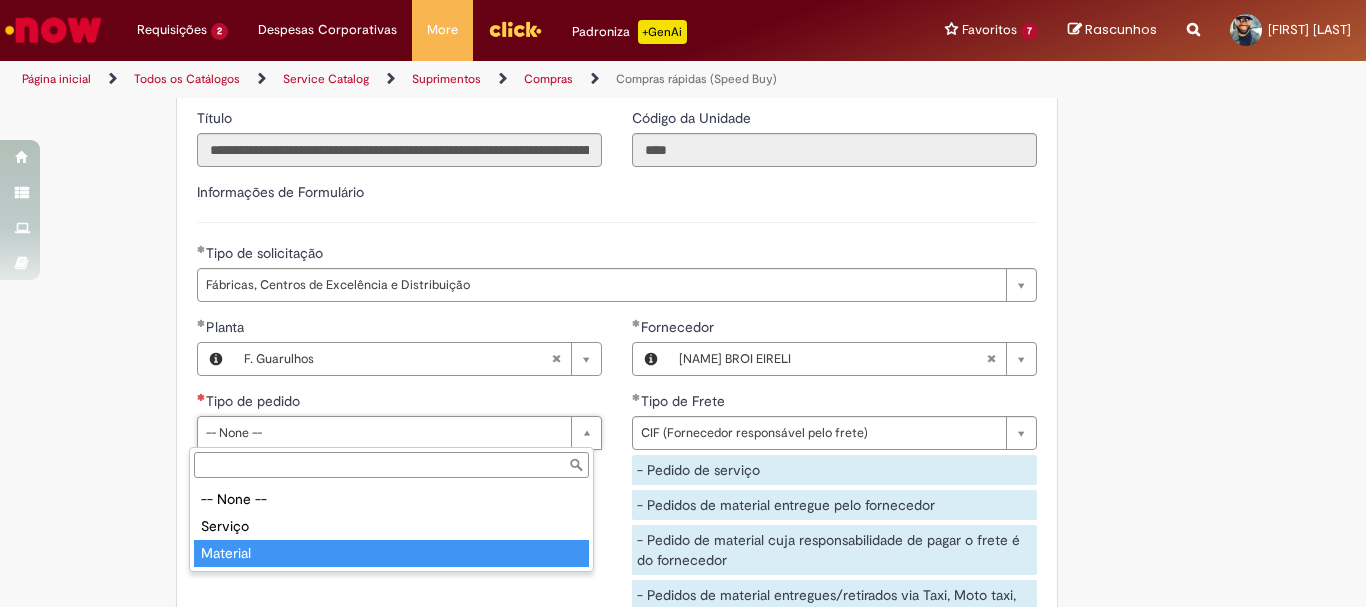 type on "********" 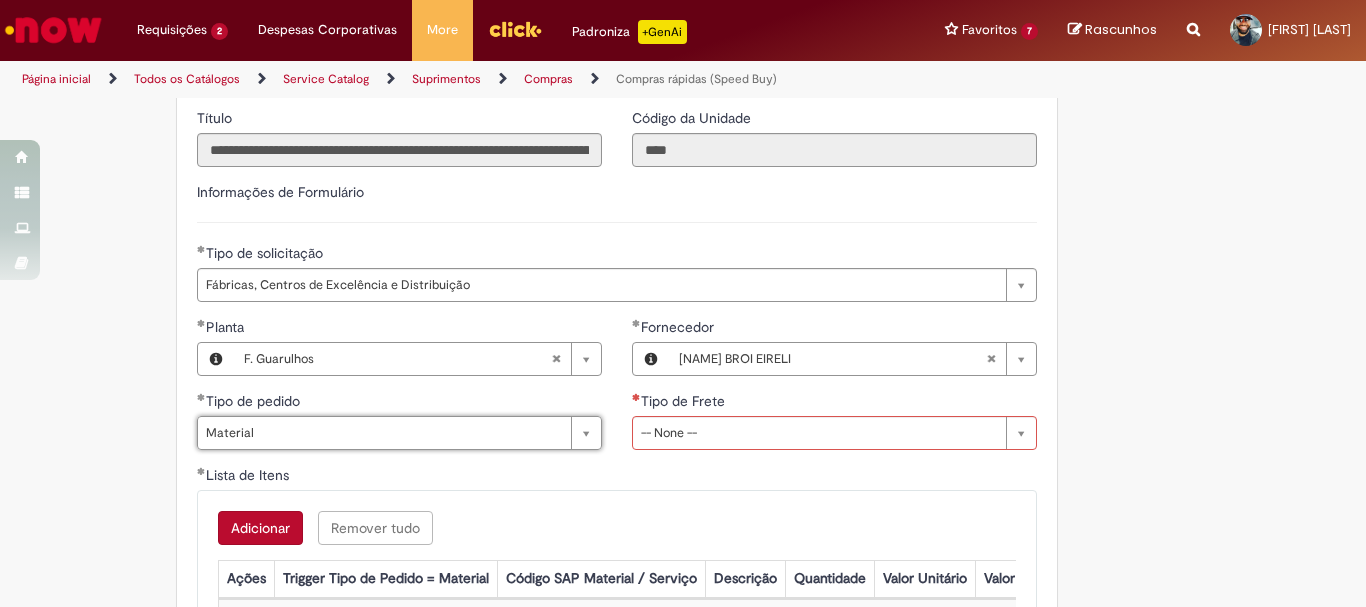 scroll, scrollTop: 2900, scrollLeft: 0, axis: vertical 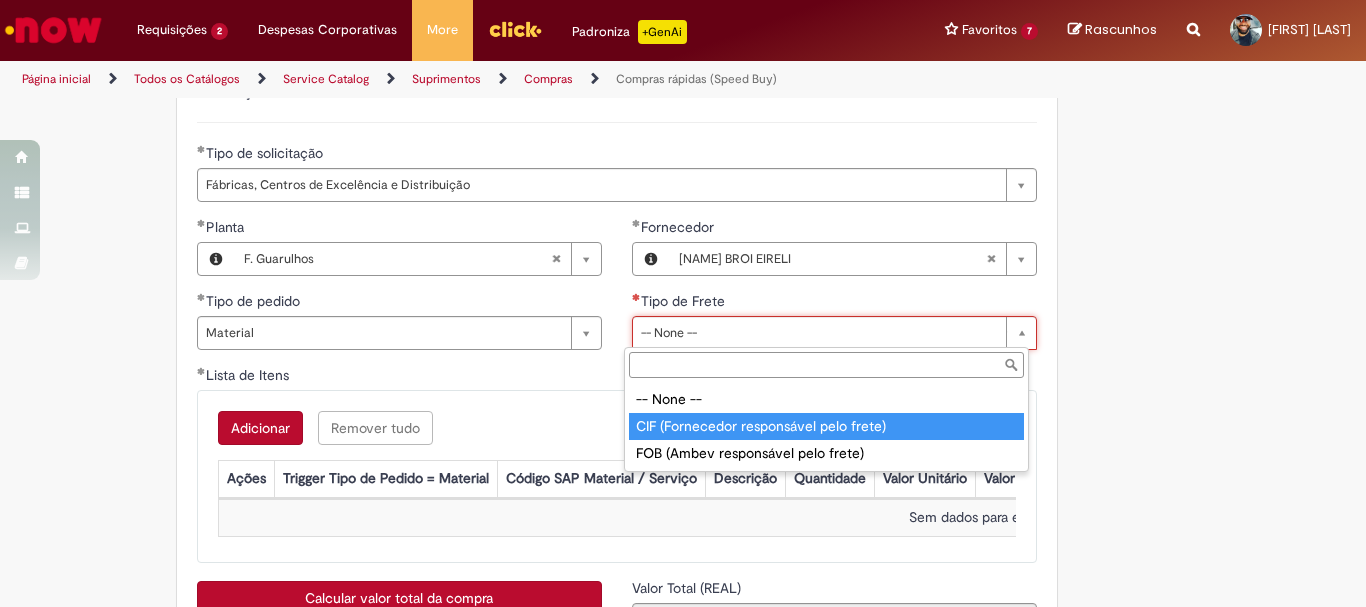 type on "**********" 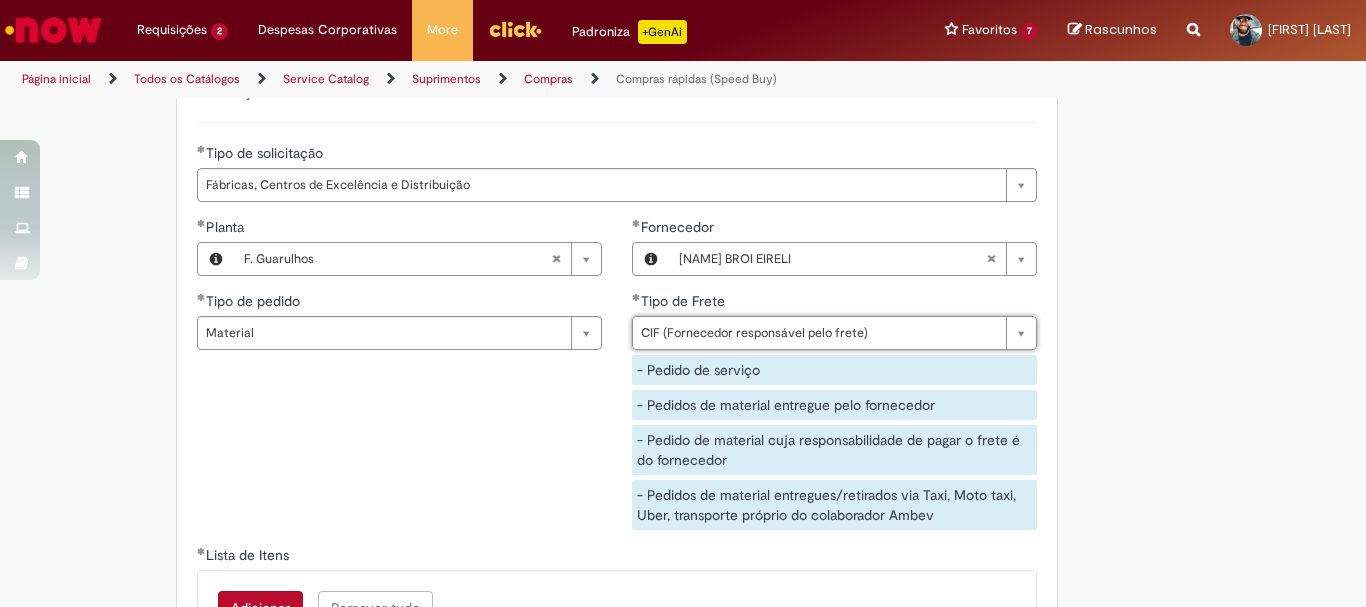 scroll, scrollTop: 3200, scrollLeft: 0, axis: vertical 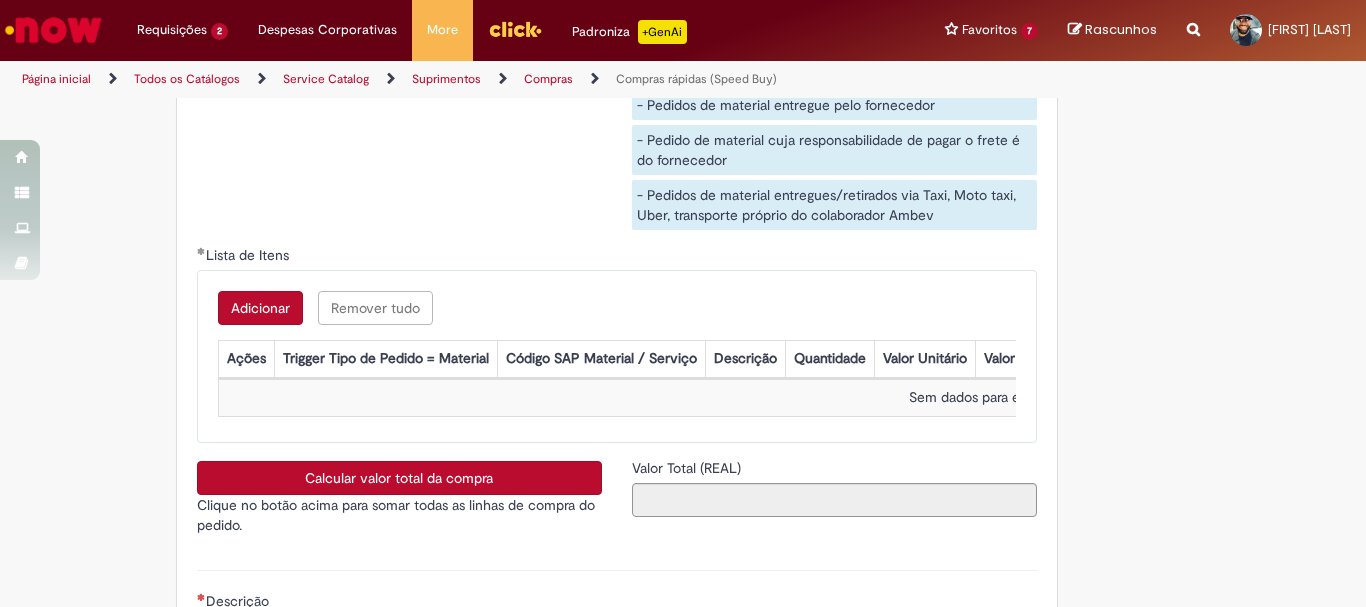 click on "Adicionar" at bounding box center (260, 308) 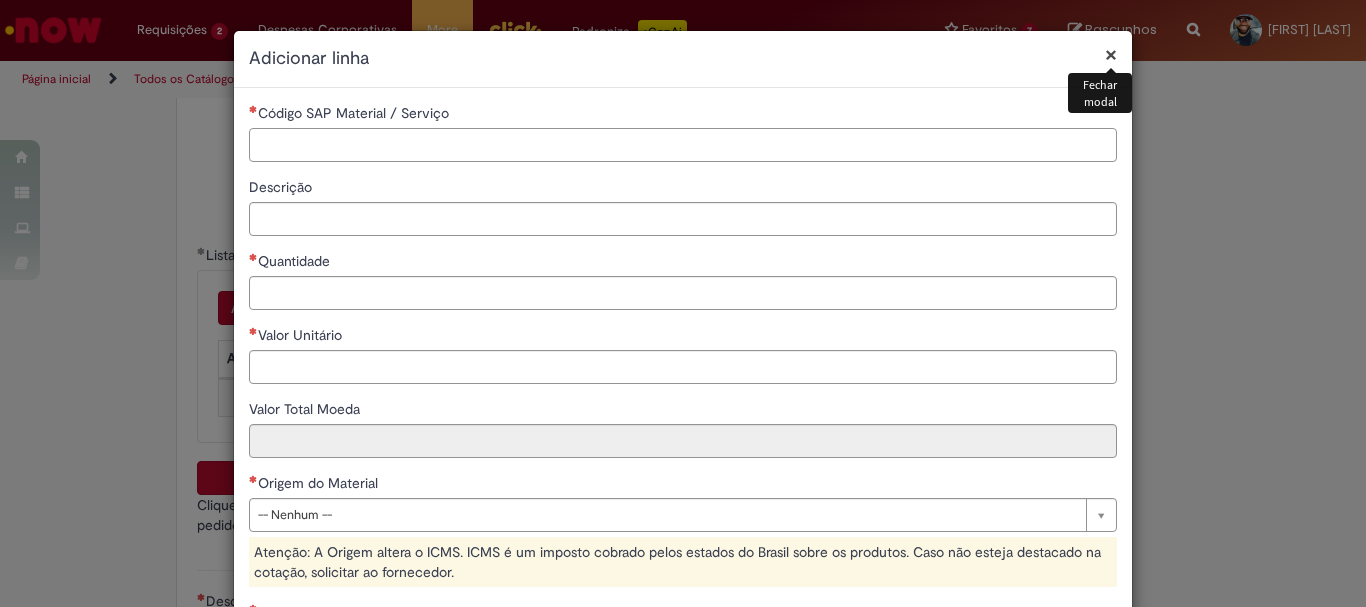click on "Código SAP Material / Serviço" at bounding box center [683, 145] 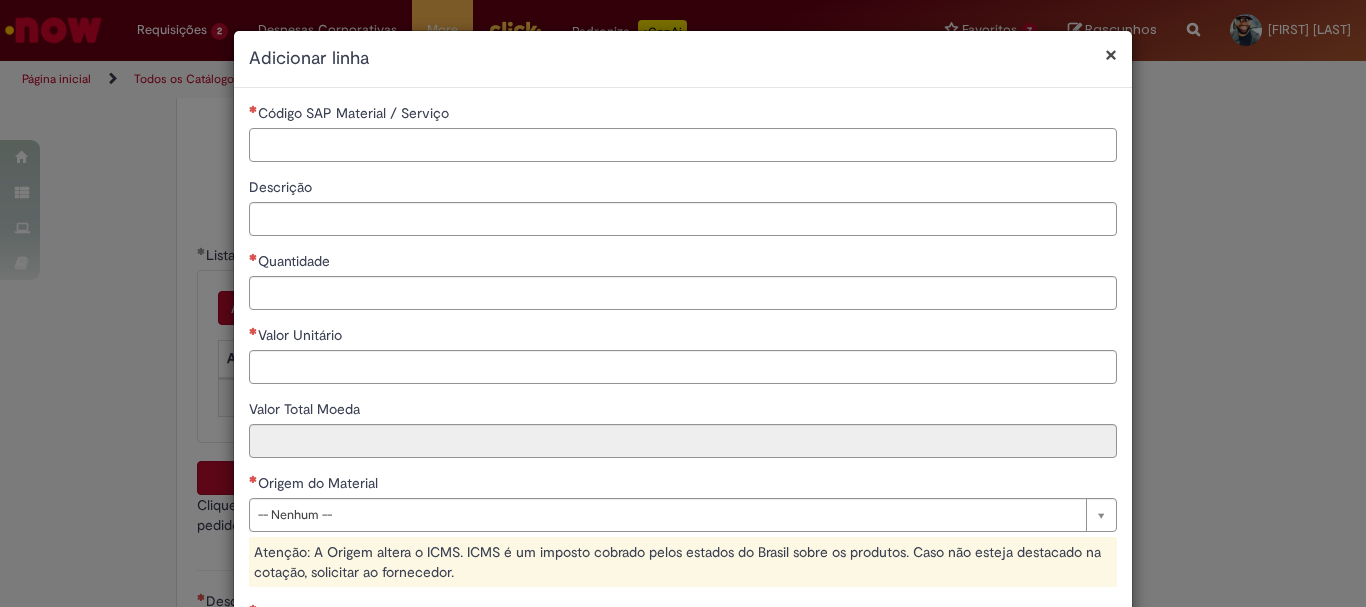 paste on "********" 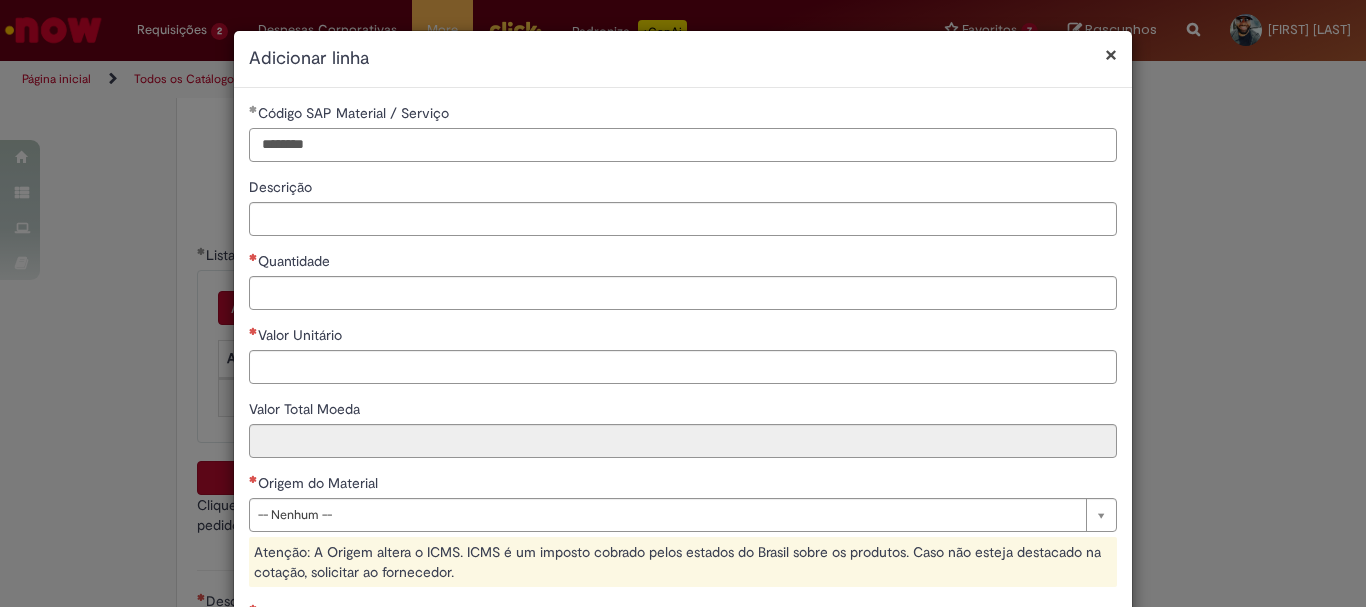 type on "********" 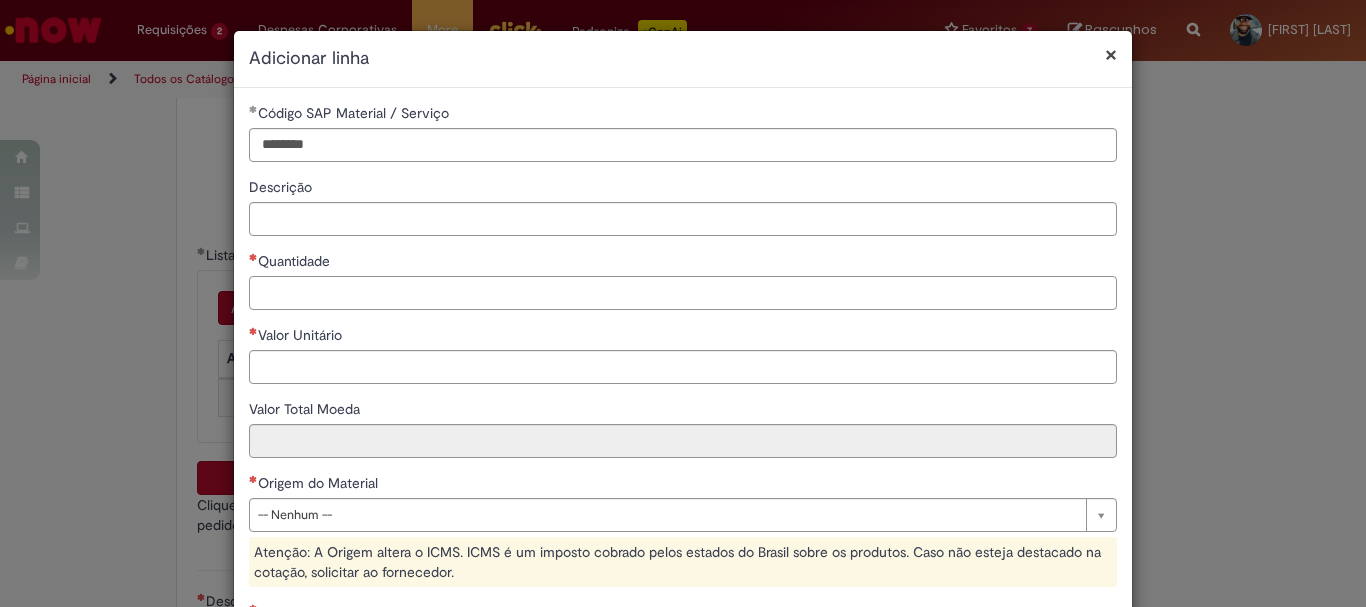 click on "Quantidade" at bounding box center (683, 293) 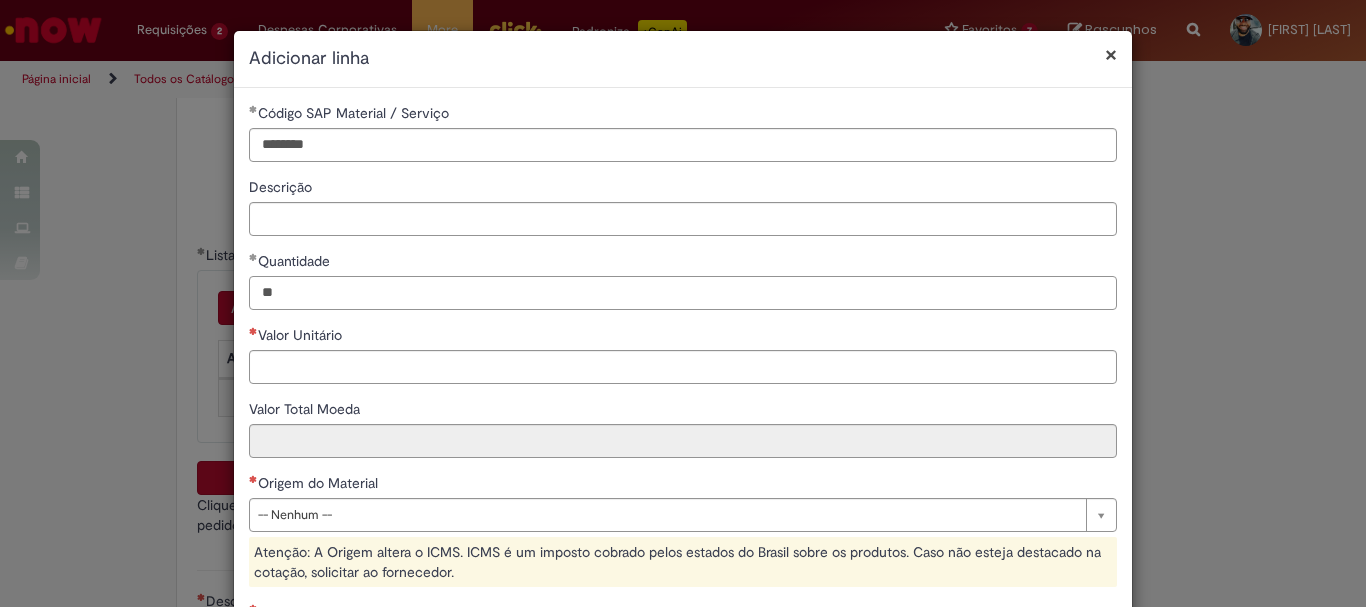 type on "**" 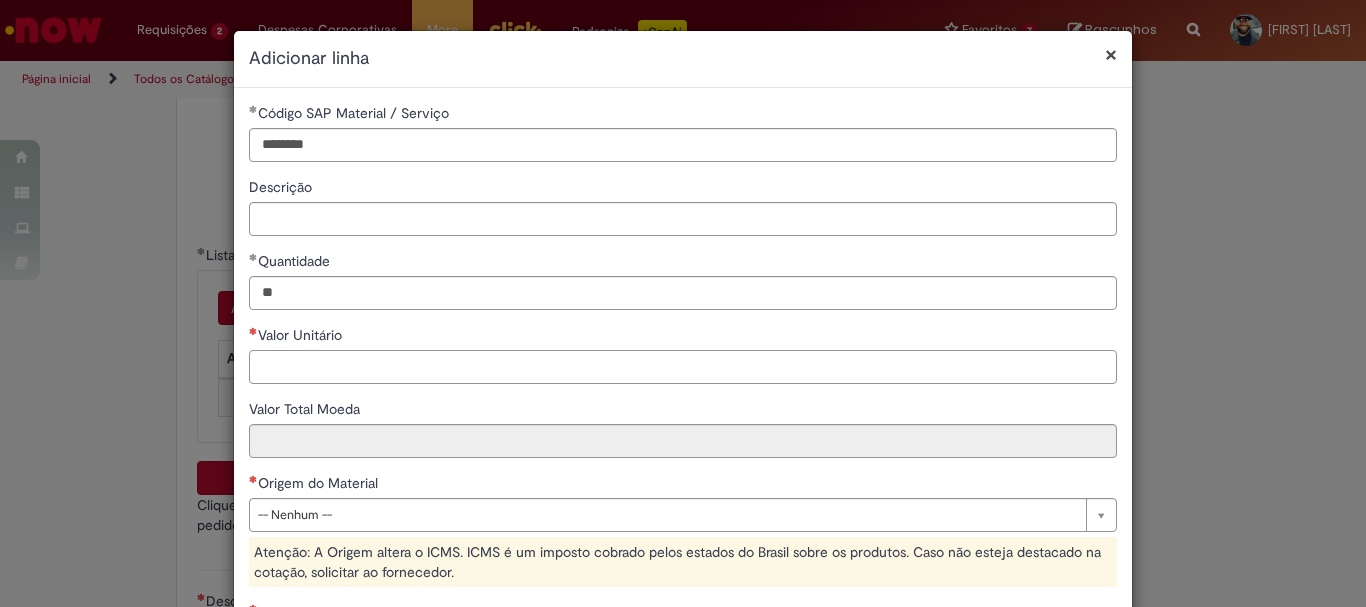 click on "Valor Unitário" at bounding box center (683, 367) 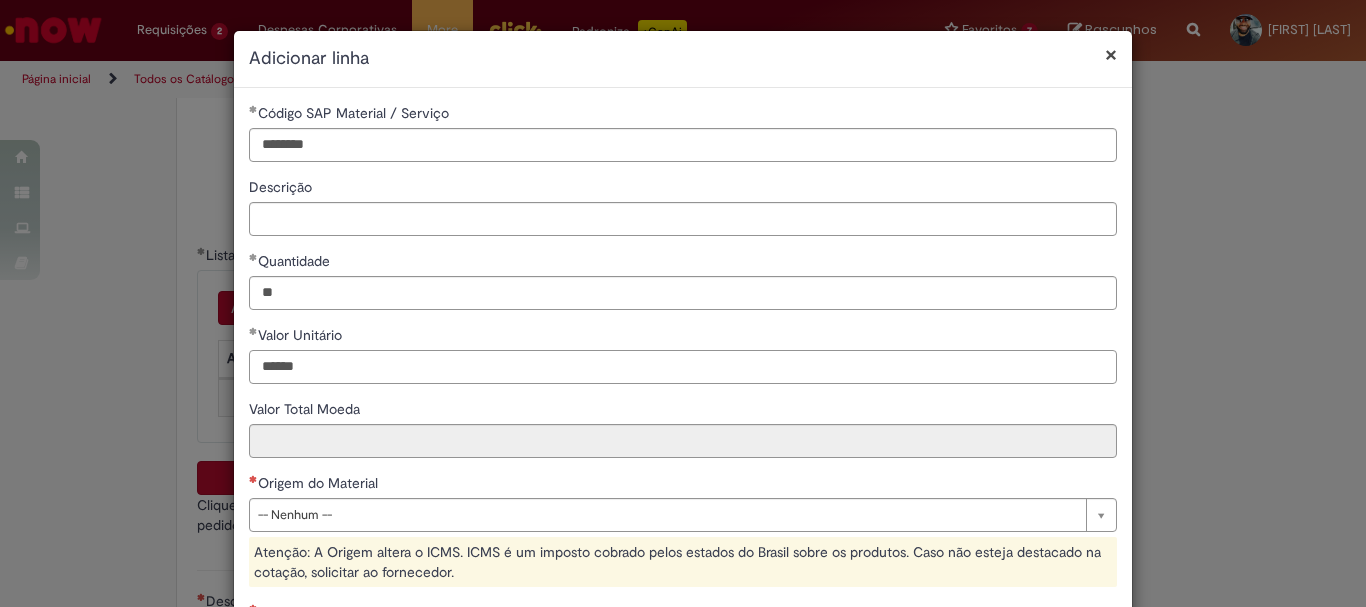 type on "******" 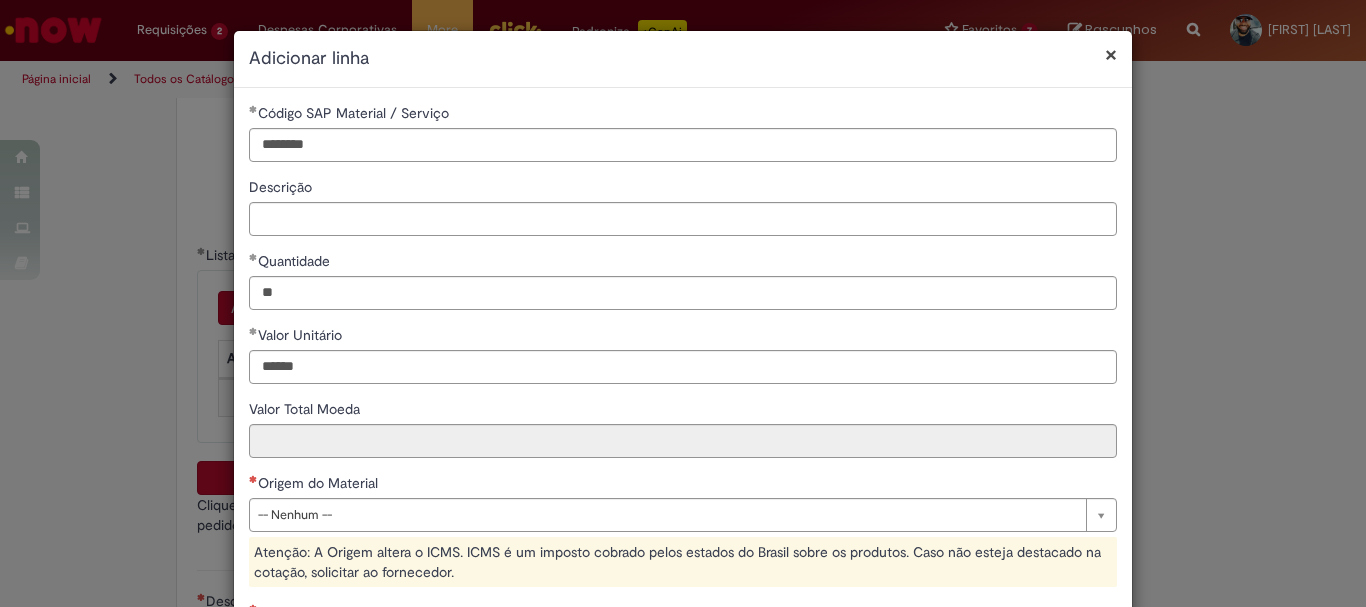 type on "********" 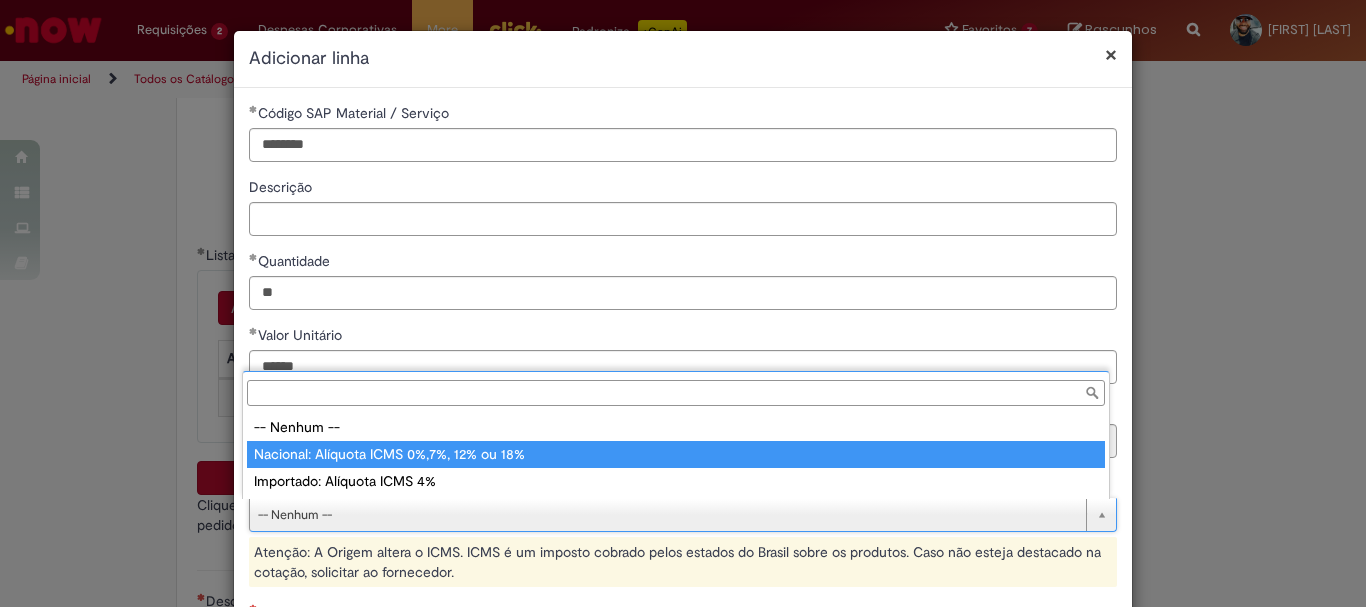 type on "**********" 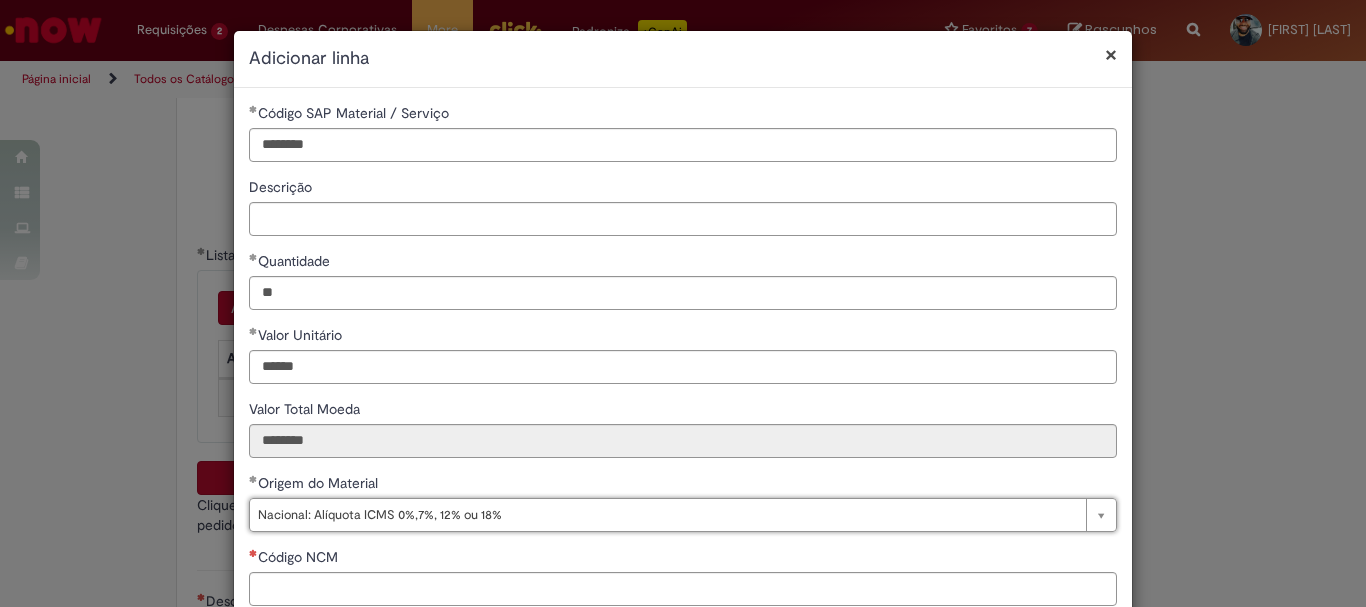 scroll, scrollTop: 100, scrollLeft: 0, axis: vertical 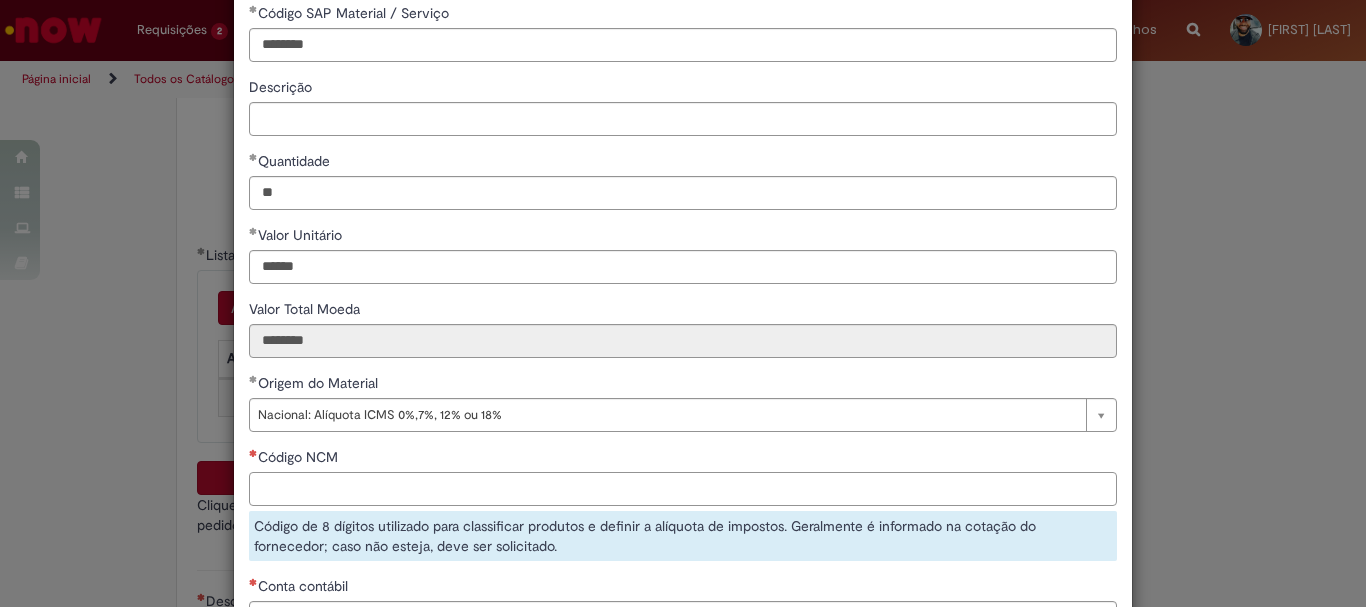 click on "Código NCM" at bounding box center [683, 489] 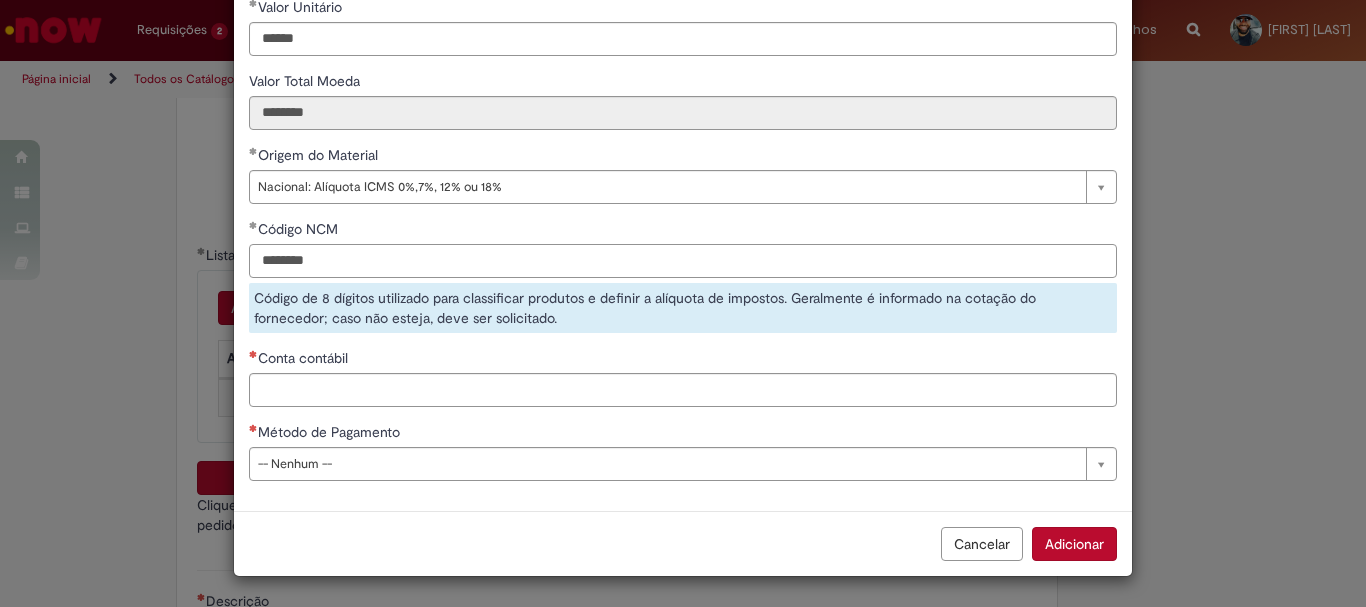 type on "********" 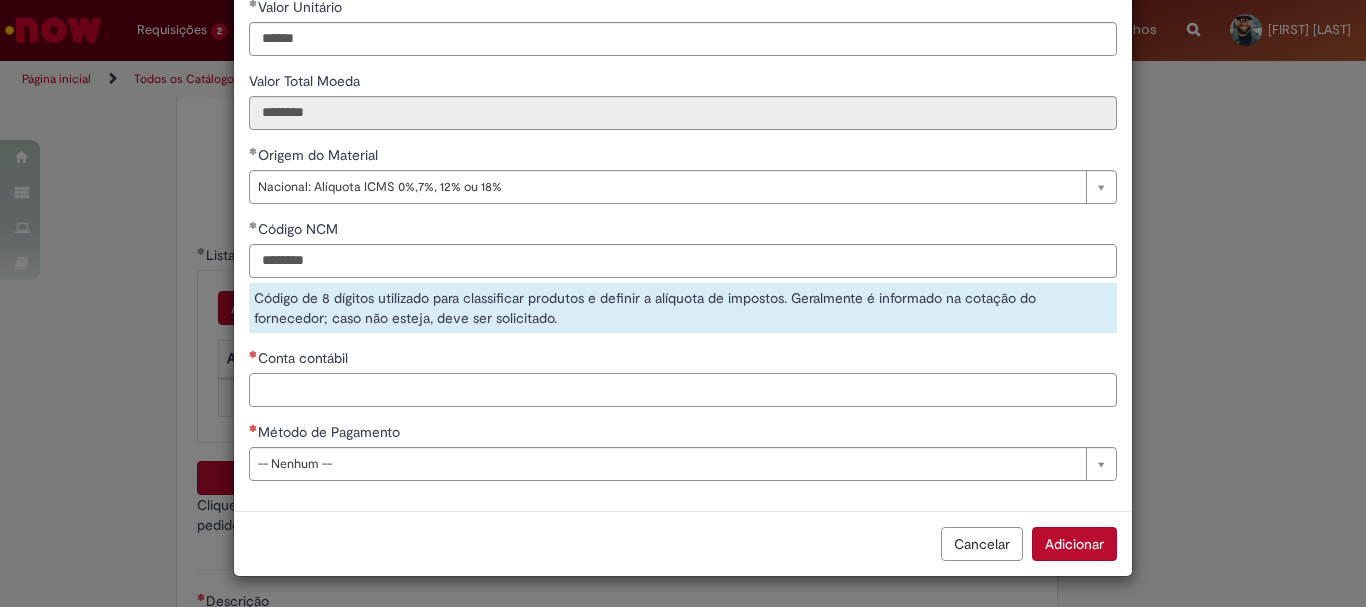 click on "Conta contábil" at bounding box center [683, 390] 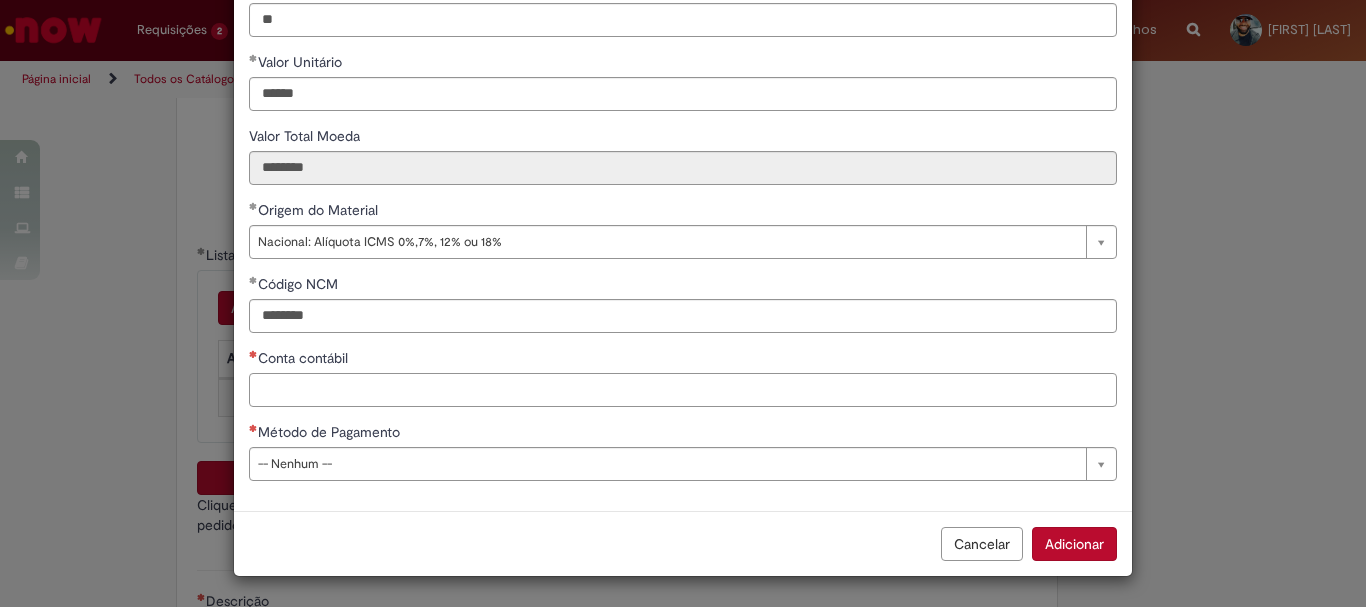 paste on "********" 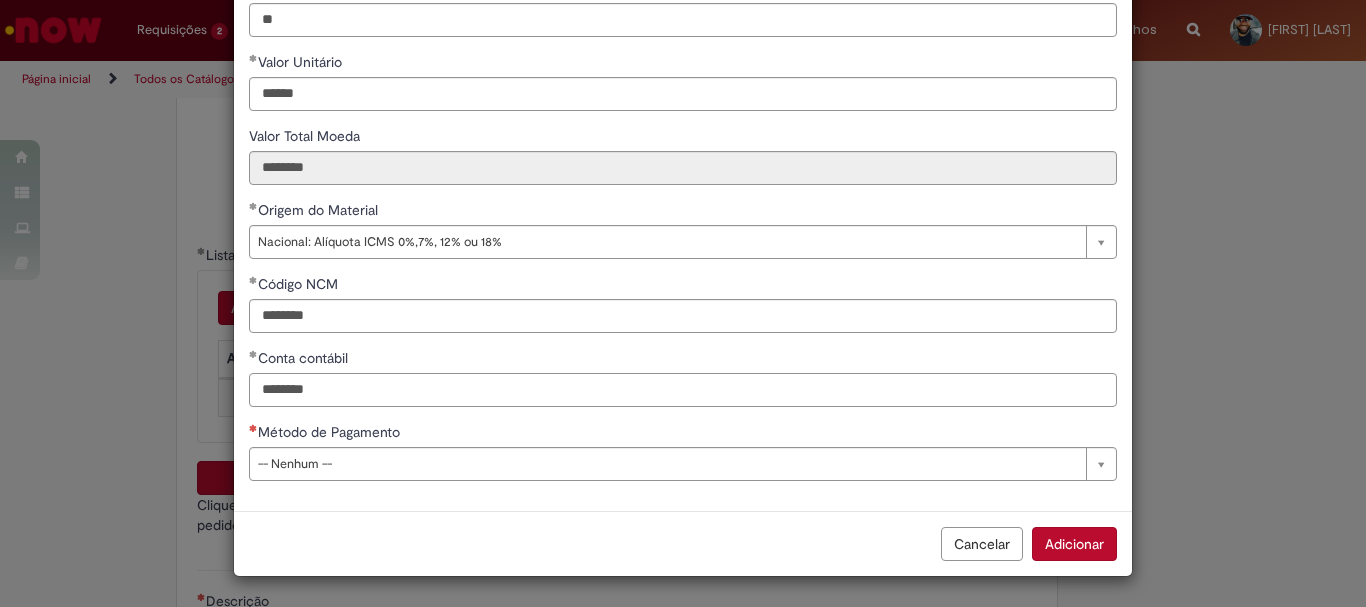 type on "********" 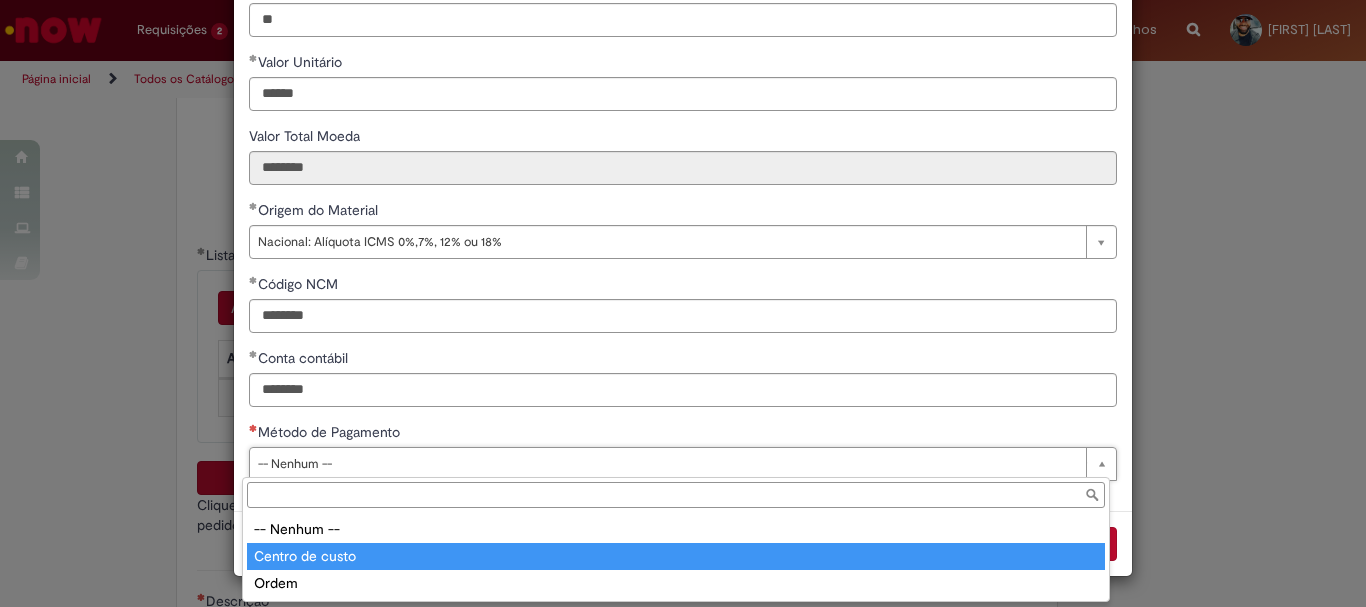 type on "**********" 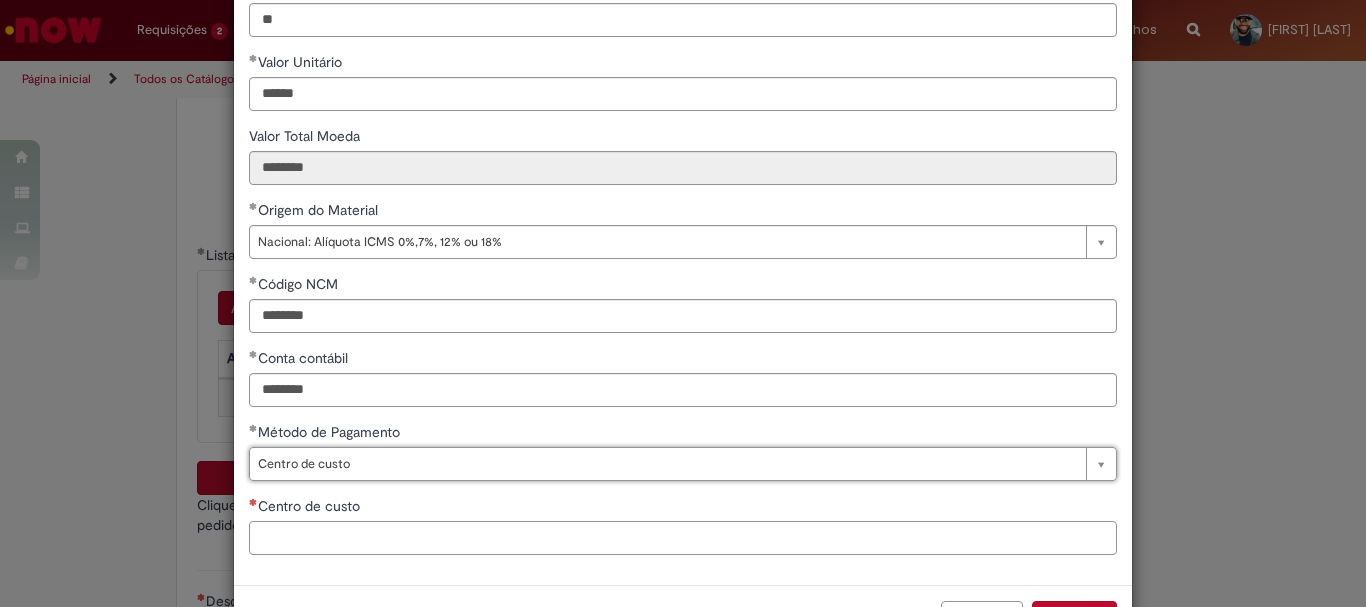 drag, startPoint x: 245, startPoint y: 536, endPoint x: 262, endPoint y: 534, distance: 17.117243 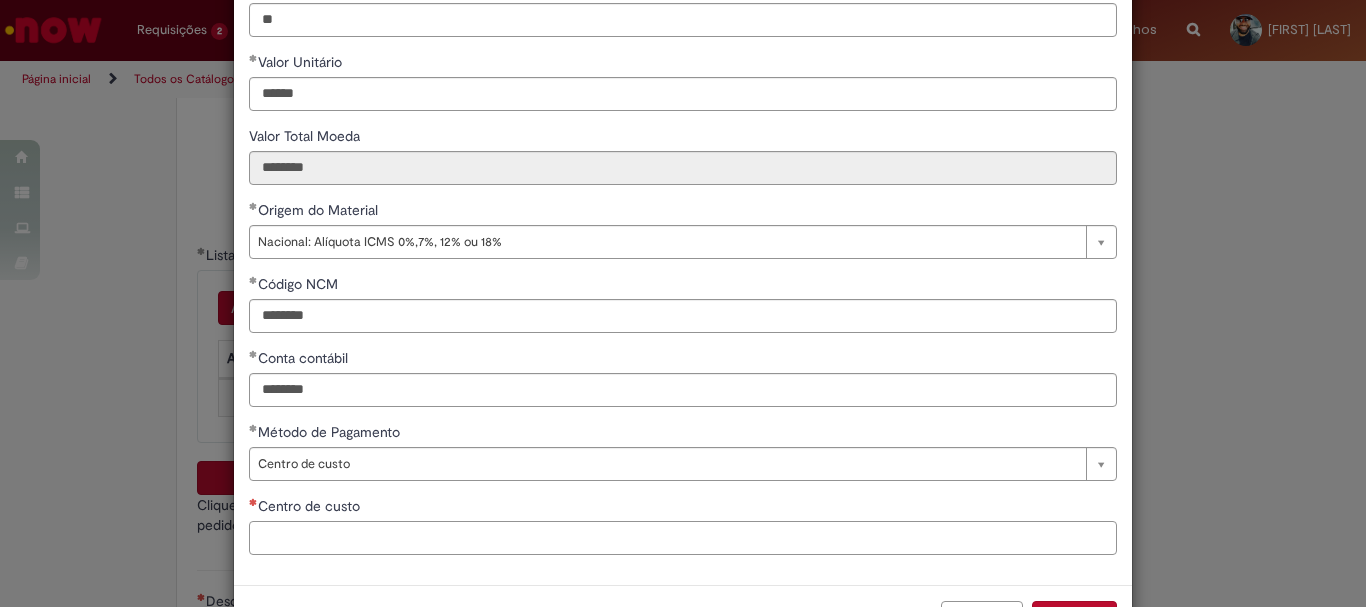 paste on "**********" 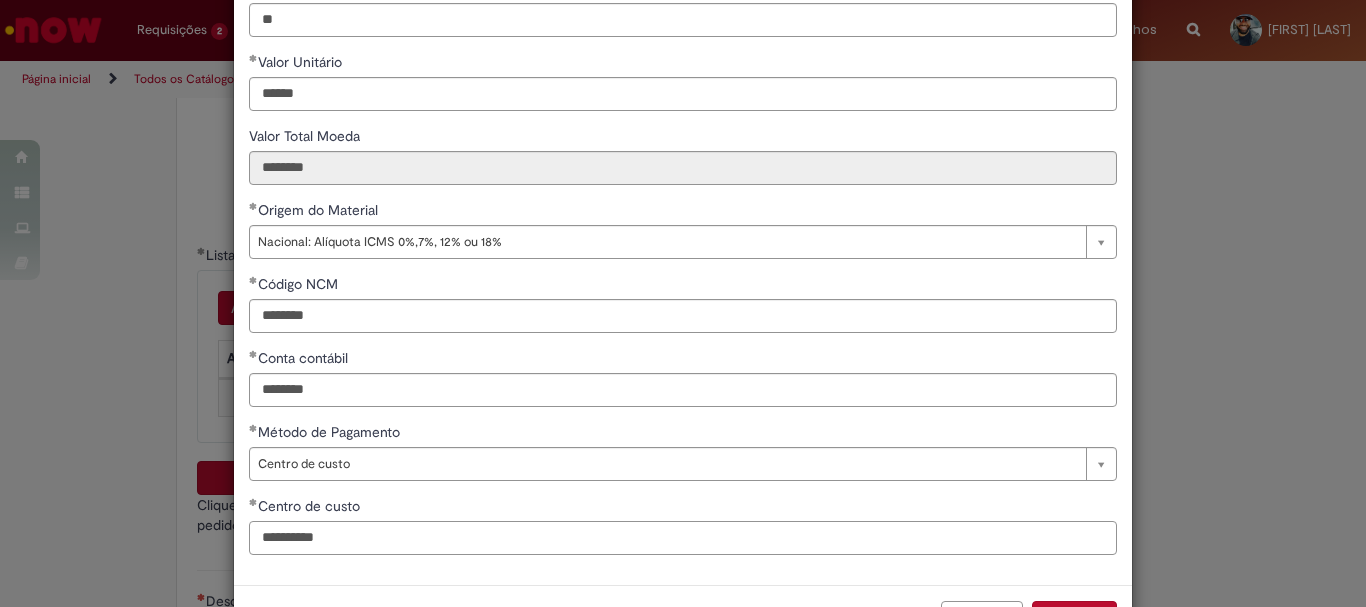 scroll, scrollTop: 347, scrollLeft: 0, axis: vertical 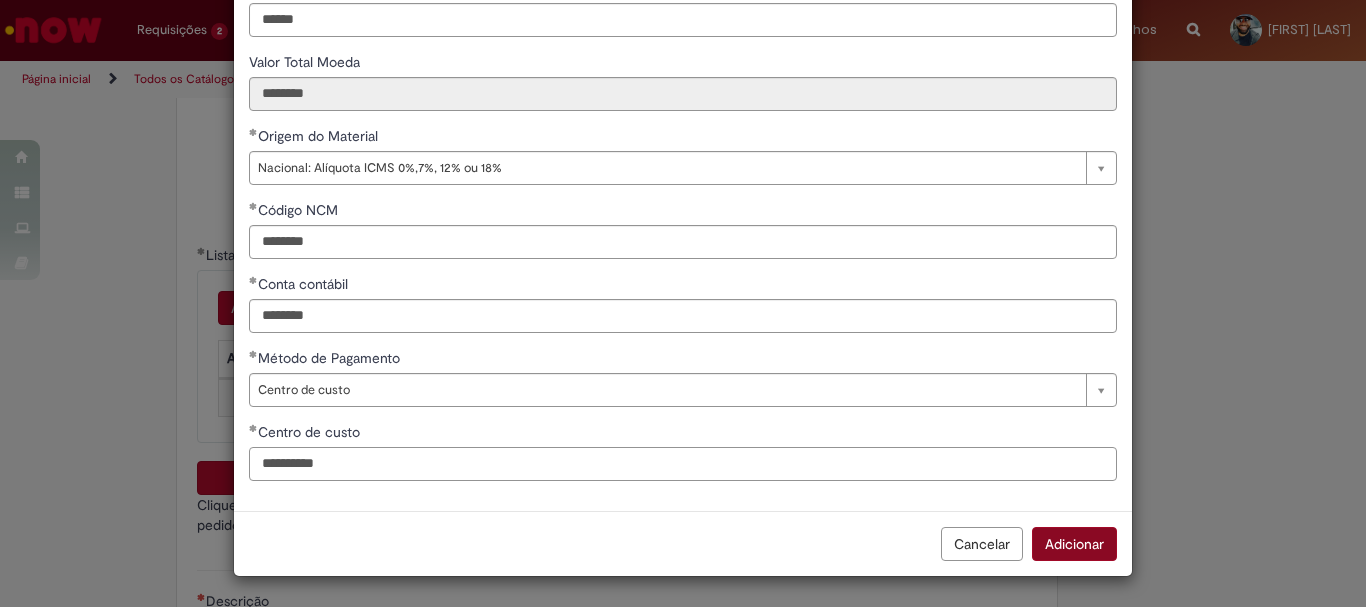 type on "**********" 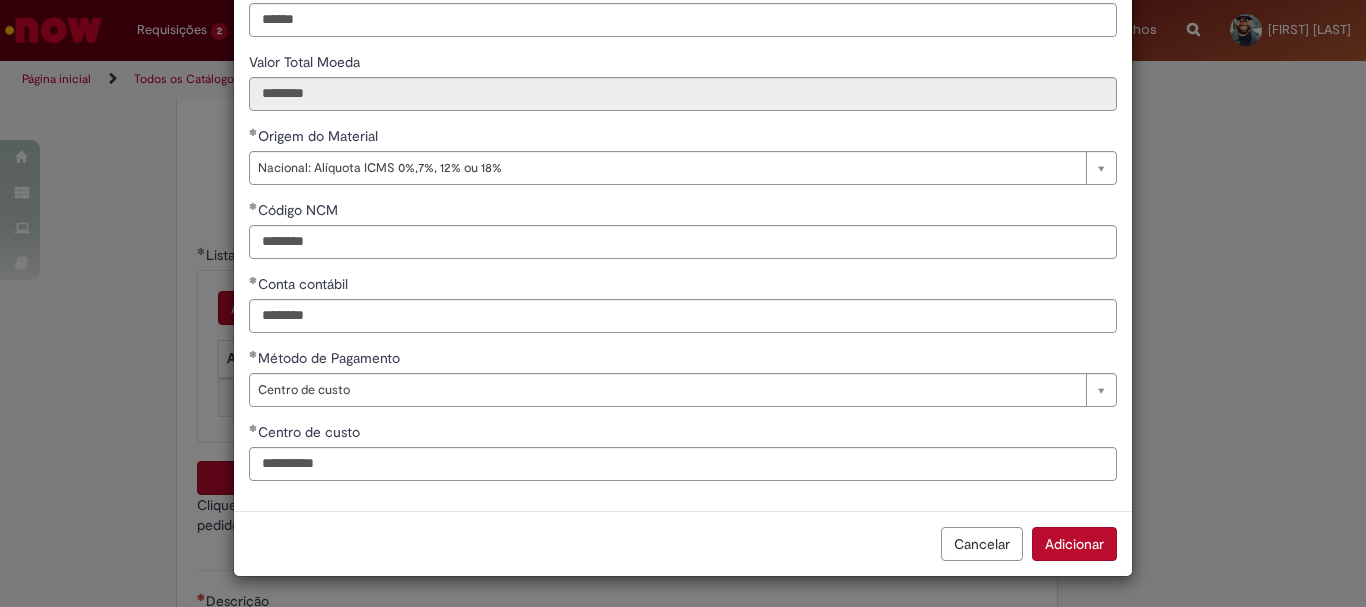 click on "Adicionar" at bounding box center (1074, 544) 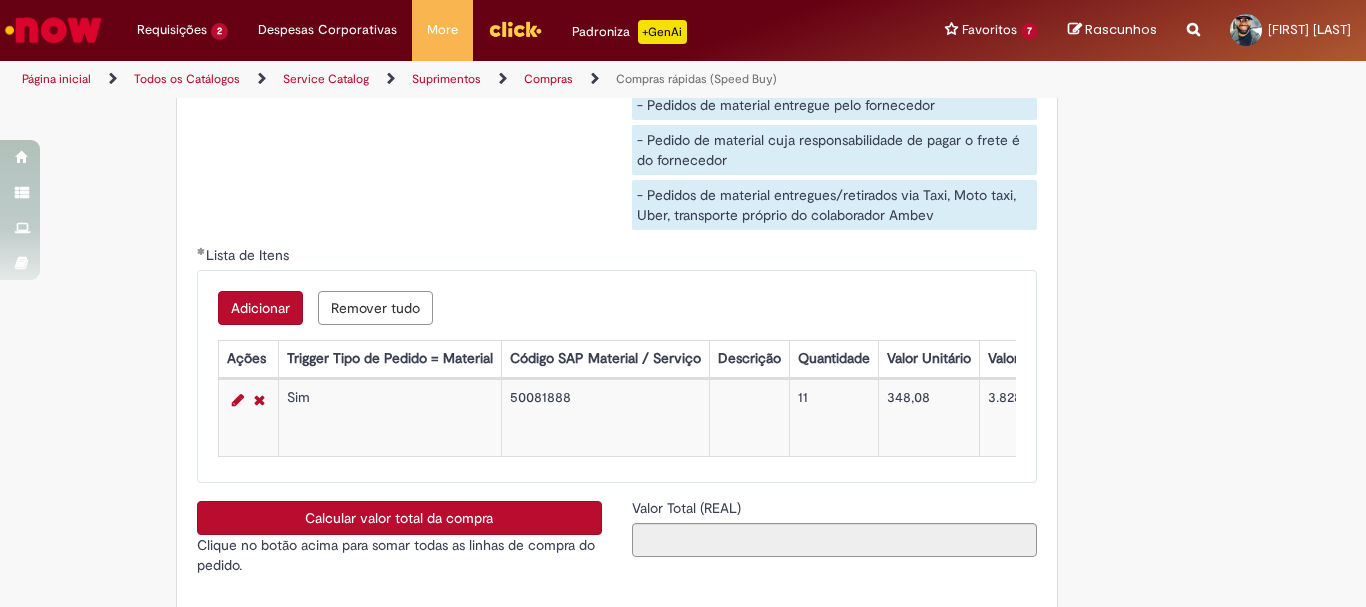 scroll, scrollTop: 3300, scrollLeft: 0, axis: vertical 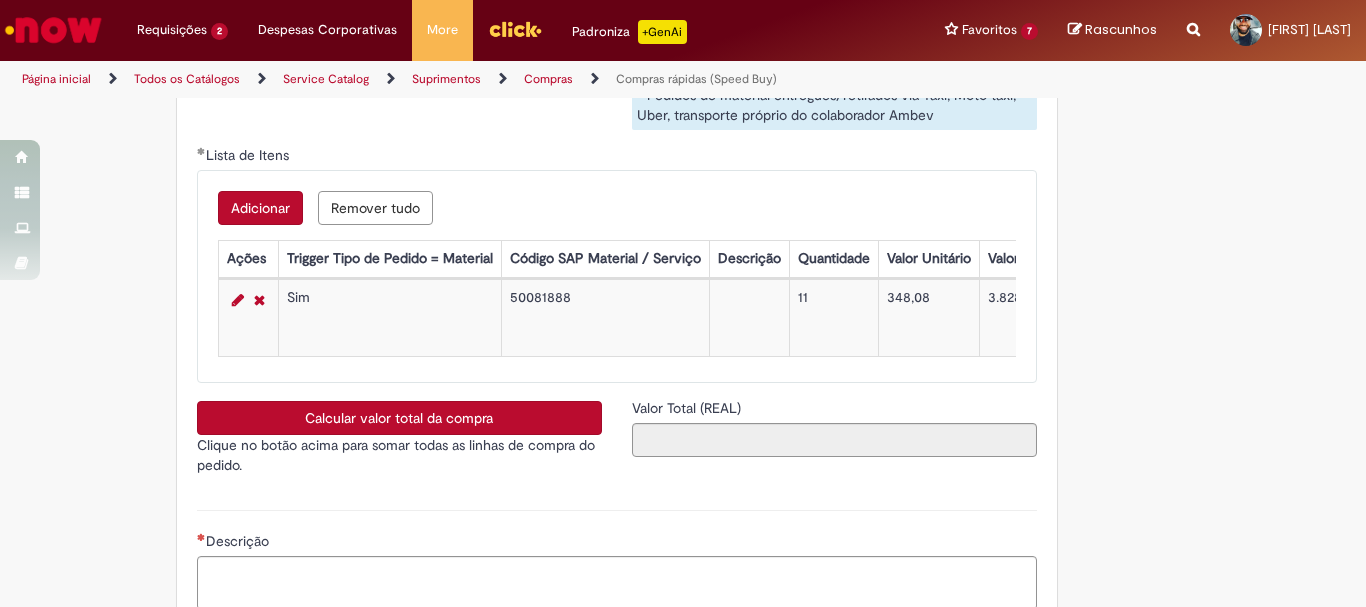click on "Calcular valor total da compra" at bounding box center [399, 418] 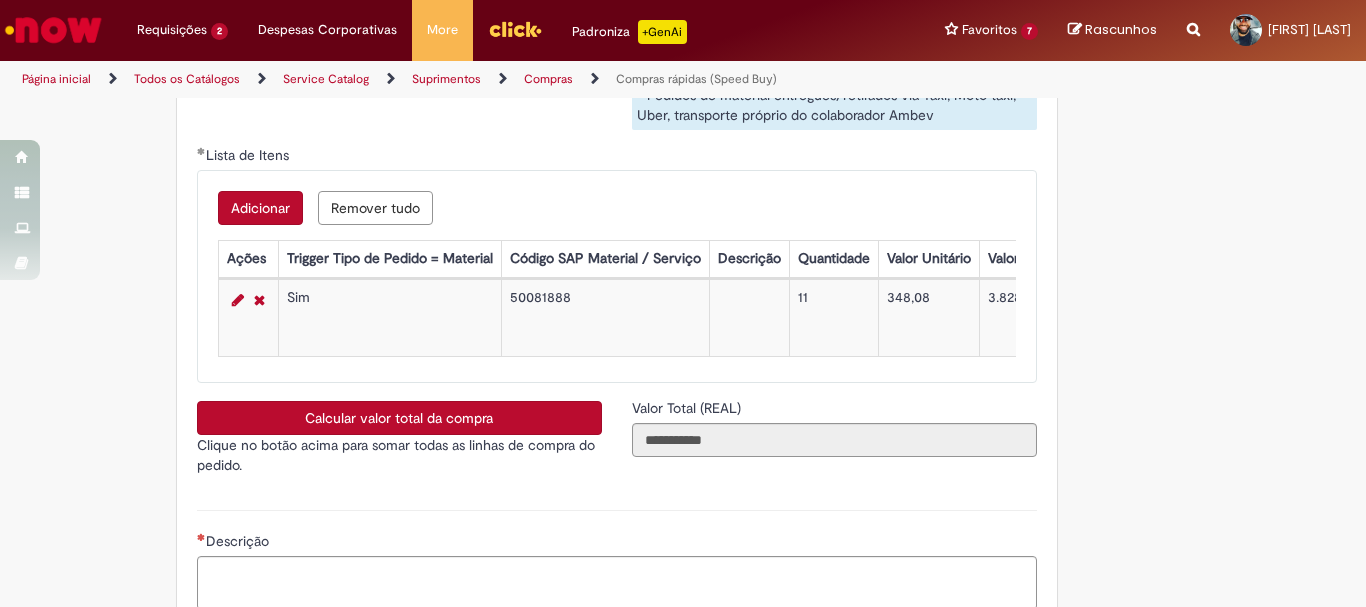 scroll, scrollTop: 3500, scrollLeft: 0, axis: vertical 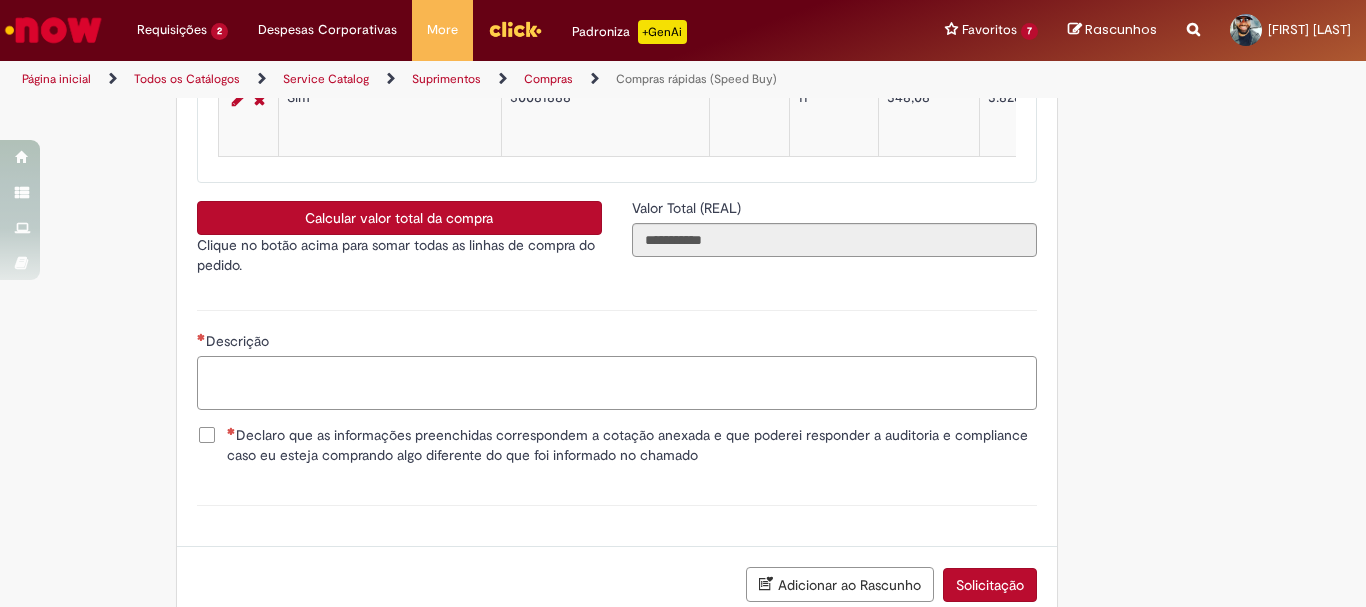 click on "Descrição" at bounding box center [617, 383] 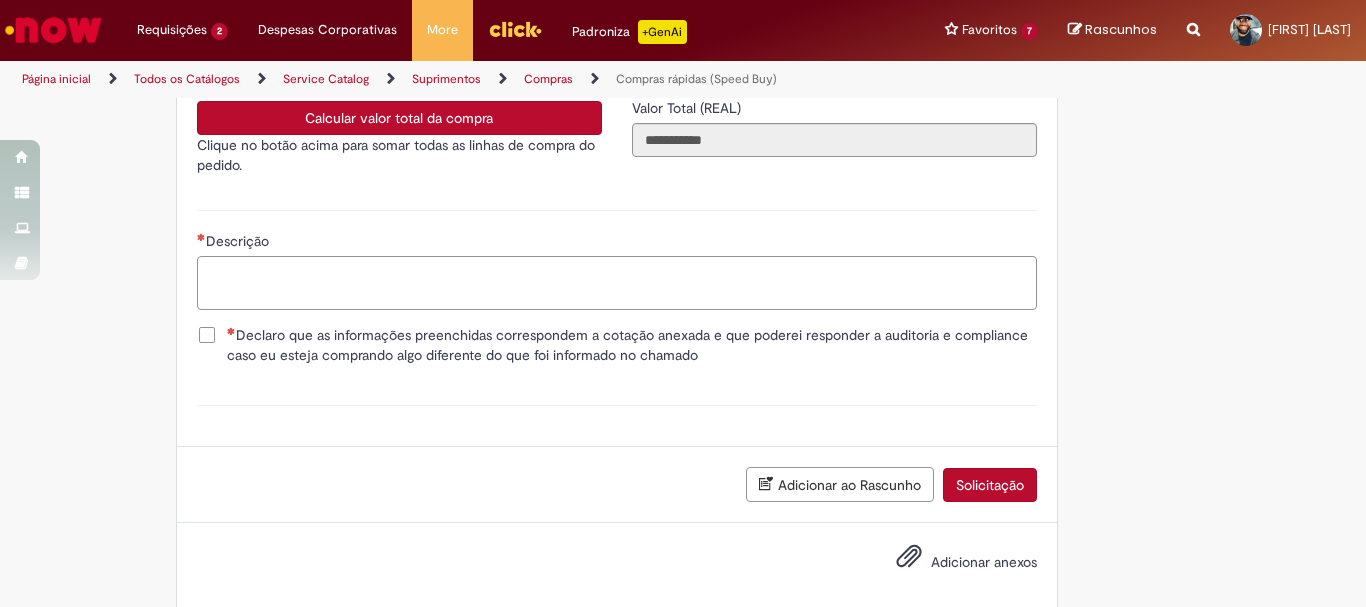 scroll, scrollTop: 3641, scrollLeft: 0, axis: vertical 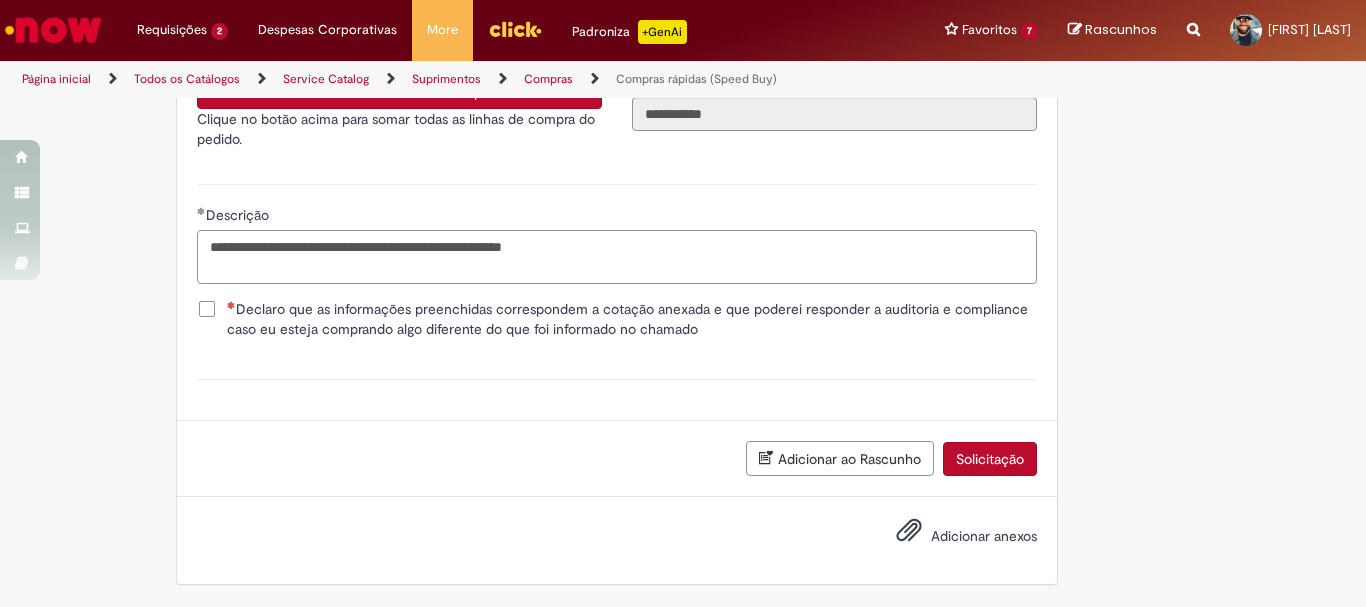 type on "**********" 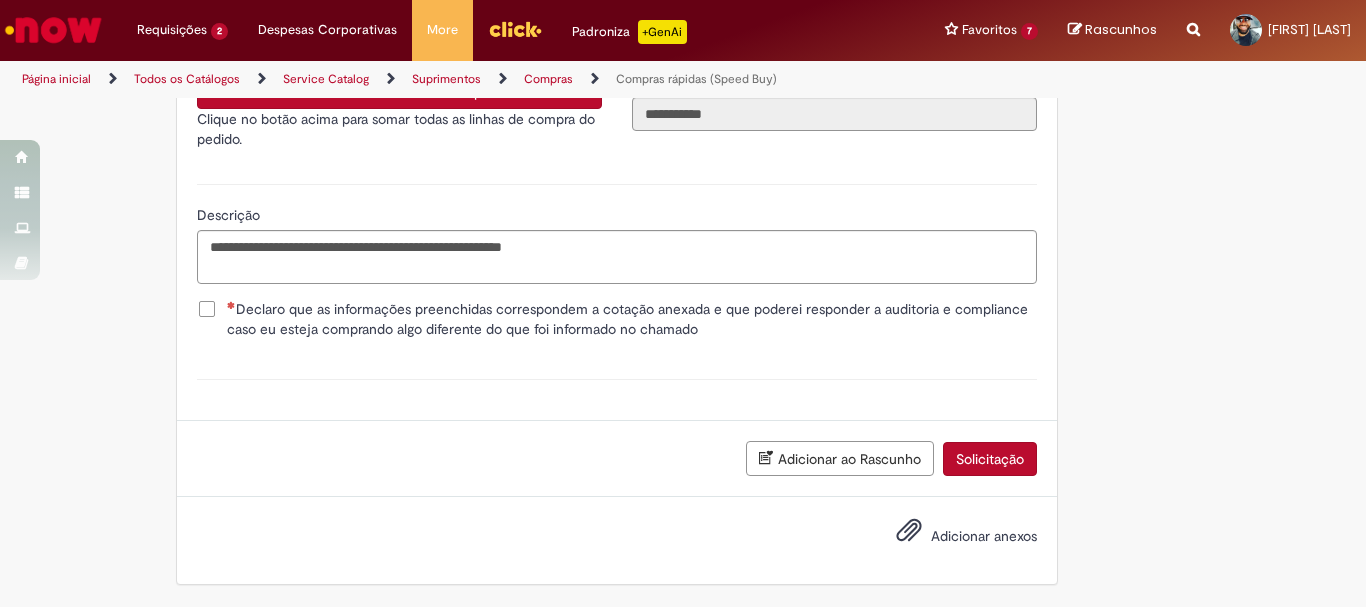 click on "Declaro que as informações preenchidas correspondem a cotação anexada e que poderei responder a auditoria e compliance caso eu esteja comprando algo diferente do que foi informado no chamado" at bounding box center (632, 319) 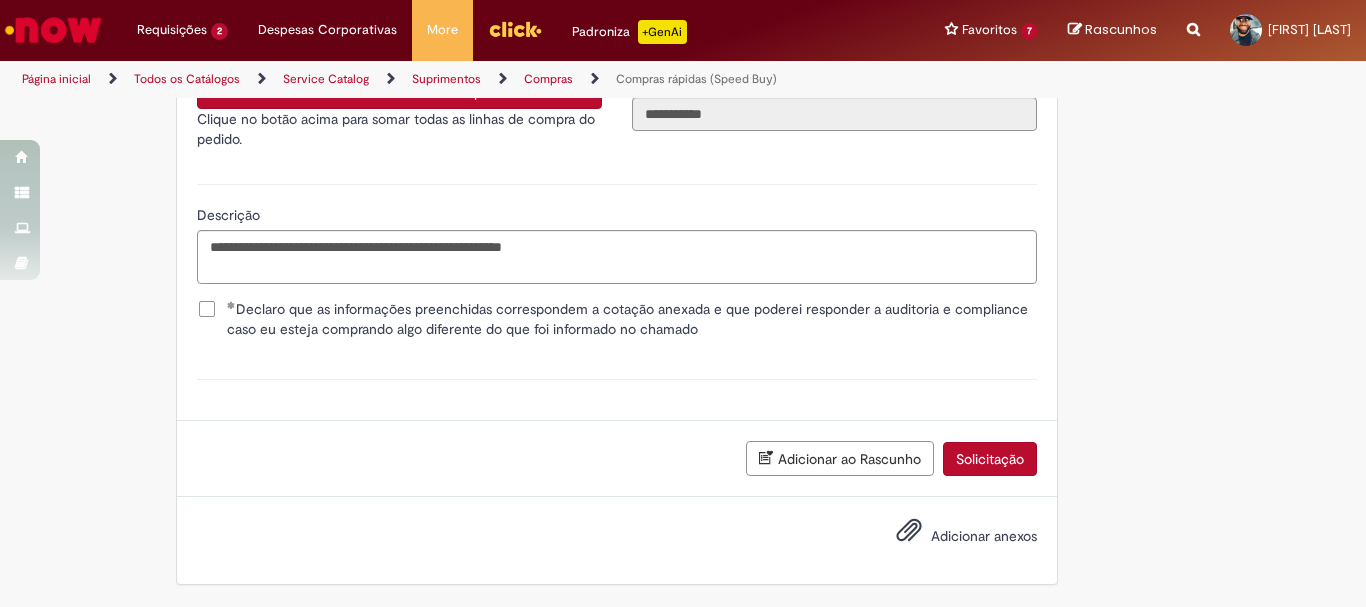 click on "Adicionar anexos" at bounding box center (984, 536) 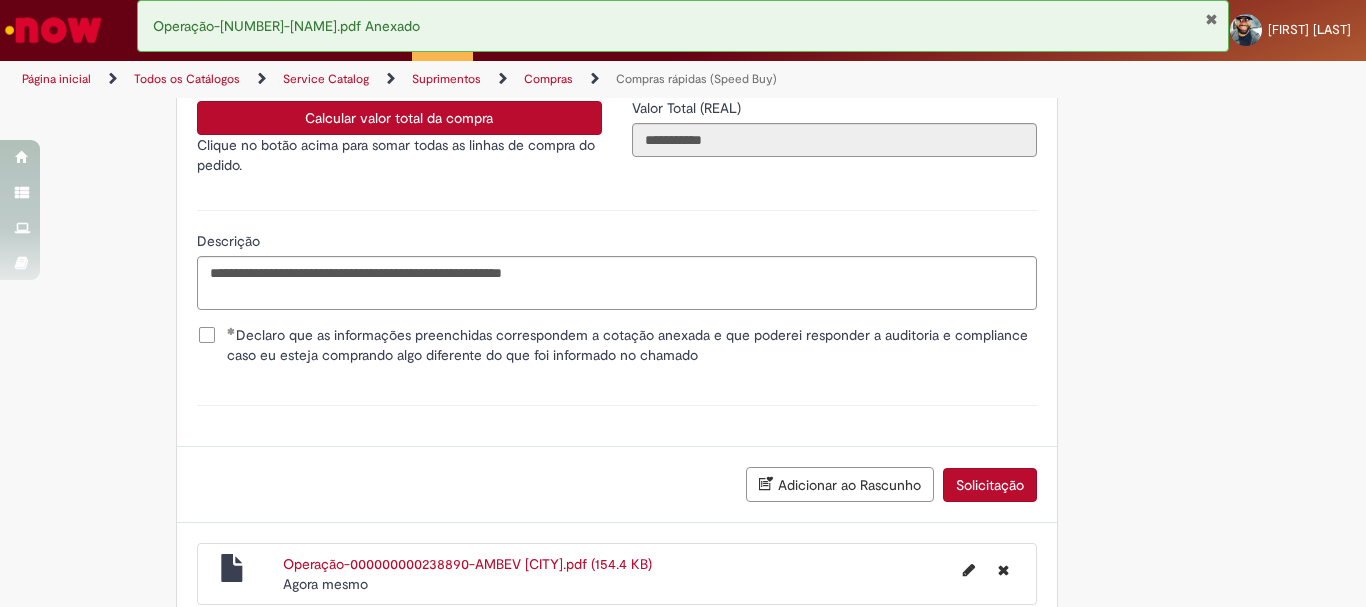 scroll, scrollTop: 3713, scrollLeft: 0, axis: vertical 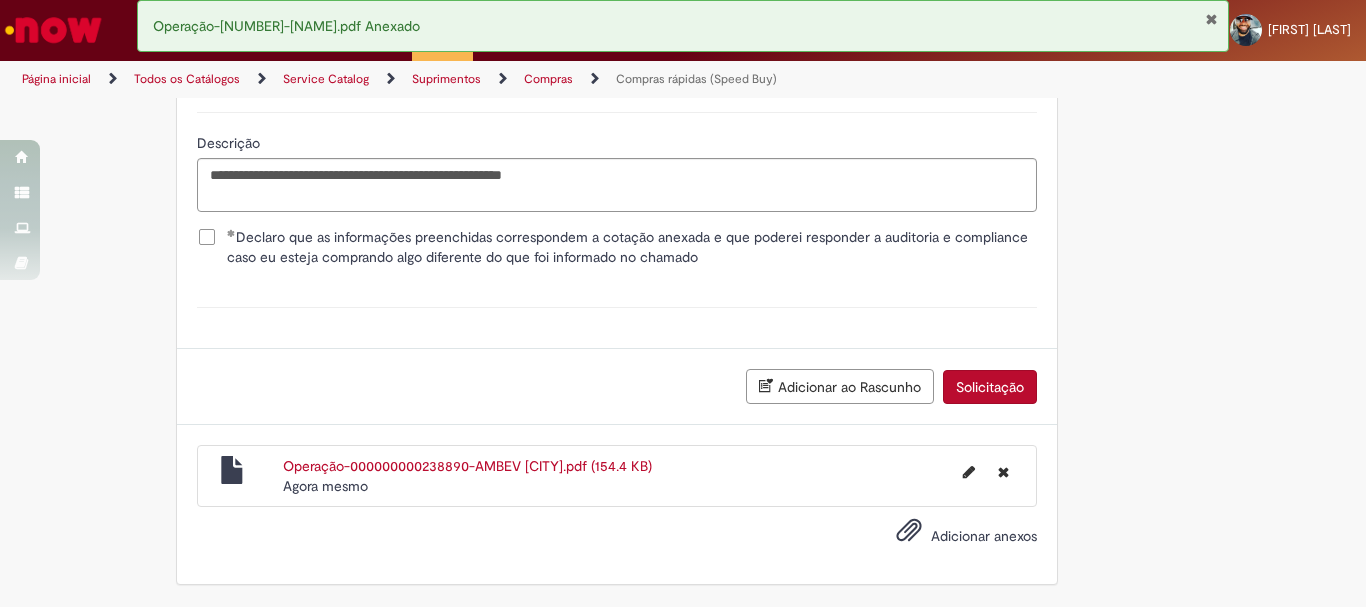 click on "Solicitação" at bounding box center [990, 387] 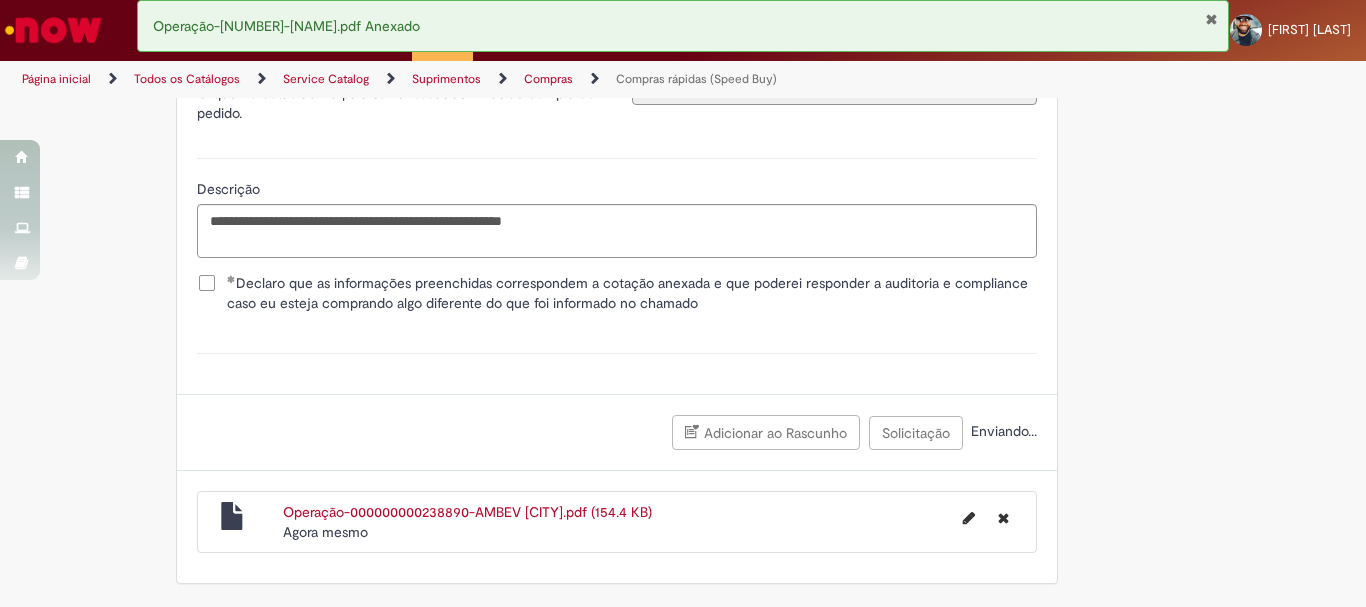 scroll, scrollTop: 3667, scrollLeft: 0, axis: vertical 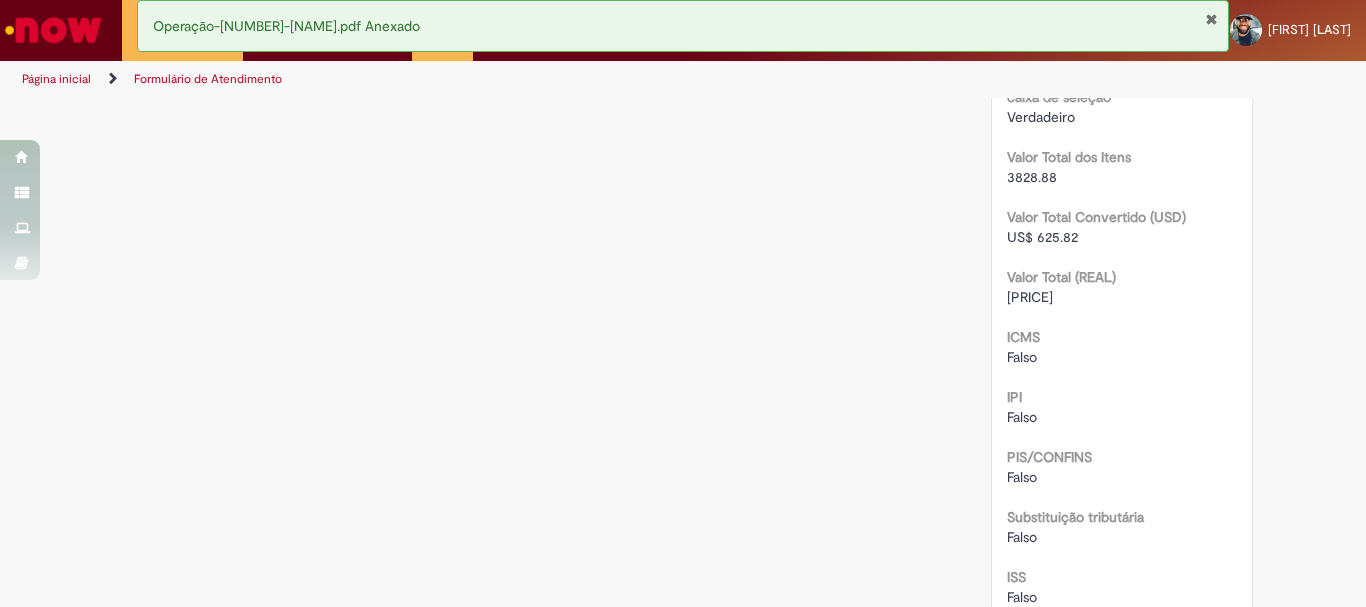 click on "Click to view Lista de Itens" at bounding box center [1091, 57] 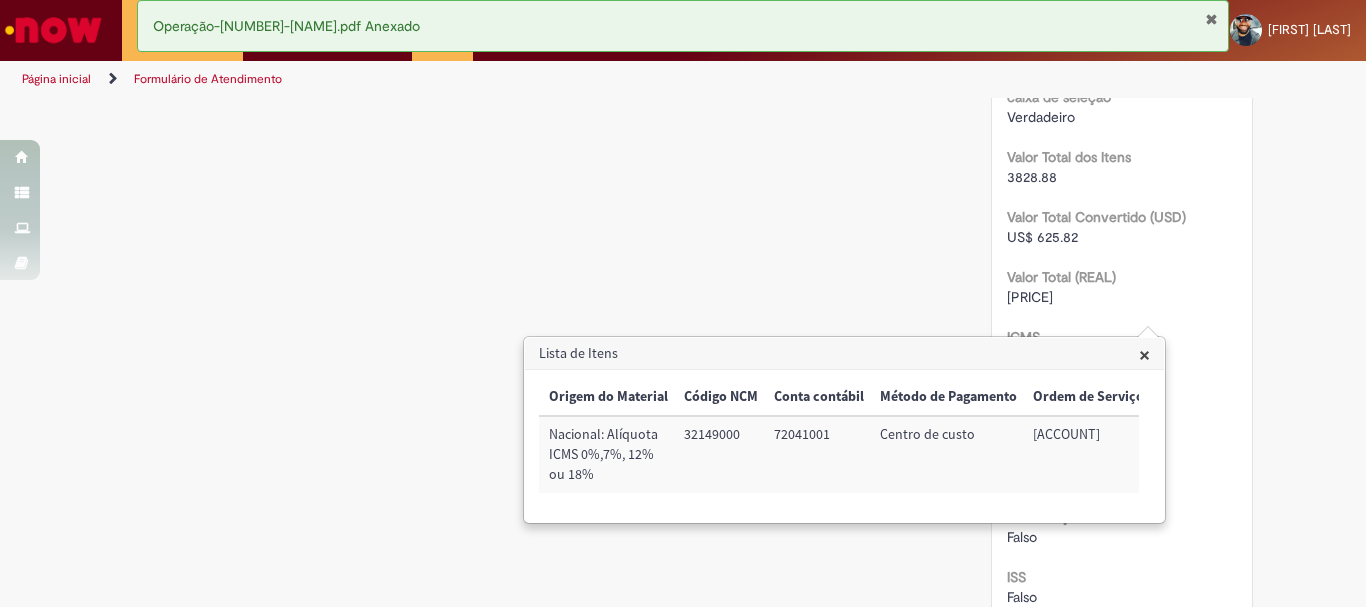 scroll, scrollTop: 0, scrollLeft: 813, axis: horizontal 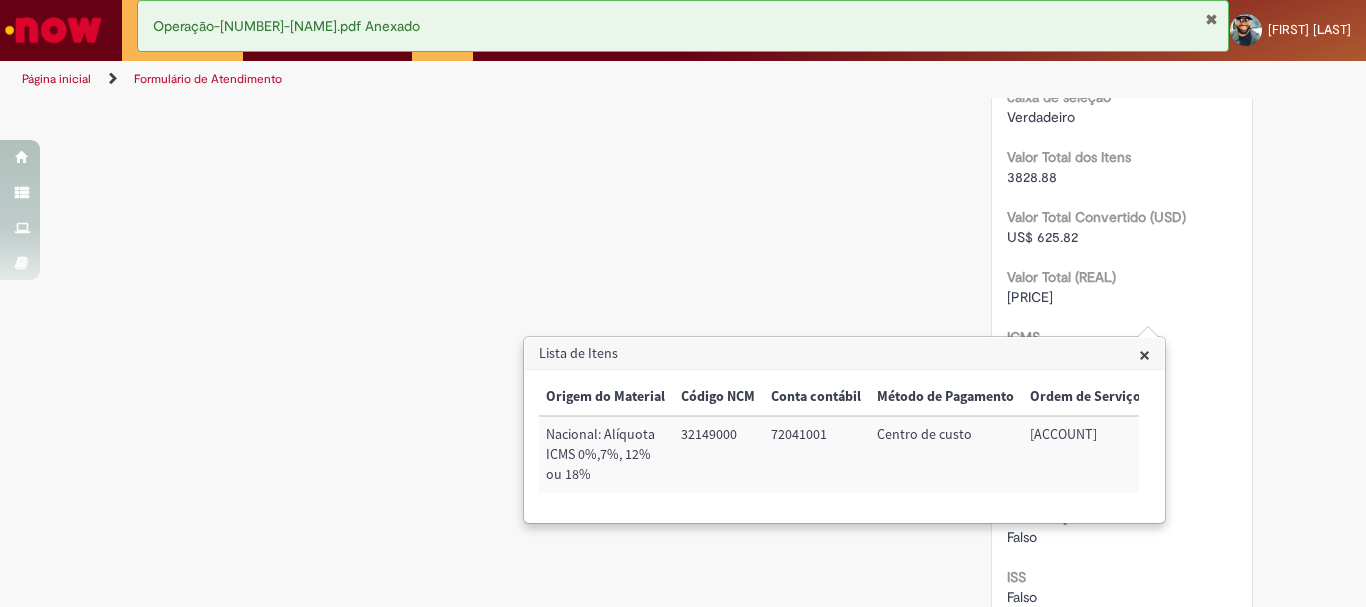 click at bounding box center [1211, 19] 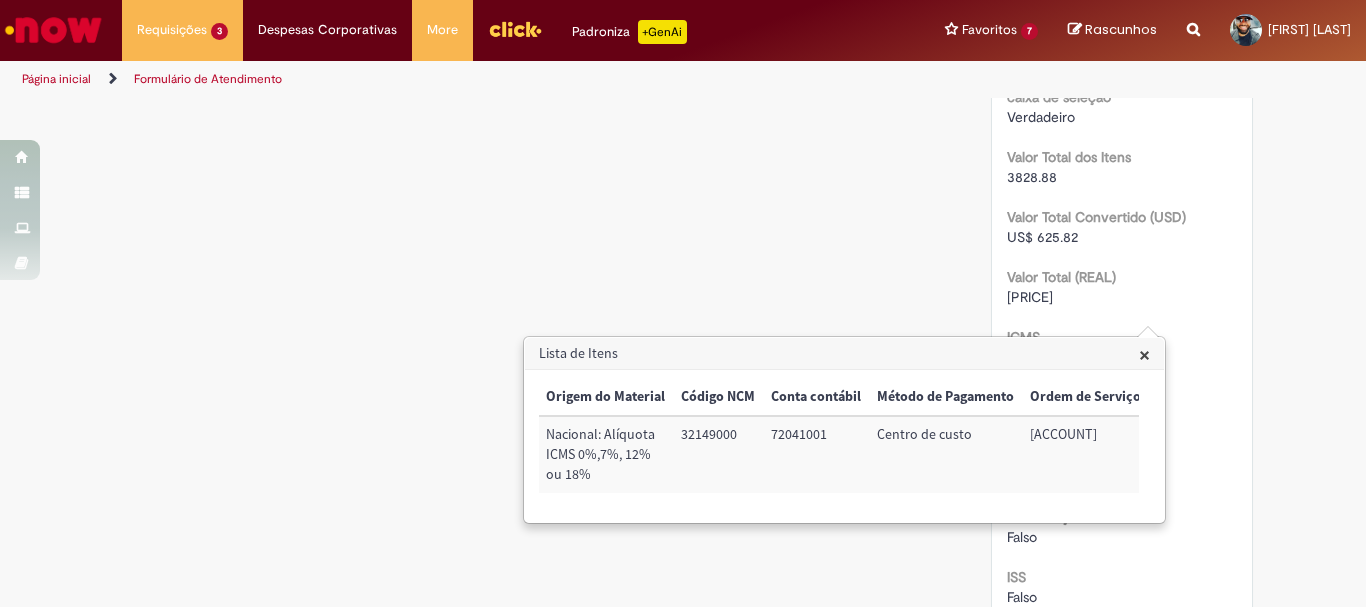 click on "×" at bounding box center (1144, 354) 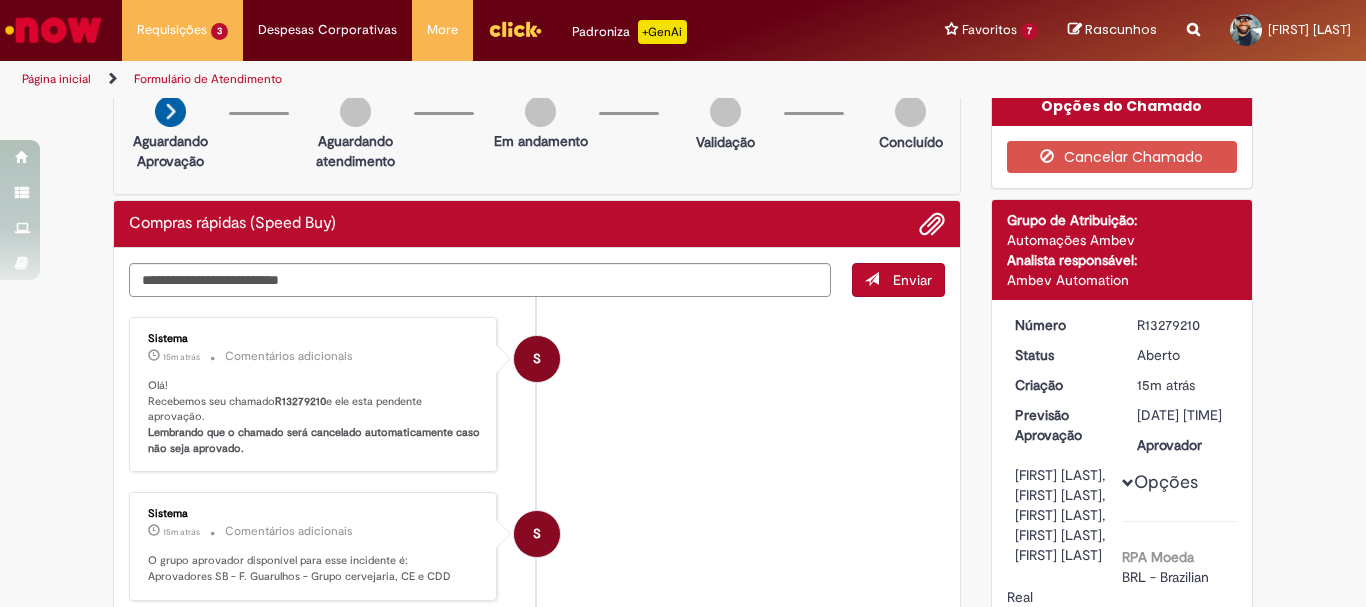 scroll, scrollTop: 0, scrollLeft: 0, axis: both 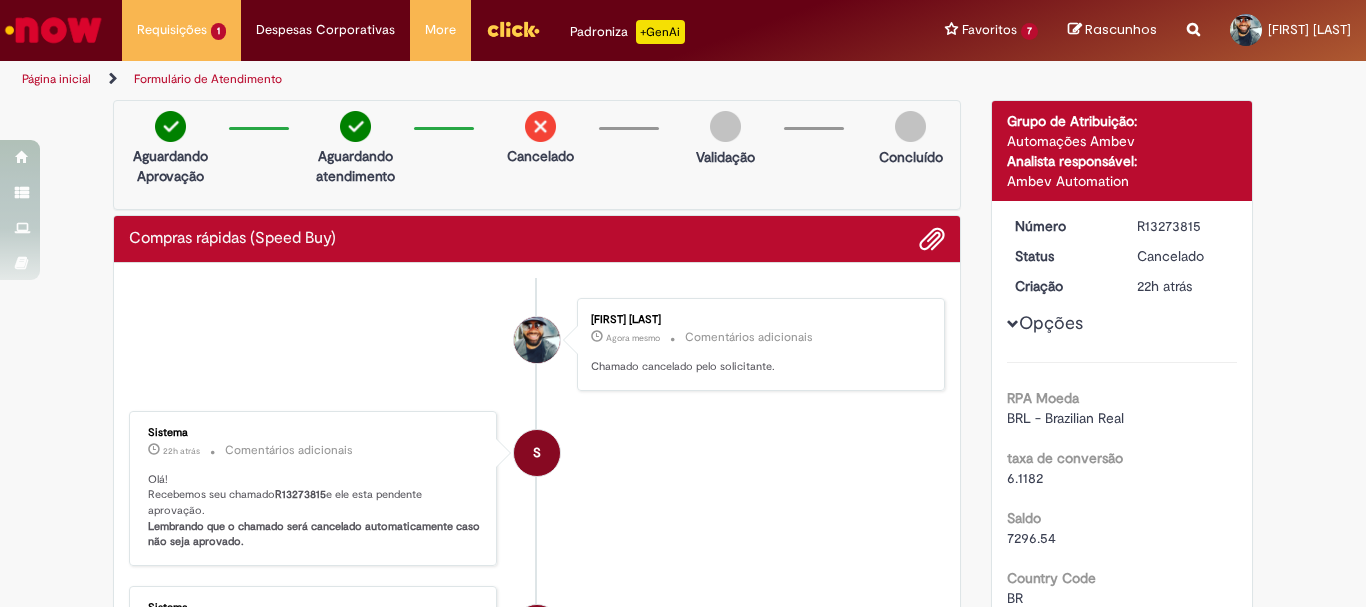 click on "Página inicial" at bounding box center (56, 79) 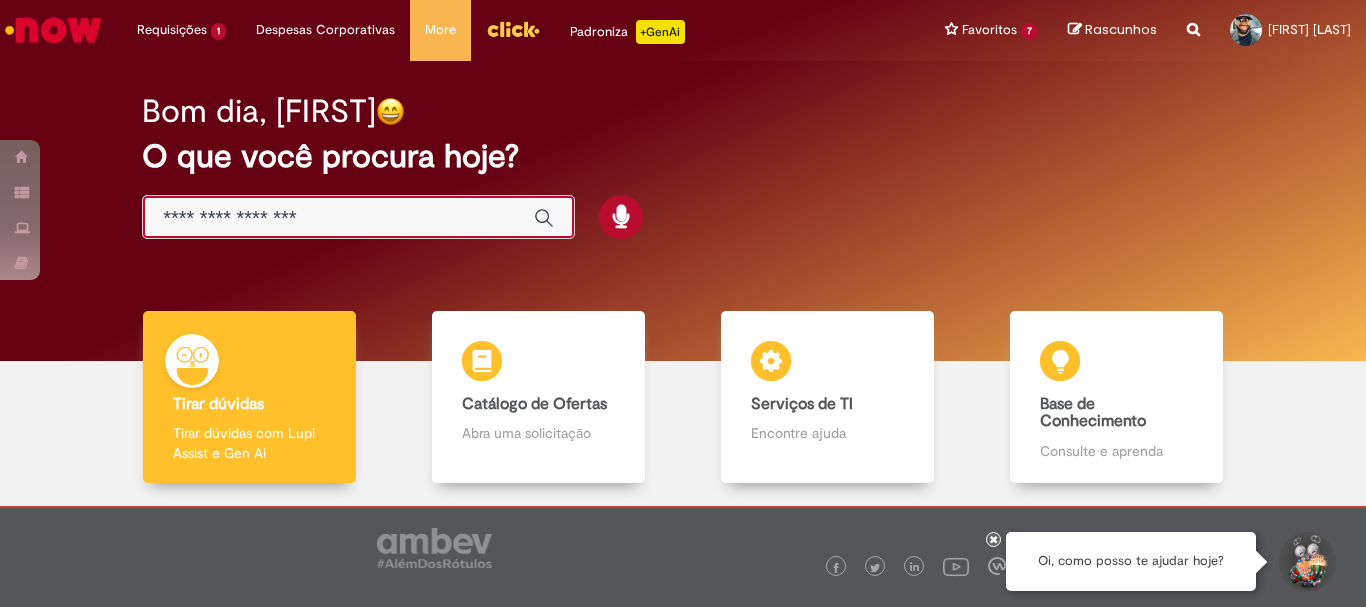 click at bounding box center [338, 218] 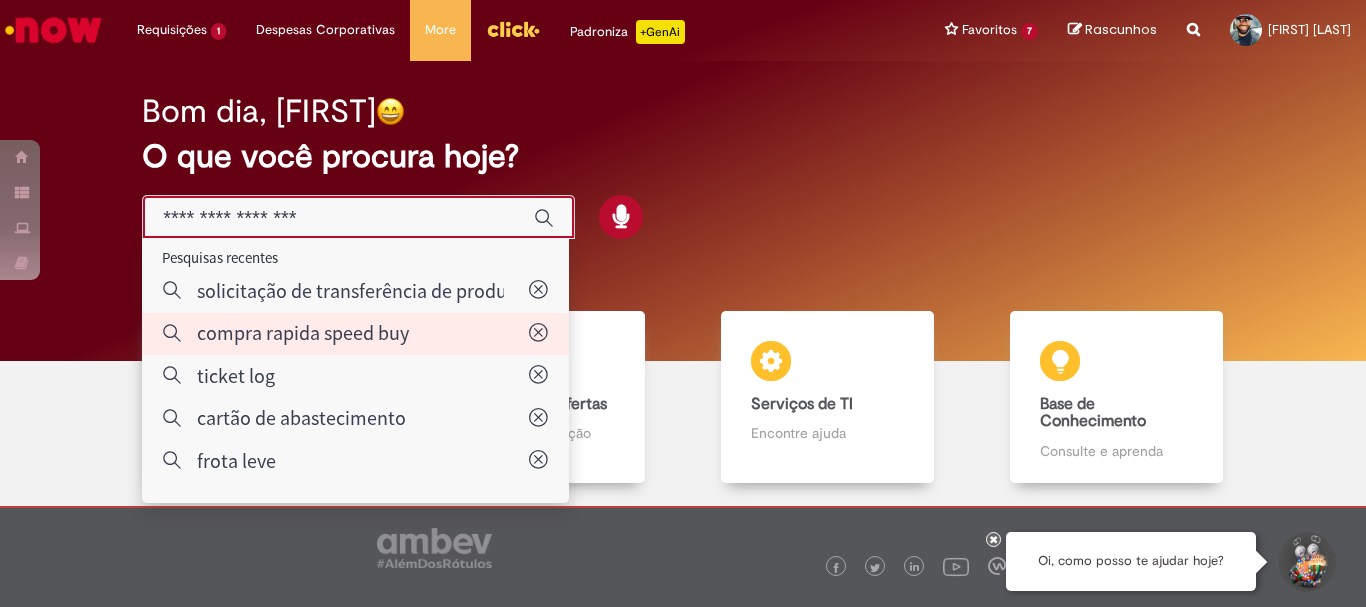 type on "**********" 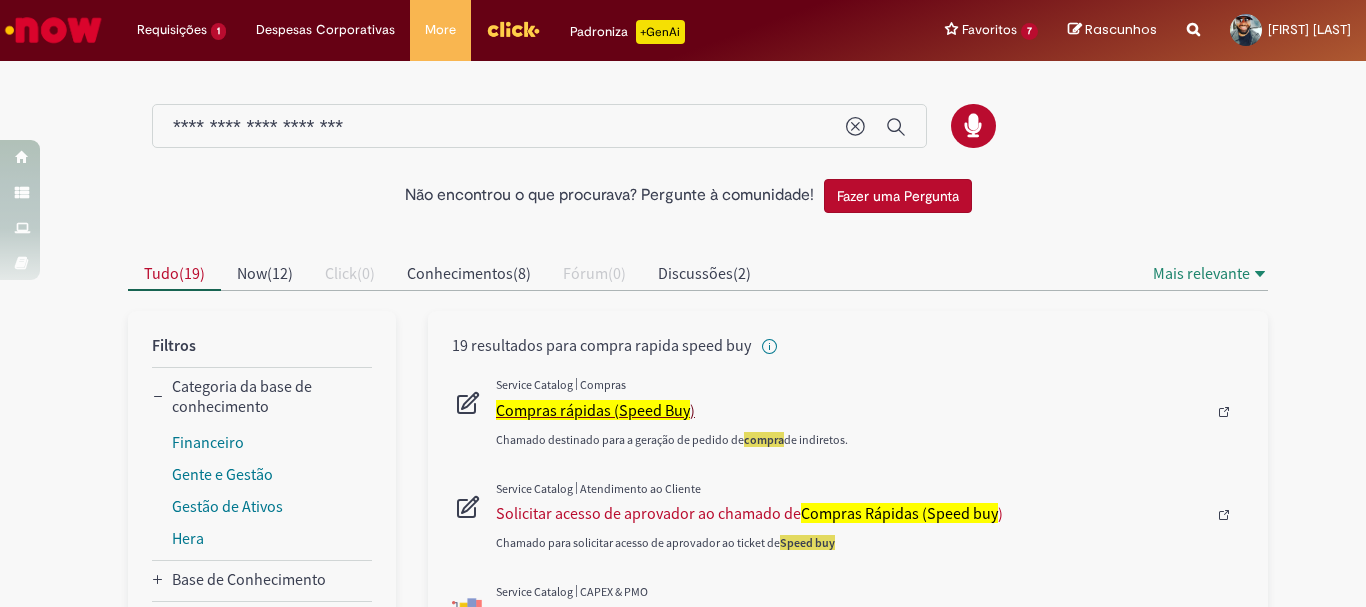 click on "Compras rápidas (Speed Buy" at bounding box center [593, 410] 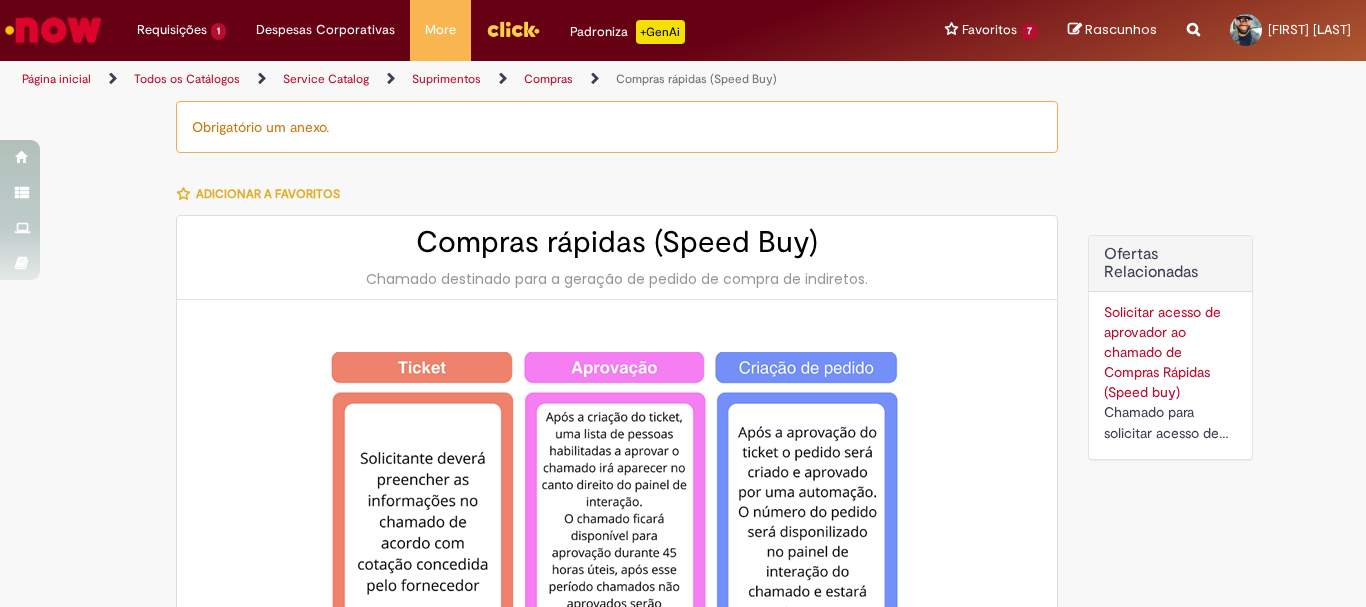type on "********" 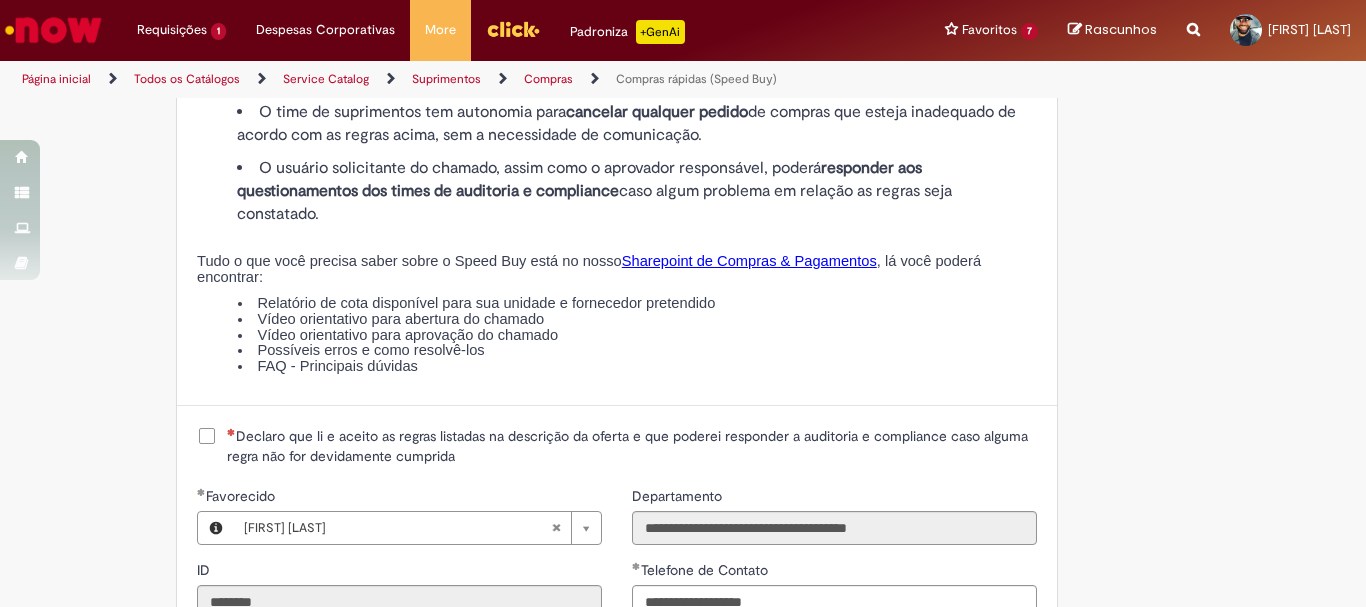 scroll, scrollTop: 2300, scrollLeft: 0, axis: vertical 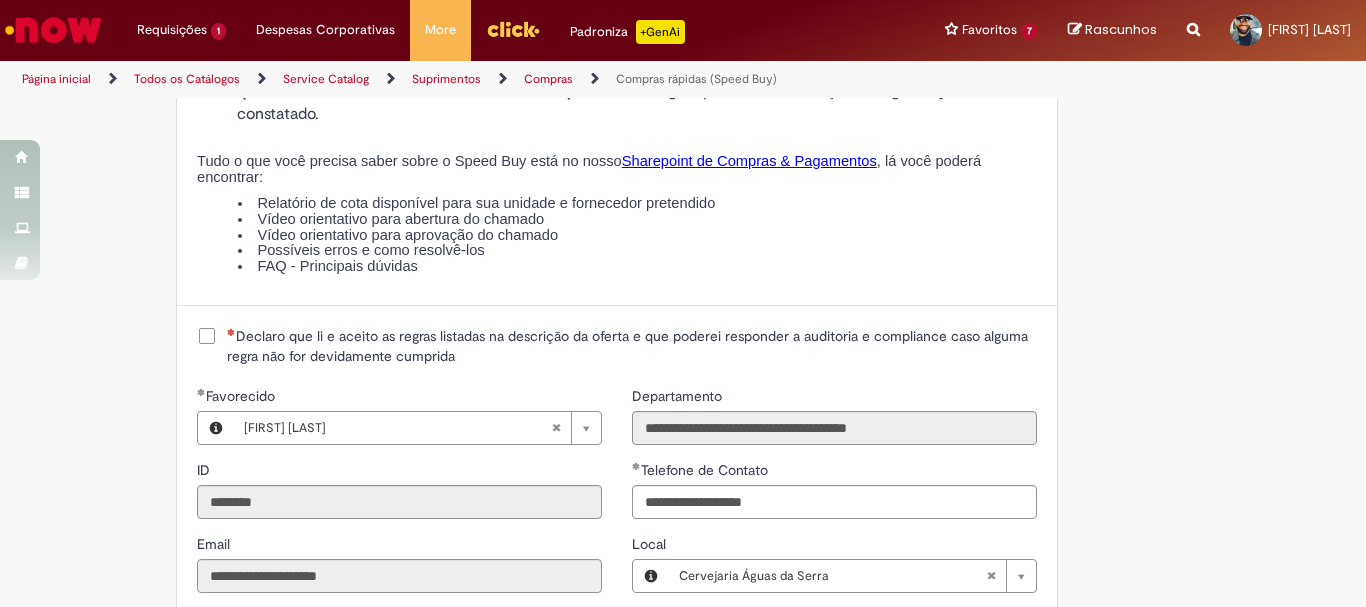 click on "Declaro que li e aceito as regras listadas na descrição da oferta e que poderei responder a auditoria e compliance caso alguma regra não for devidamente cumprida" at bounding box center [632, 346] 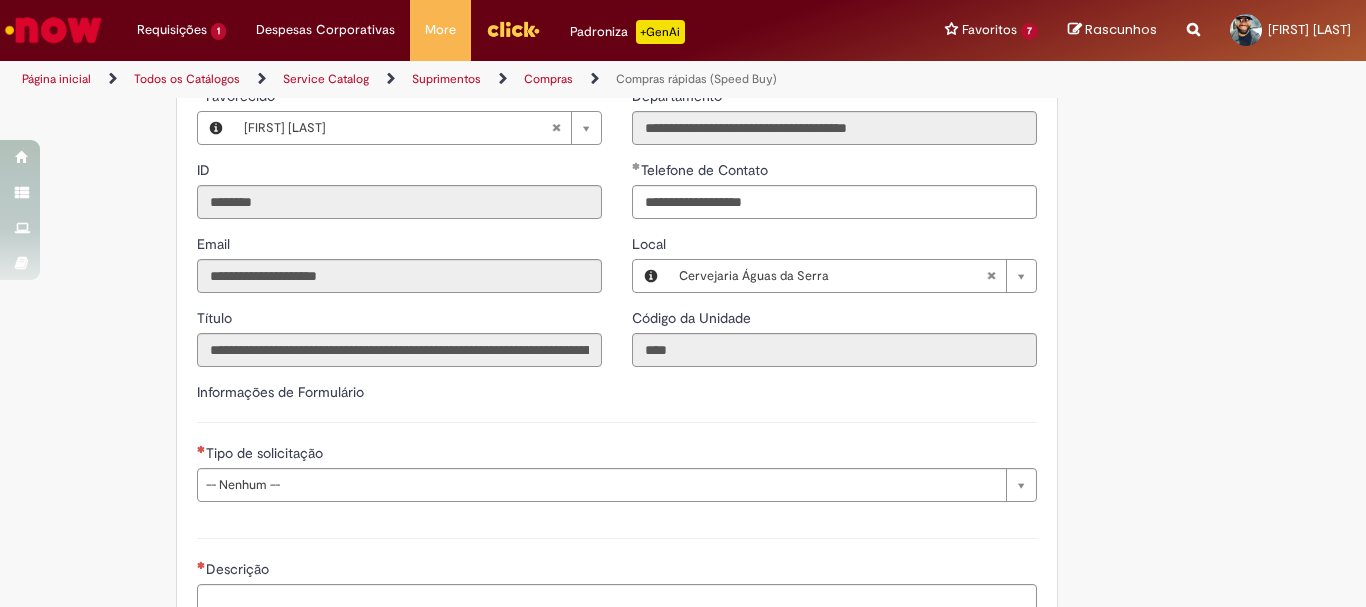 scroll, scrollTop: 2700, scrollLeft: 0, axis: vertical 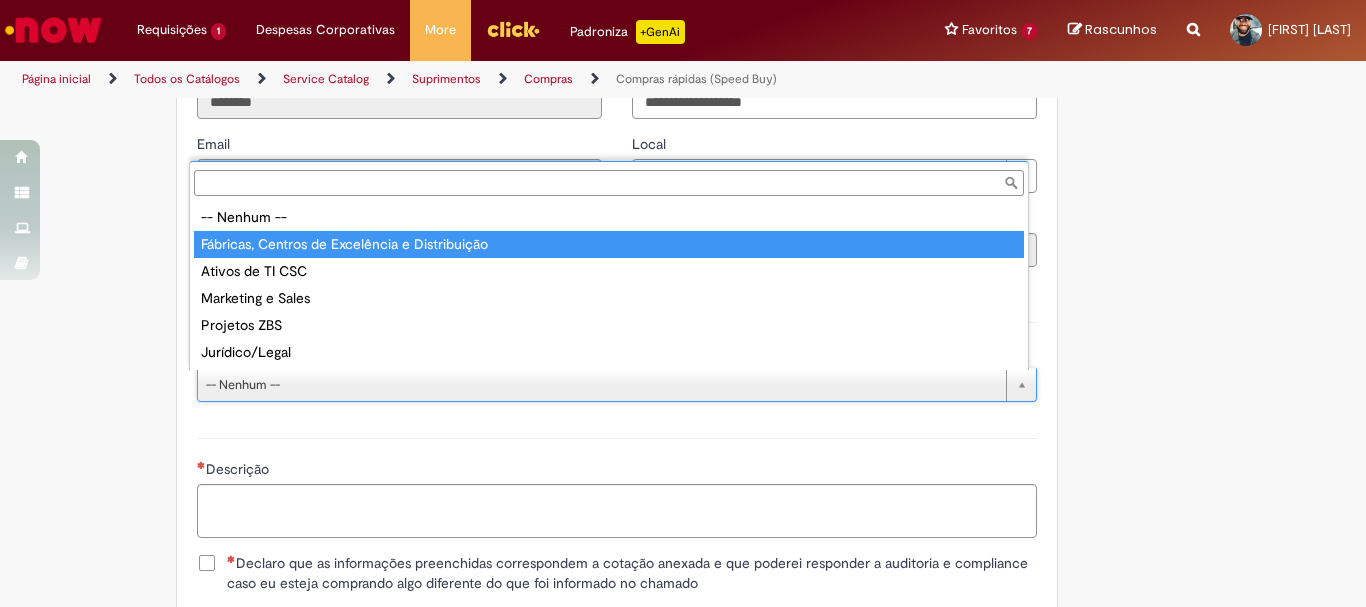type on "**********" 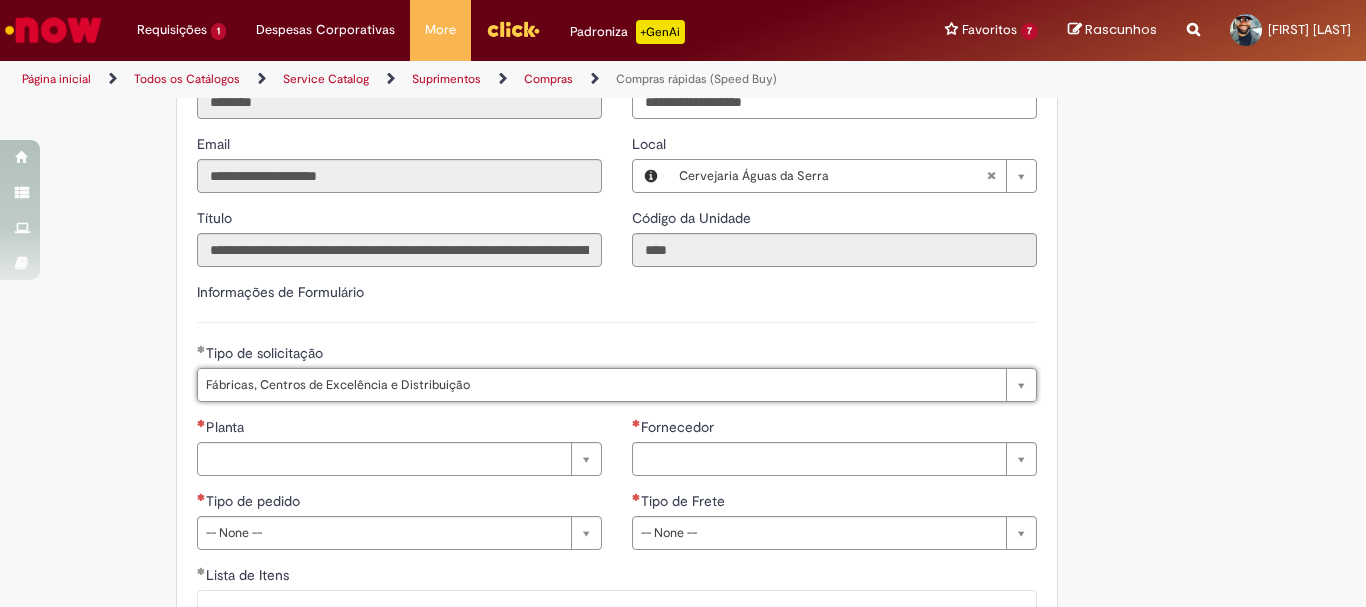 scroll, scrollTop: 2800, scrollLeft: 0, axis: vertical 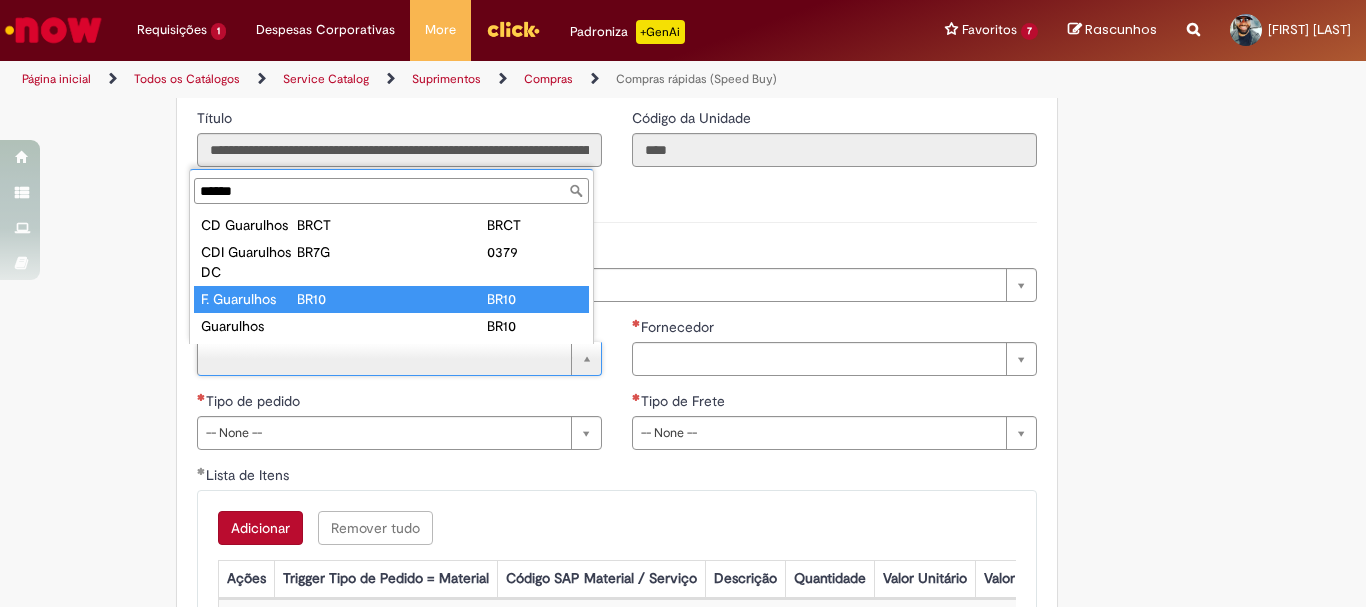type on "******" 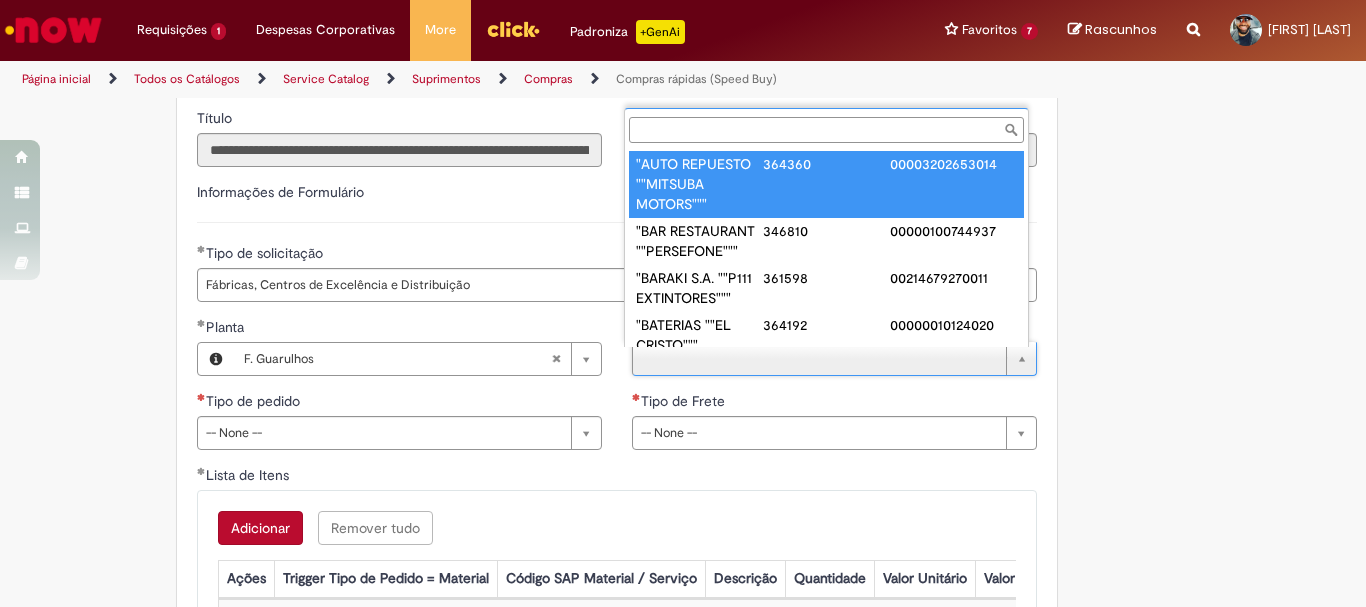 scroll, scrollTop: 0, scrollLeft: 0, axis: both 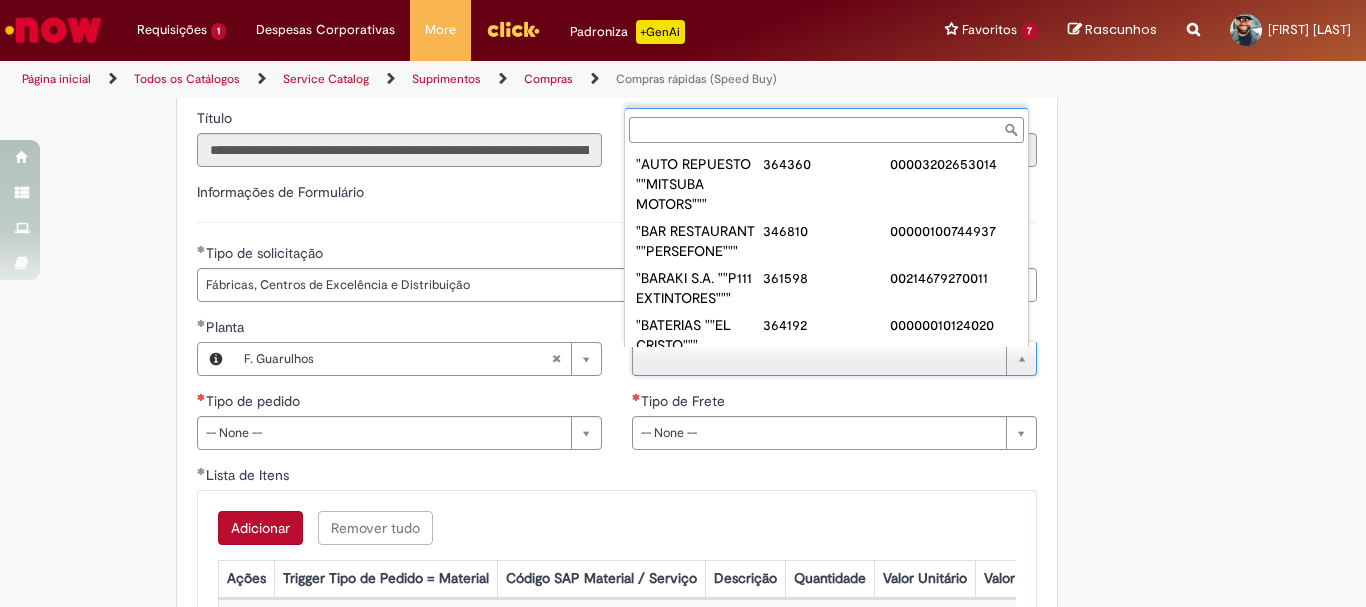 paste on "******" 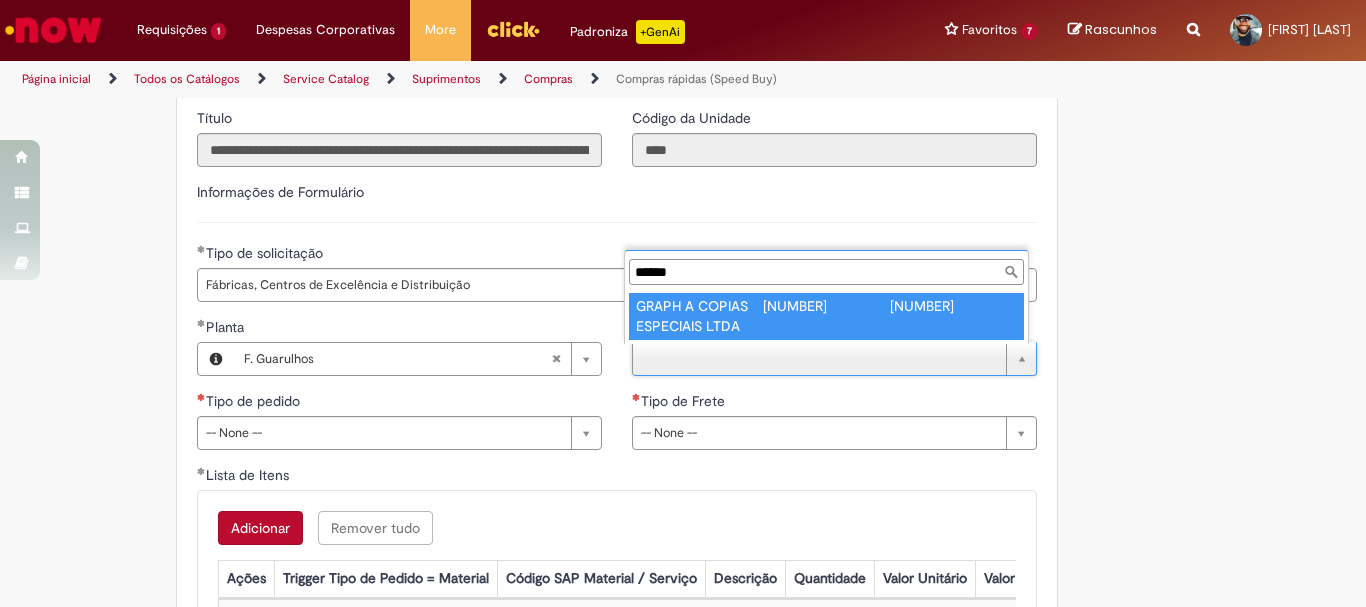 type on "******" 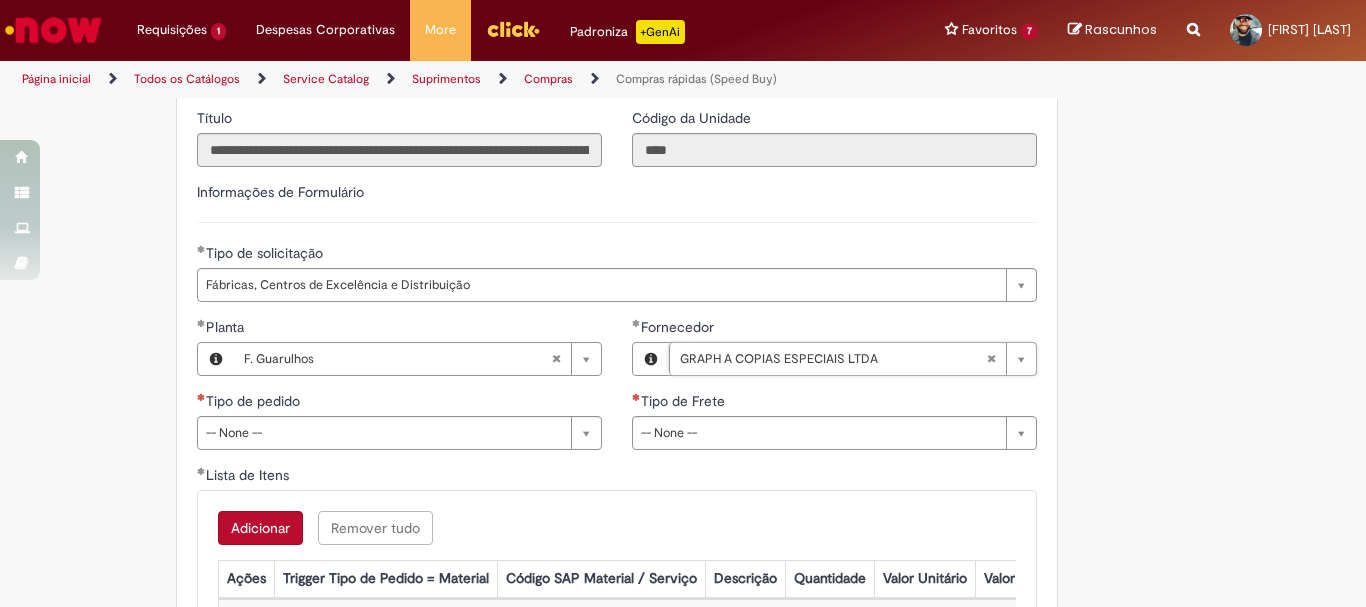 scroll, scrollTop: 3000, scrollLeft: 0, axis: vertical 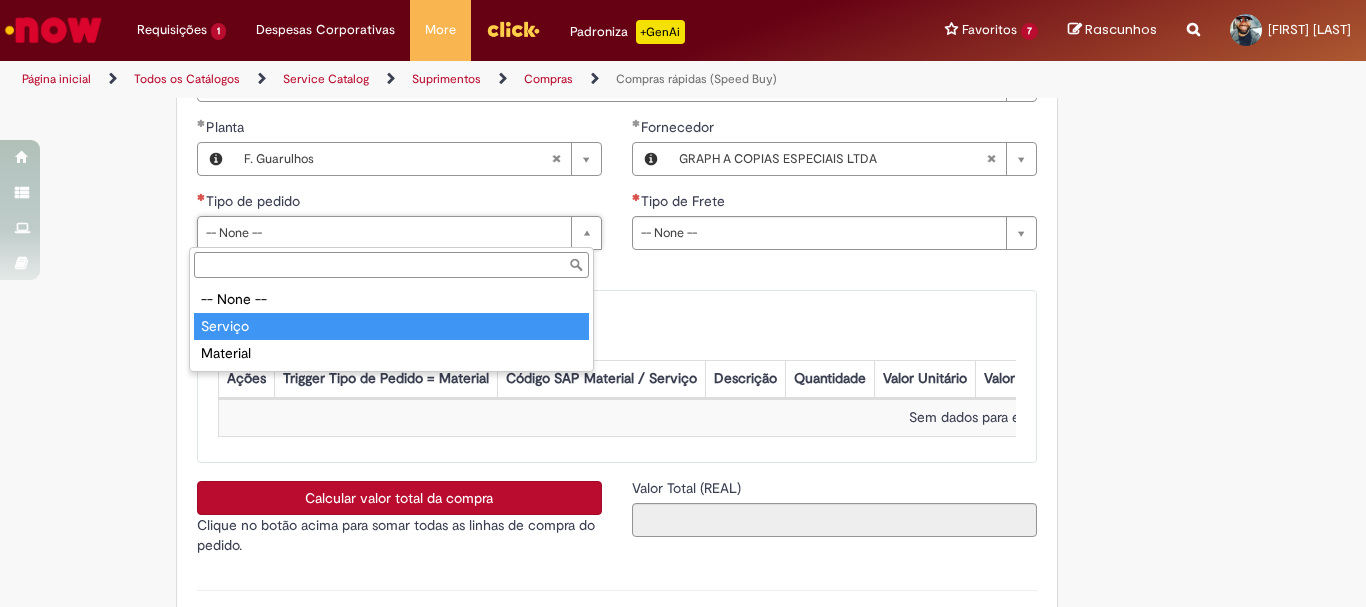 drag, startPoint x: 271, startPoint y: 350, endPoint x: 275, endPoint y: 333, distance: 17.464249 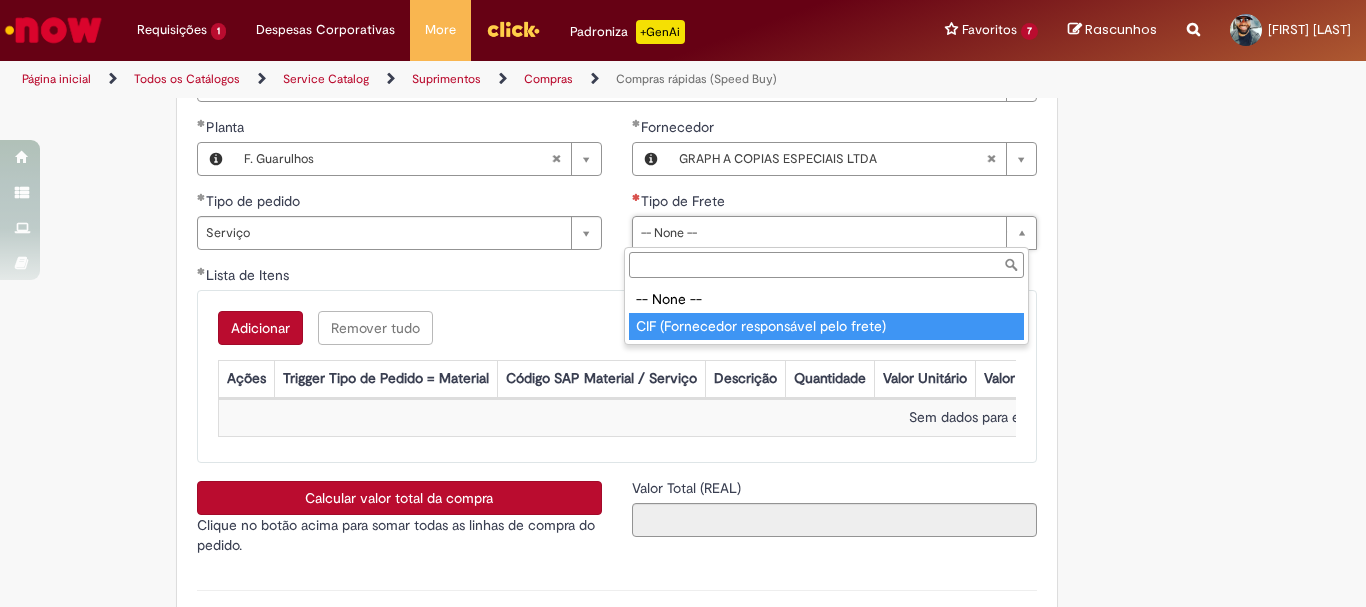 type on "**********" 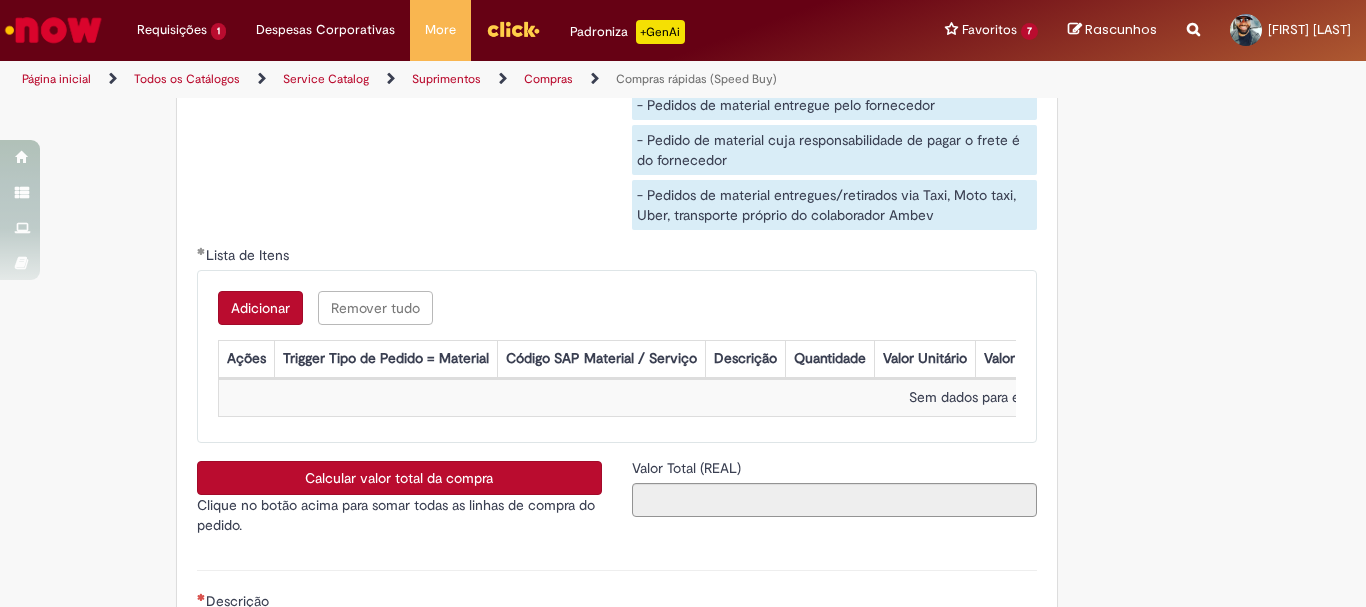 scroll, scrollTop: 3300, scrollLeft: 0, axis: vertical 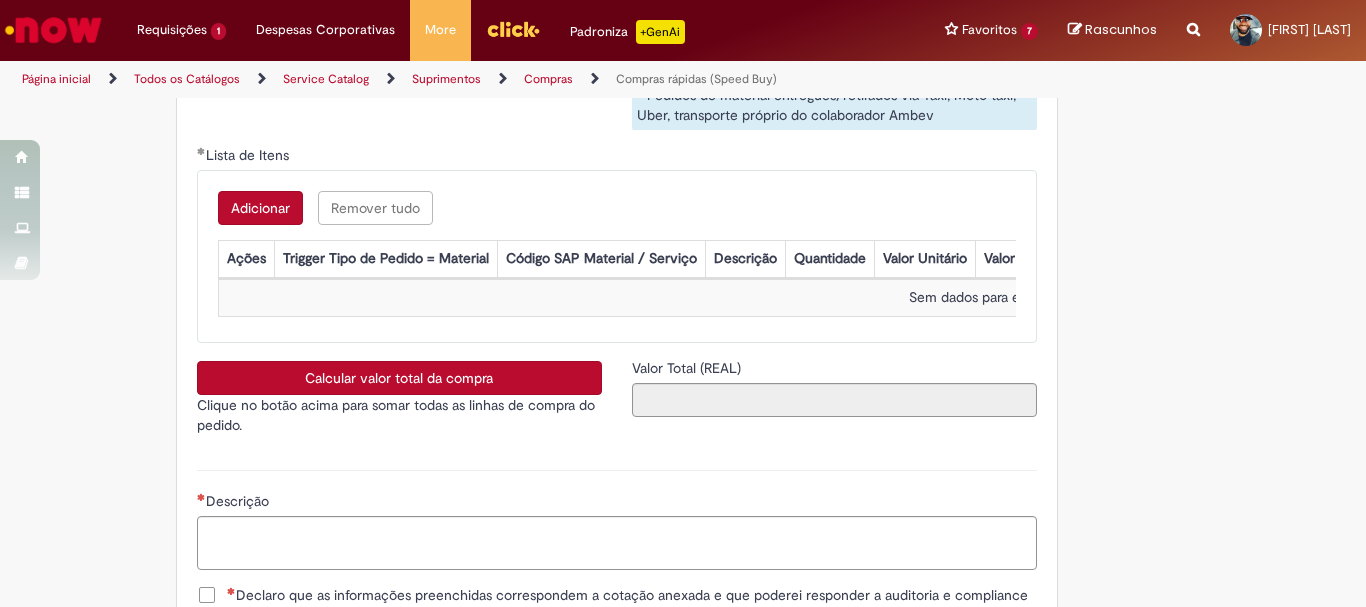 click on "Adicionar" at bounding box center (260, 208) 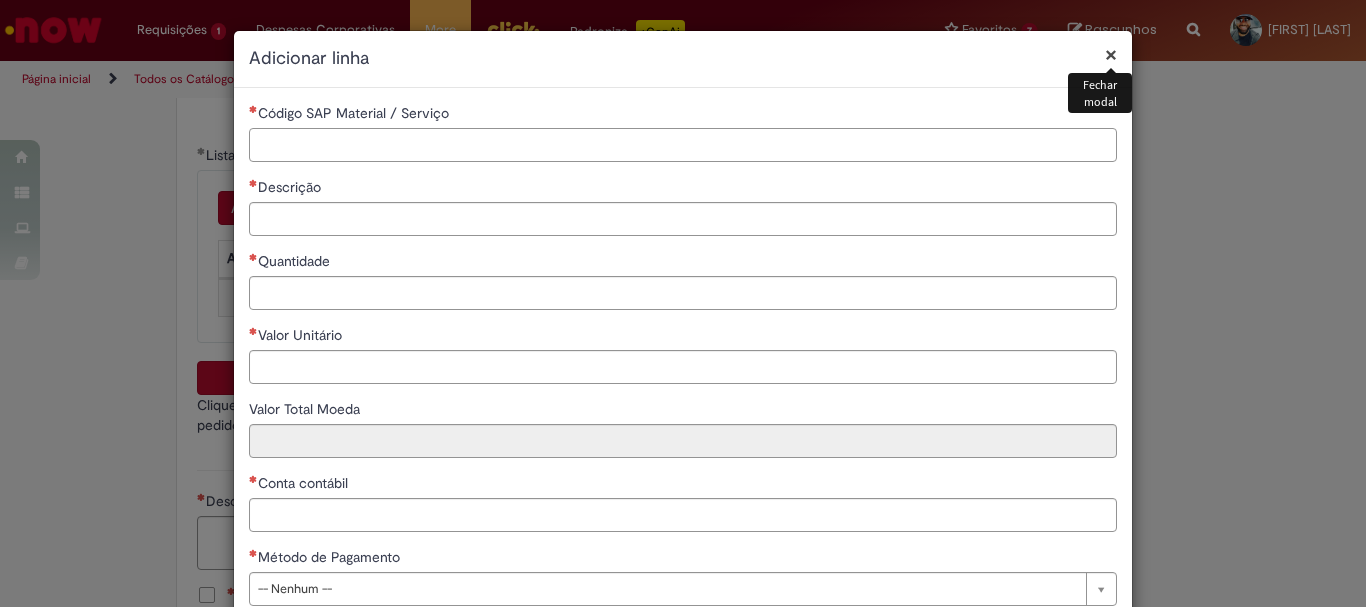 click on "Código SAP Material / Serviço" at bounding box center (683, 145) 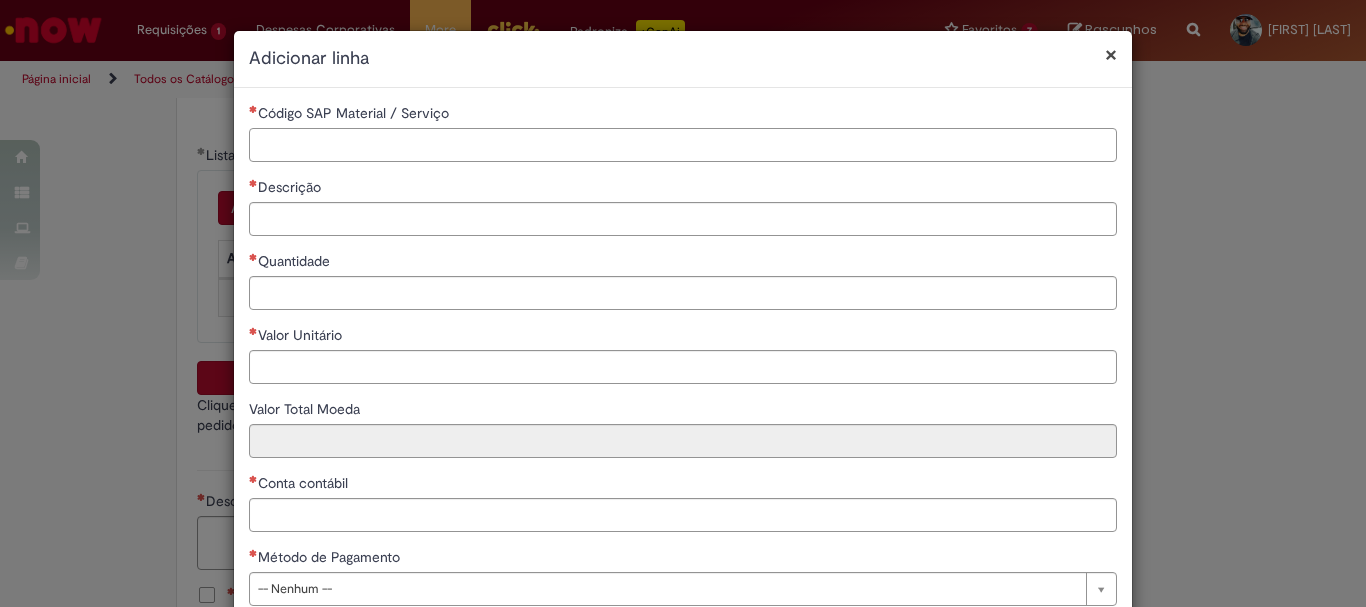 paste on "********" 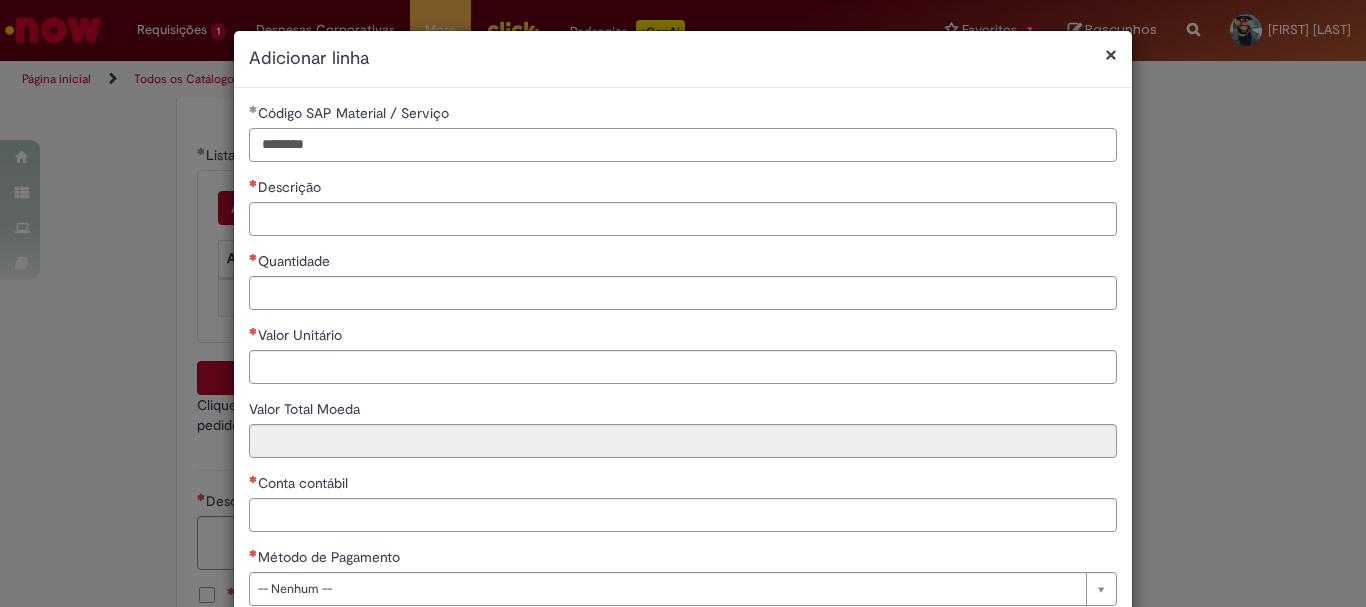 type on "********" 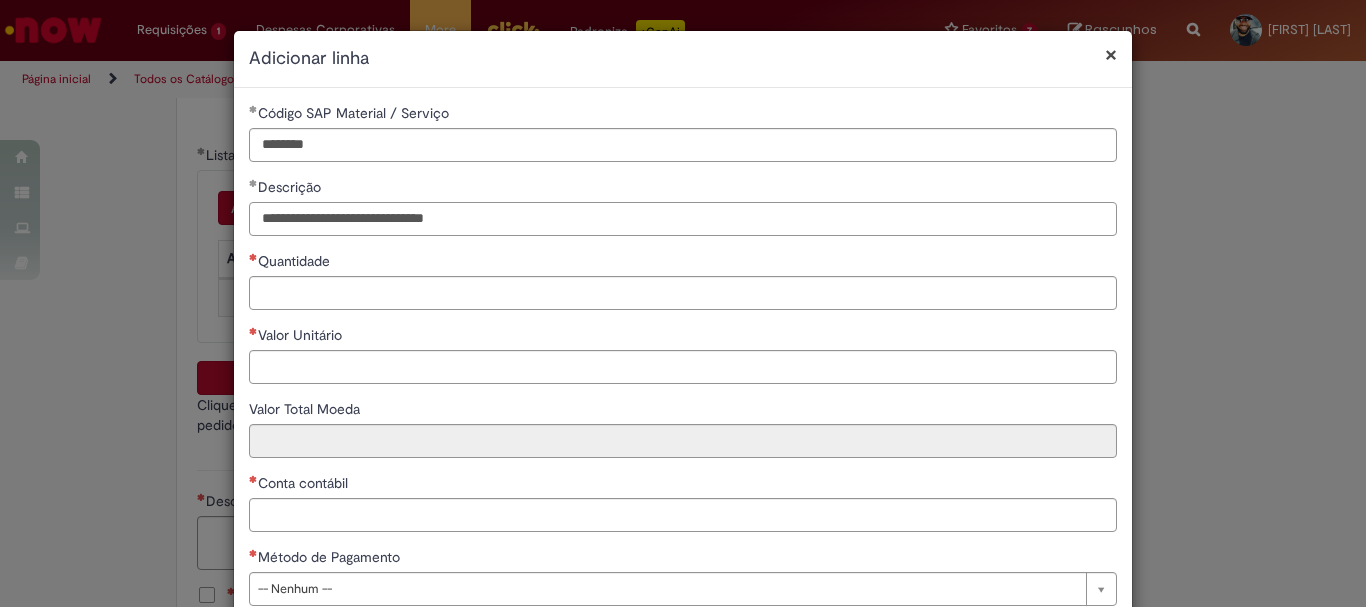 type on "**********" 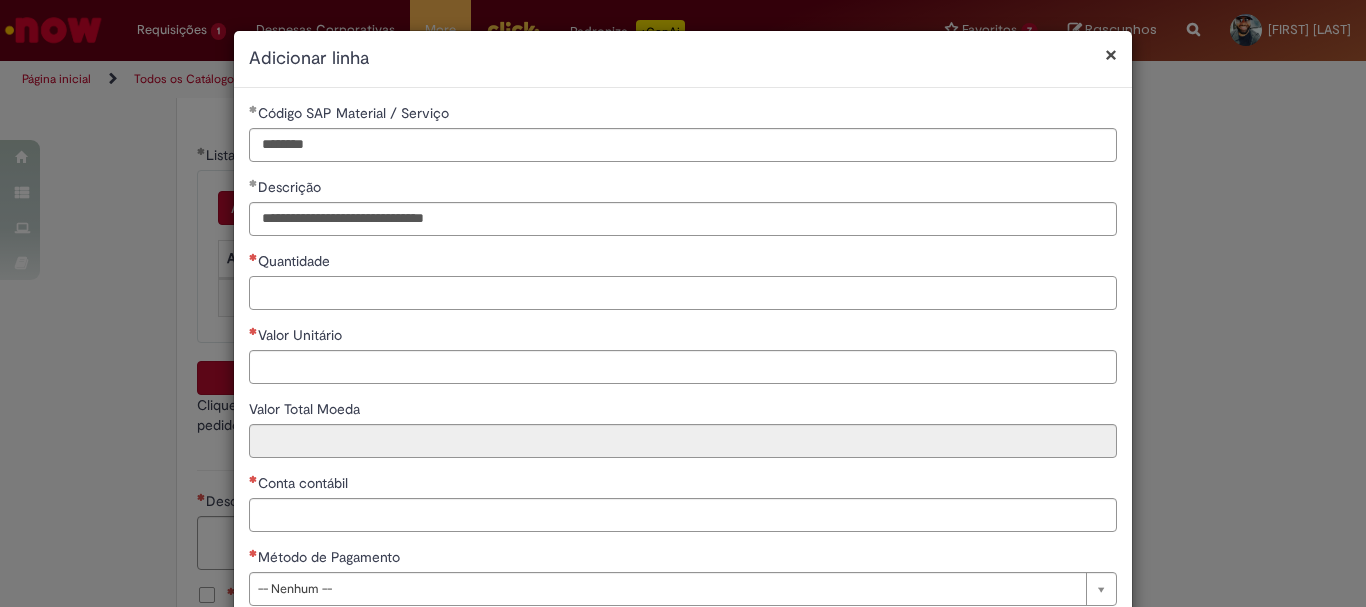 click on "Quantidade" at bounding box center [683, 293] 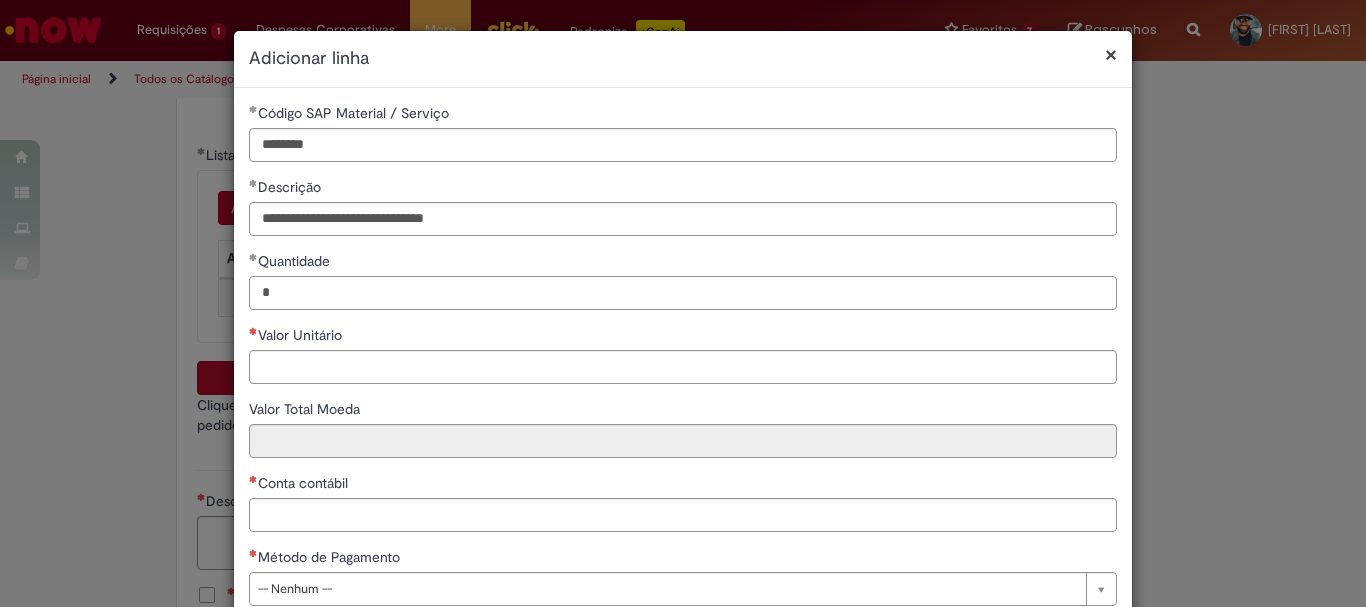 type on "*" 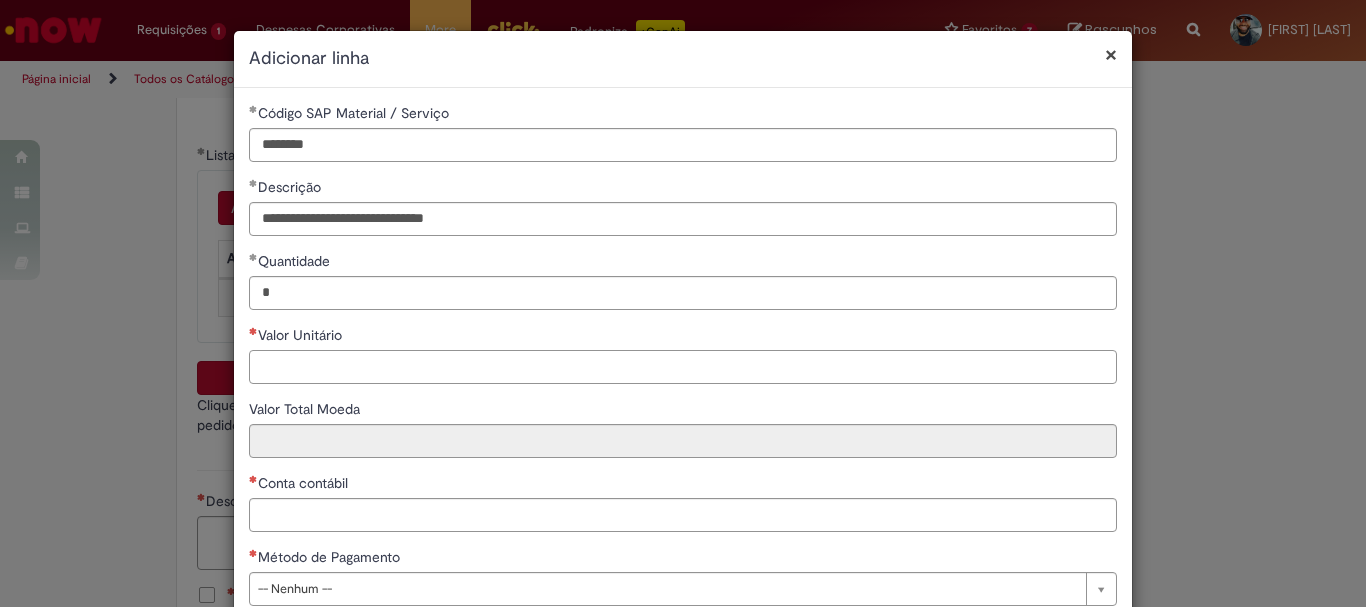 click on "Valor Unitário" at bounding box center (683, 367) 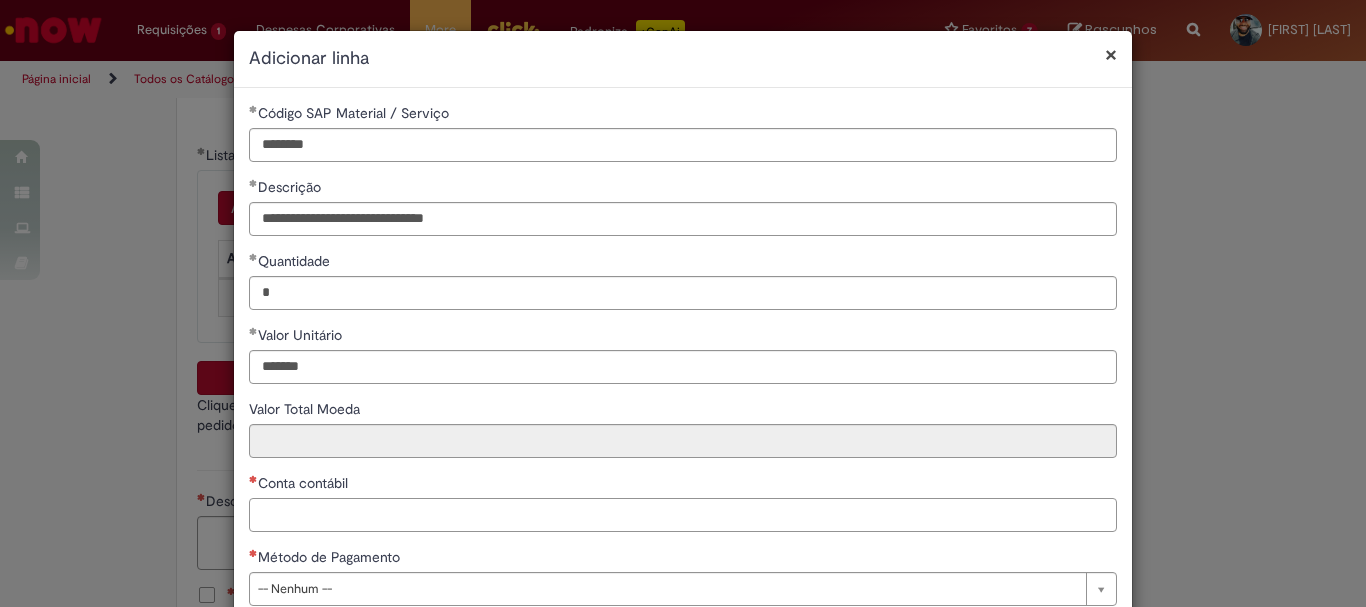 type on "********" 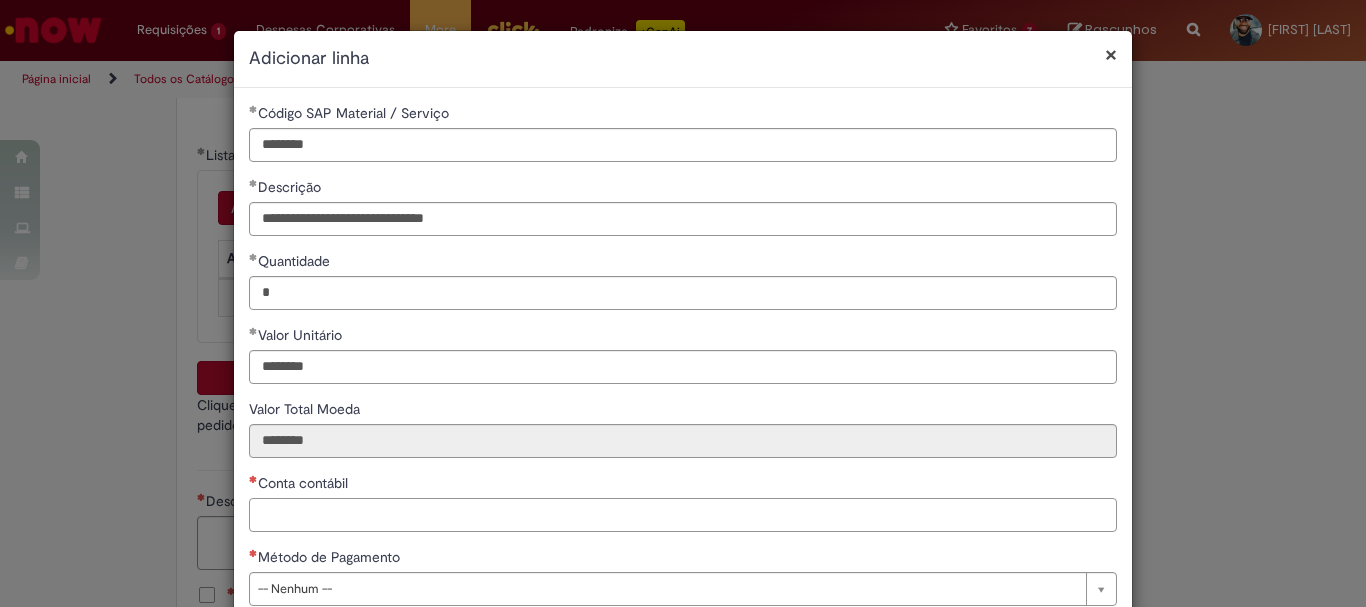 click on "Conta contábil" at bounding box center (683, 515) 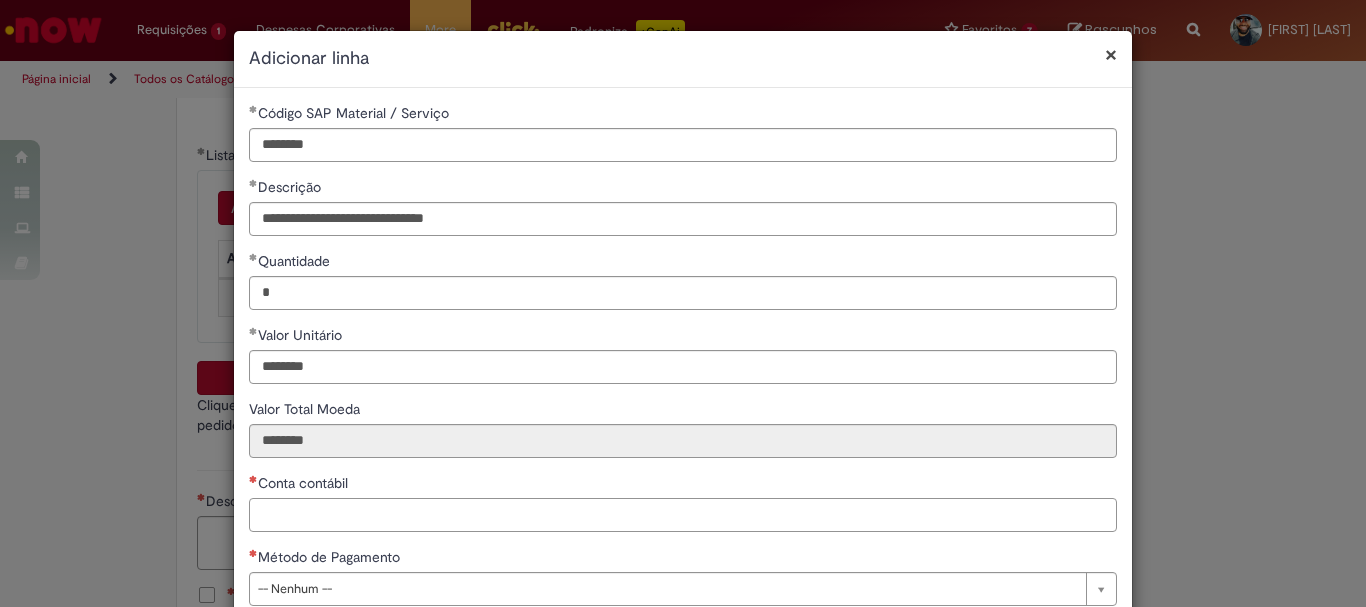 paste on "********" 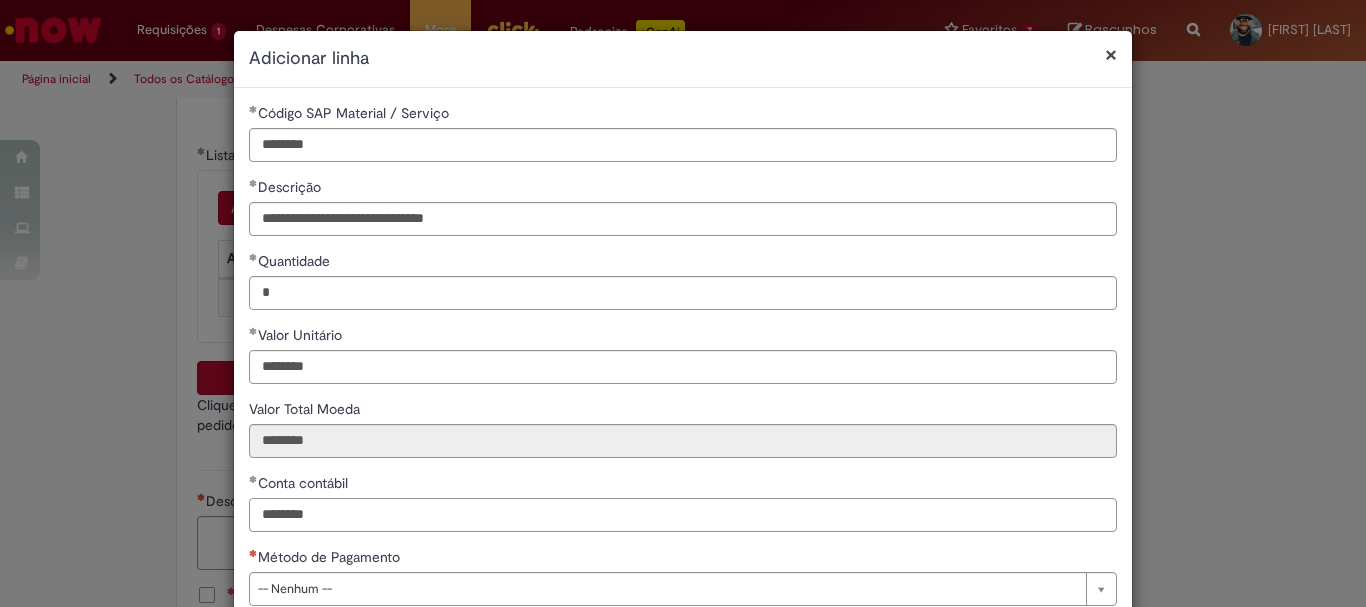type on "********" 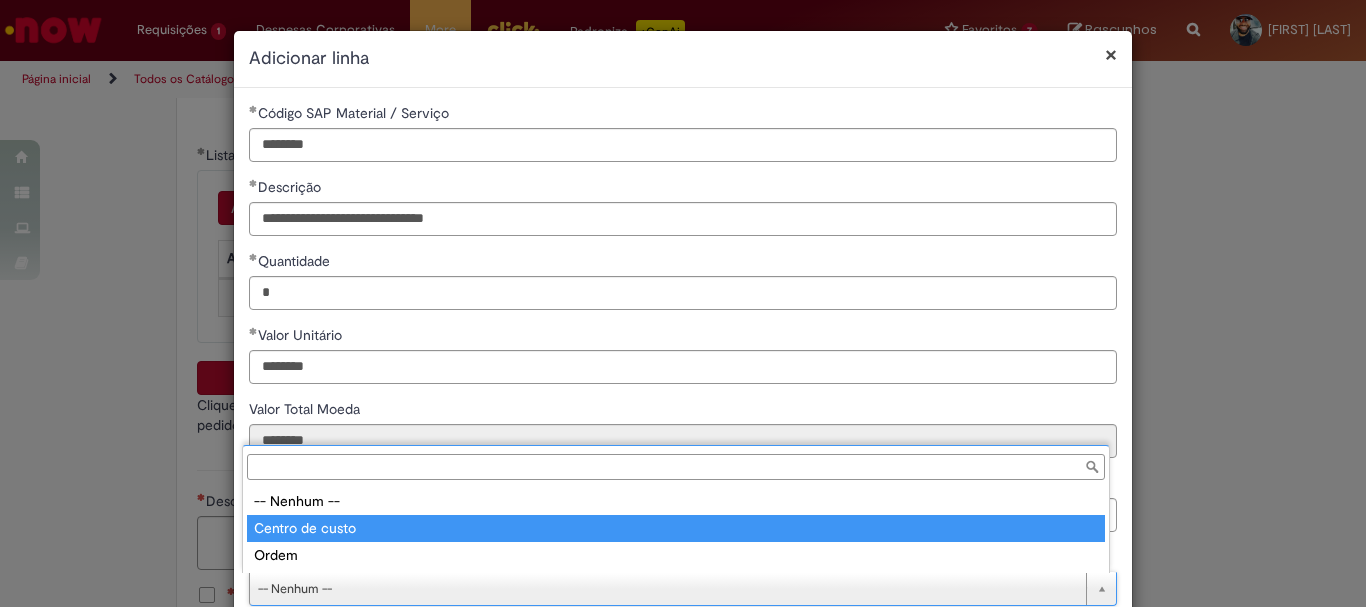 type on "**********" 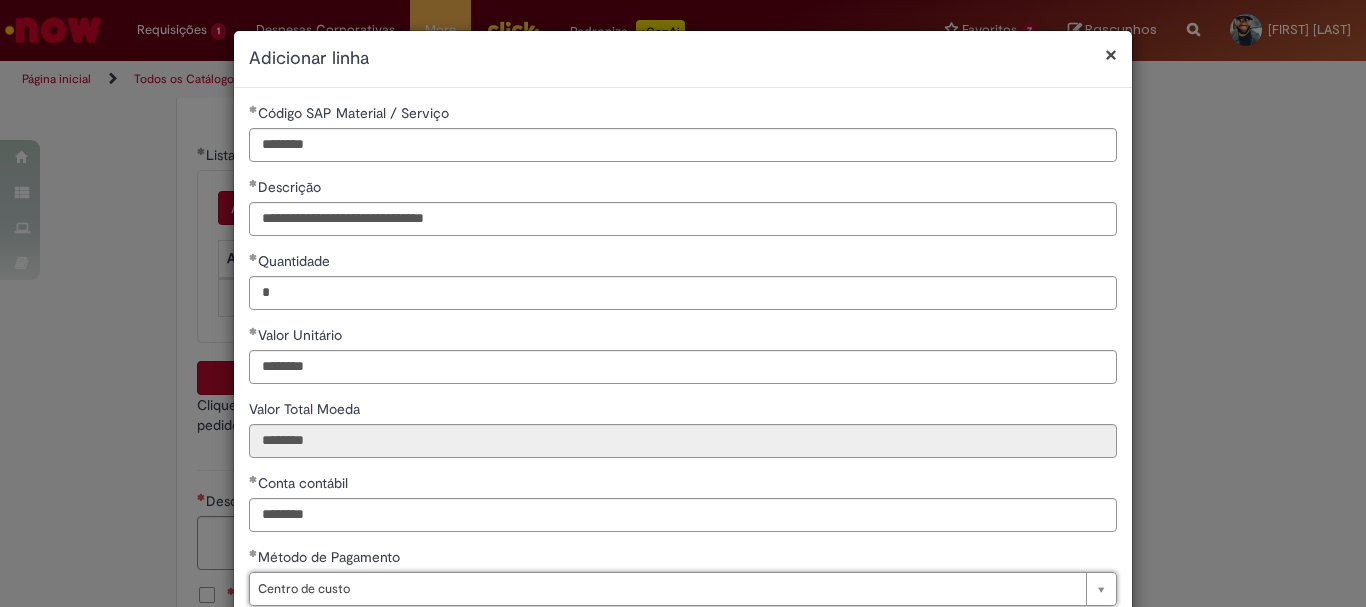 scroll, scrollTop: 199, scrollLeft: 0, axis: vertical 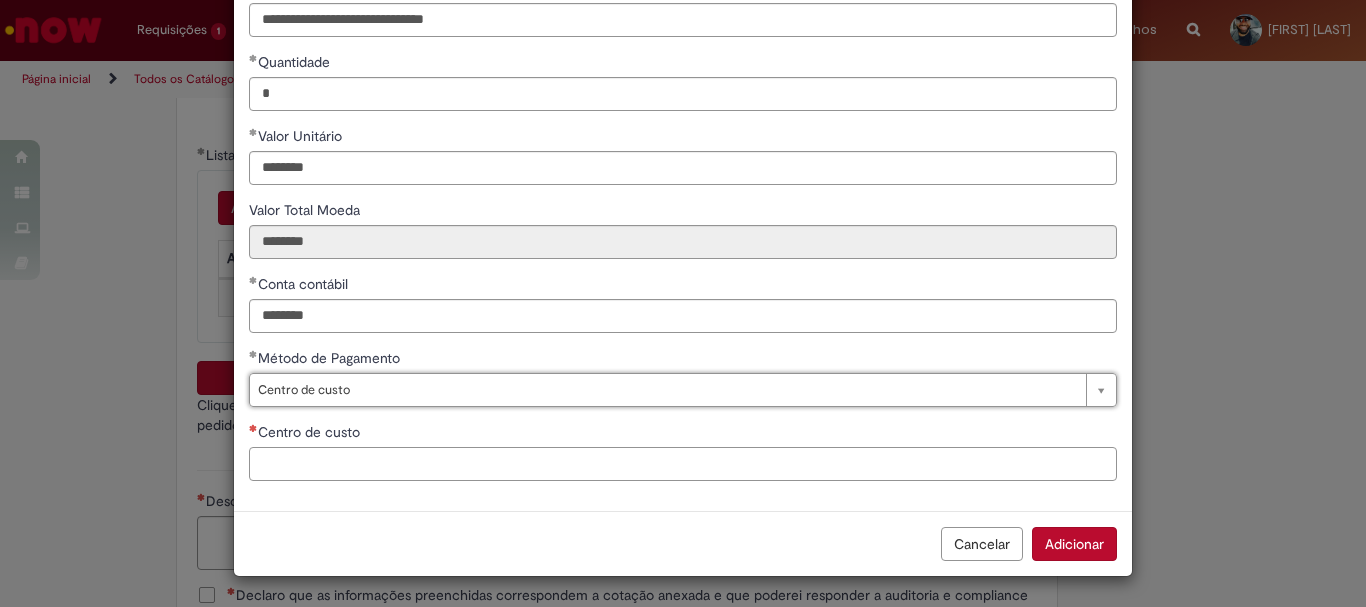 click on "Centro de custo" at bounding box center [683, 464] 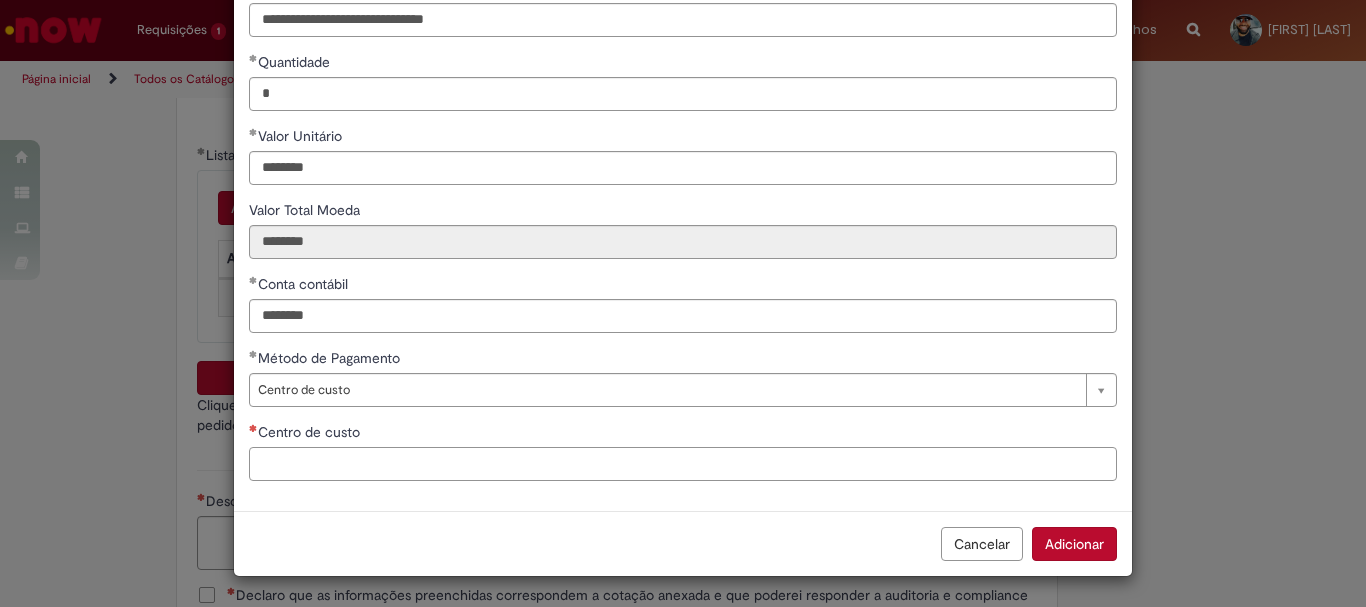 paste on "**********" 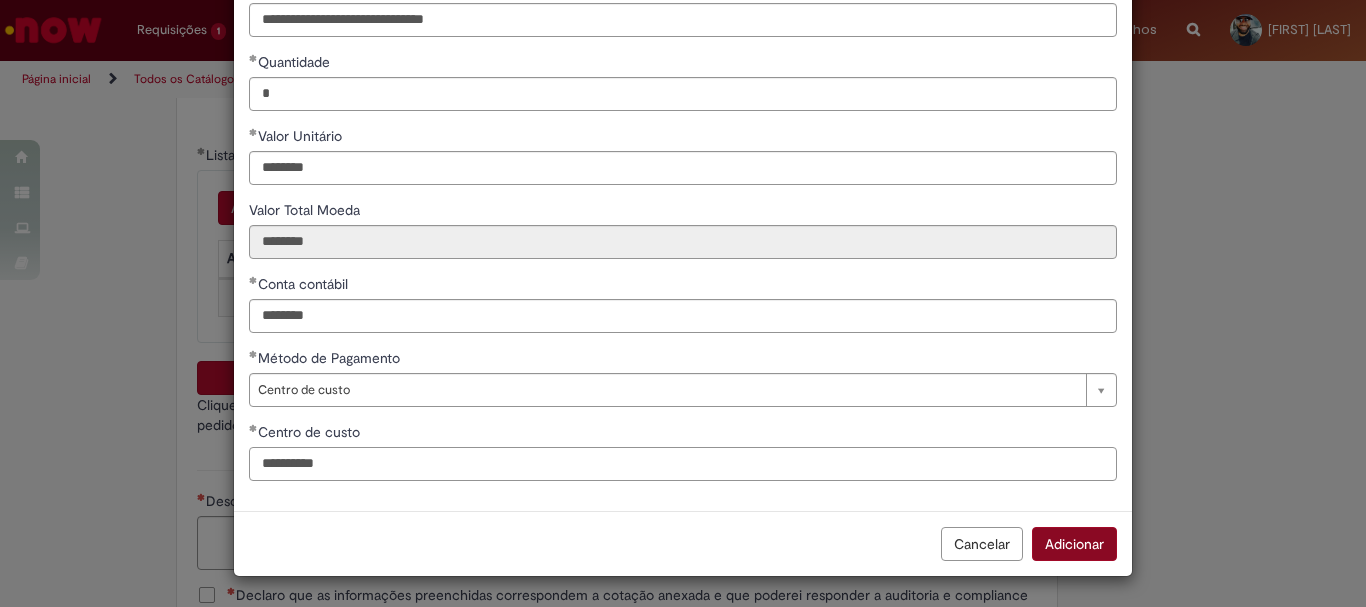 type on "**********" 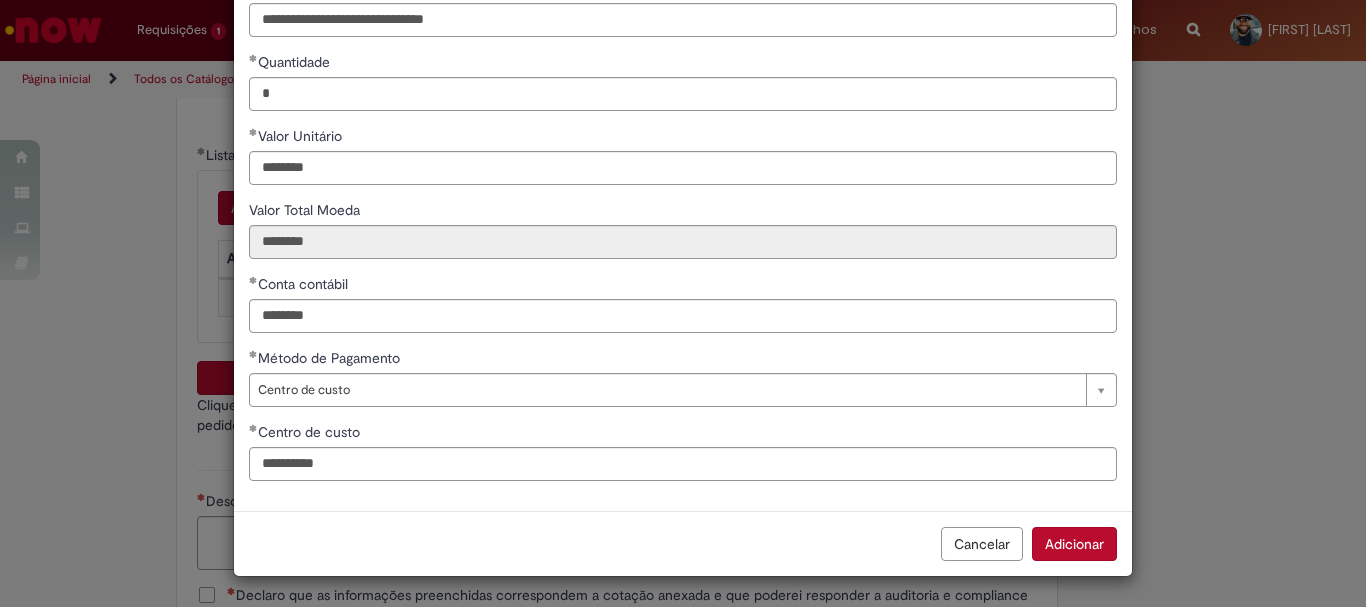 click on "Adicionar" at bounding box center [1074, 544] 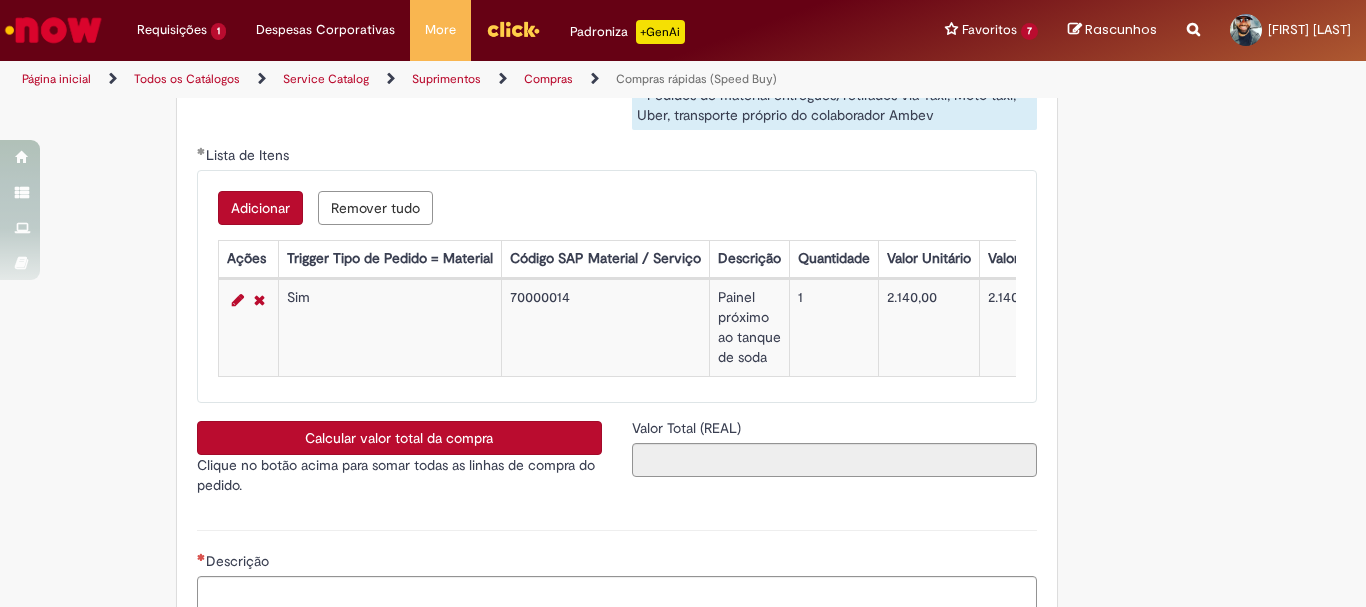 click on "Calcular valor total da compra" at bounding box center [399, 438] 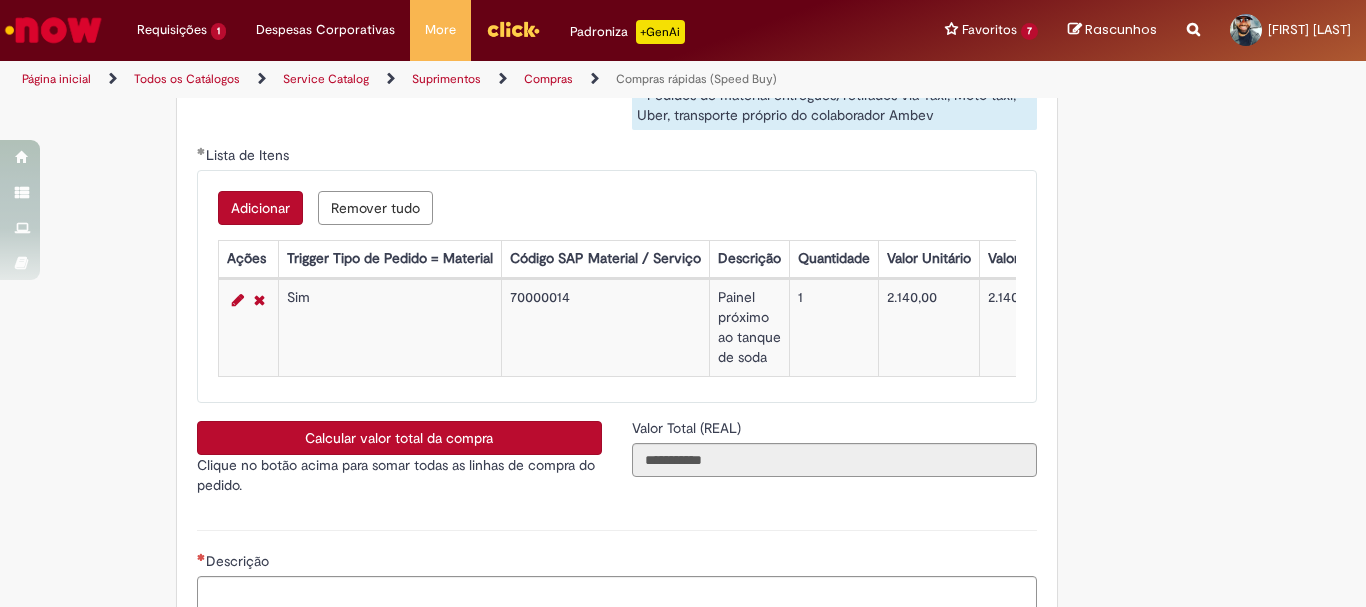 scroll, scrollTop: 3500, scrollLeft: 0, axis: vertical 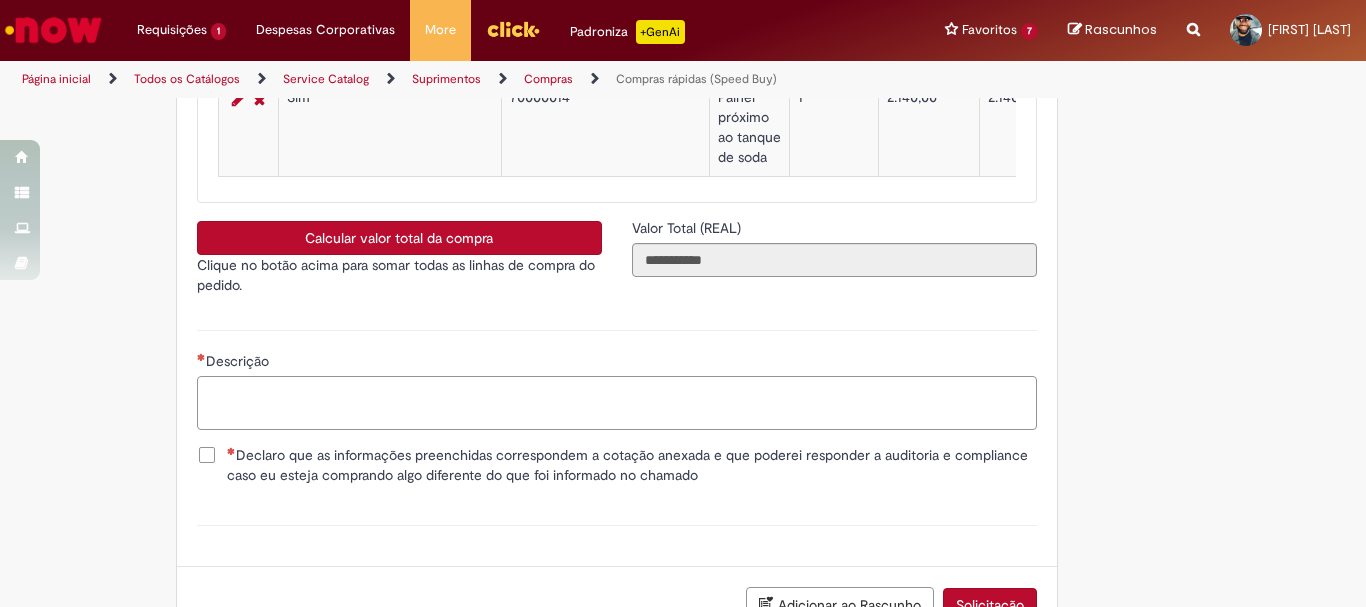 click on "Descrição" at bounding box center [617, 403] 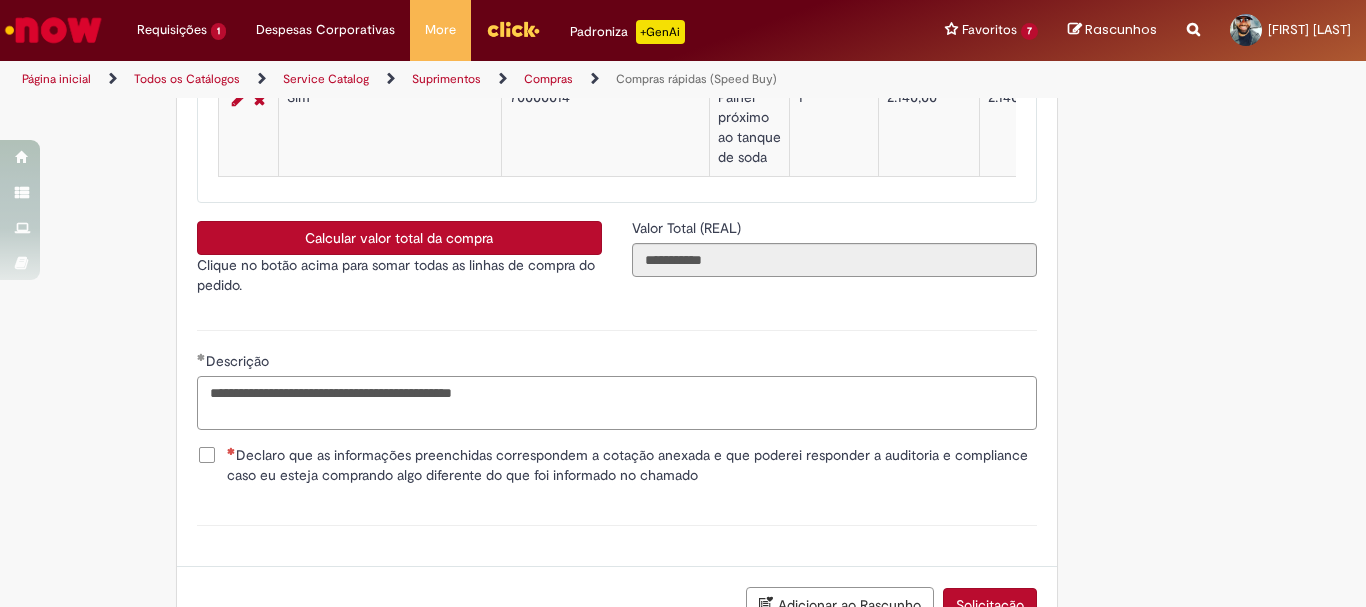 type on "**********" 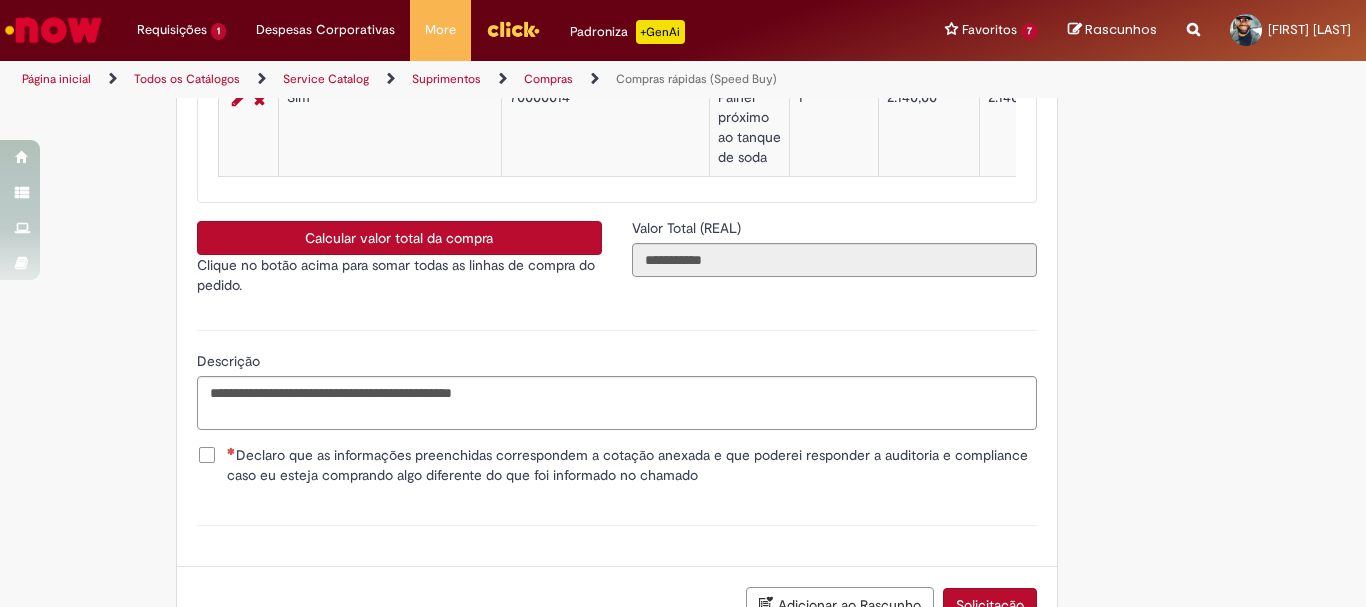 click on "Declaro que as informações preenchidas correspondem a cotação anexada e que poderei responder a auditoria e compliance caso eu esteja comprando algo diferente do que foi informado no chamado" at bounding box center (632, 465) 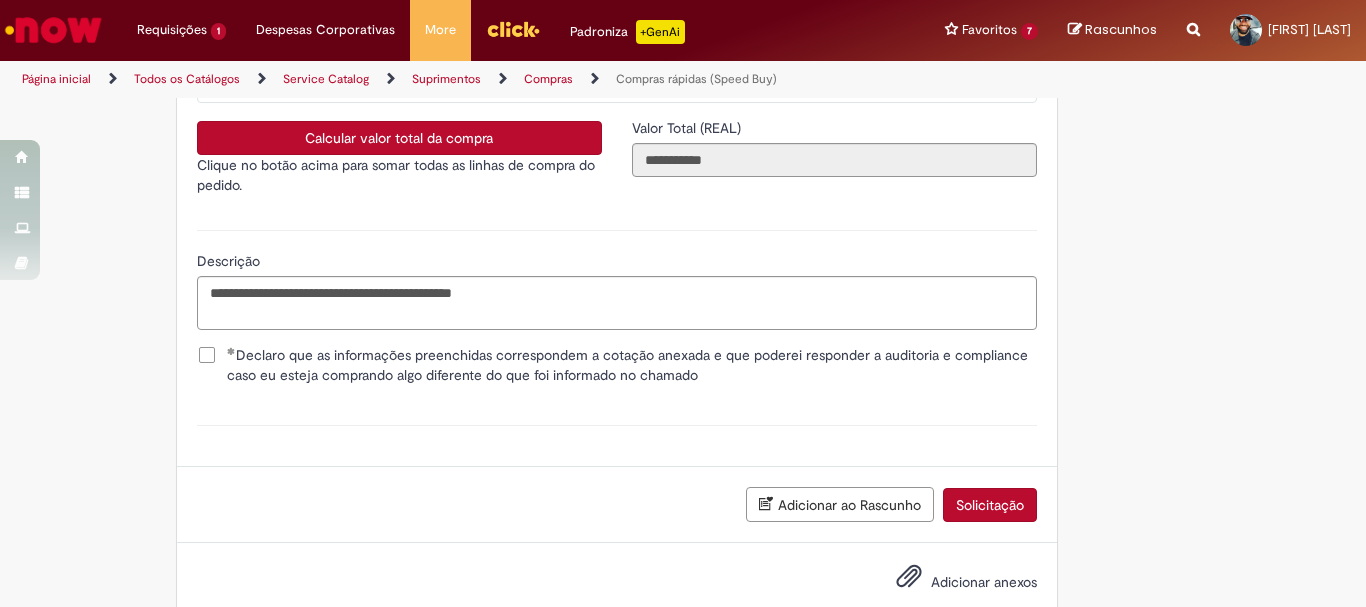 scroll, scrollTop: 3661, scrollLeft: 0, axis: vertical 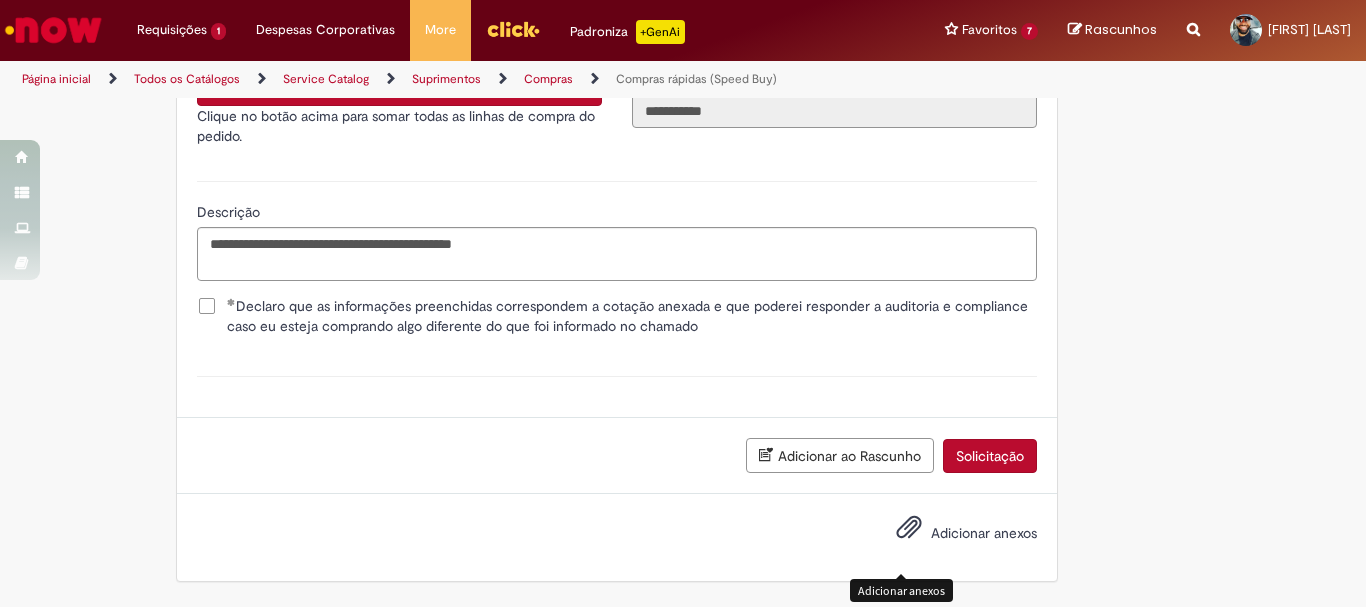 click at bounding box center [909, 528] 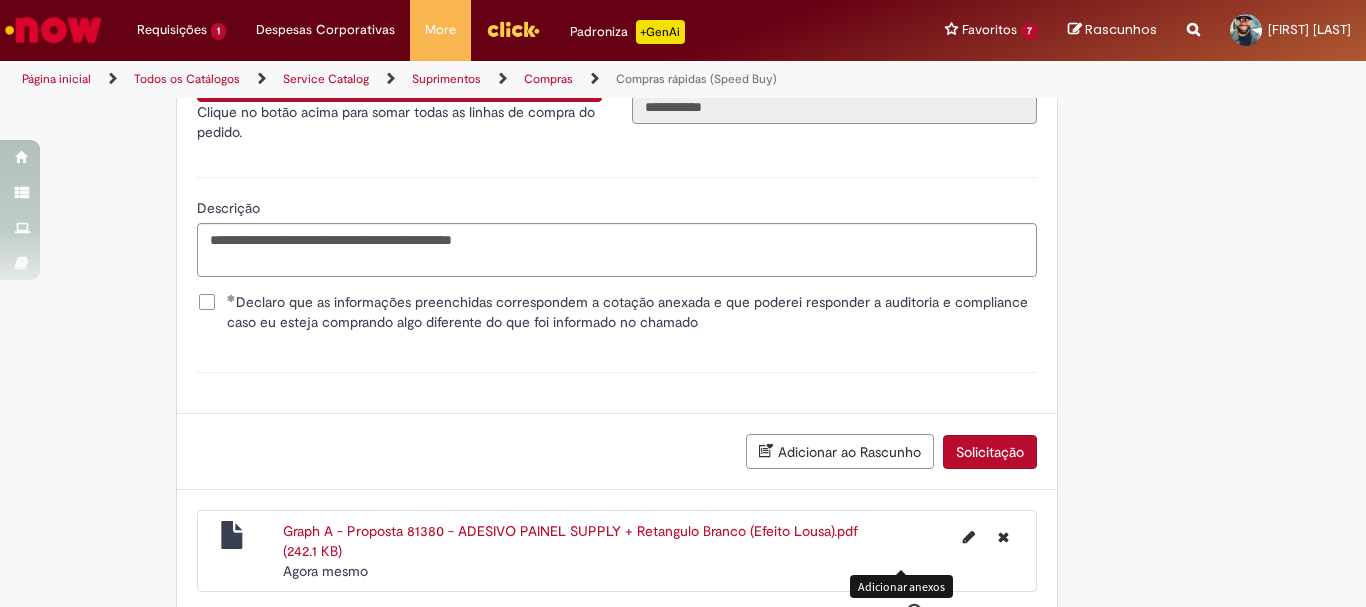 scroll, scrollTop: 3753, scrollLeft: 0, axis: vertical 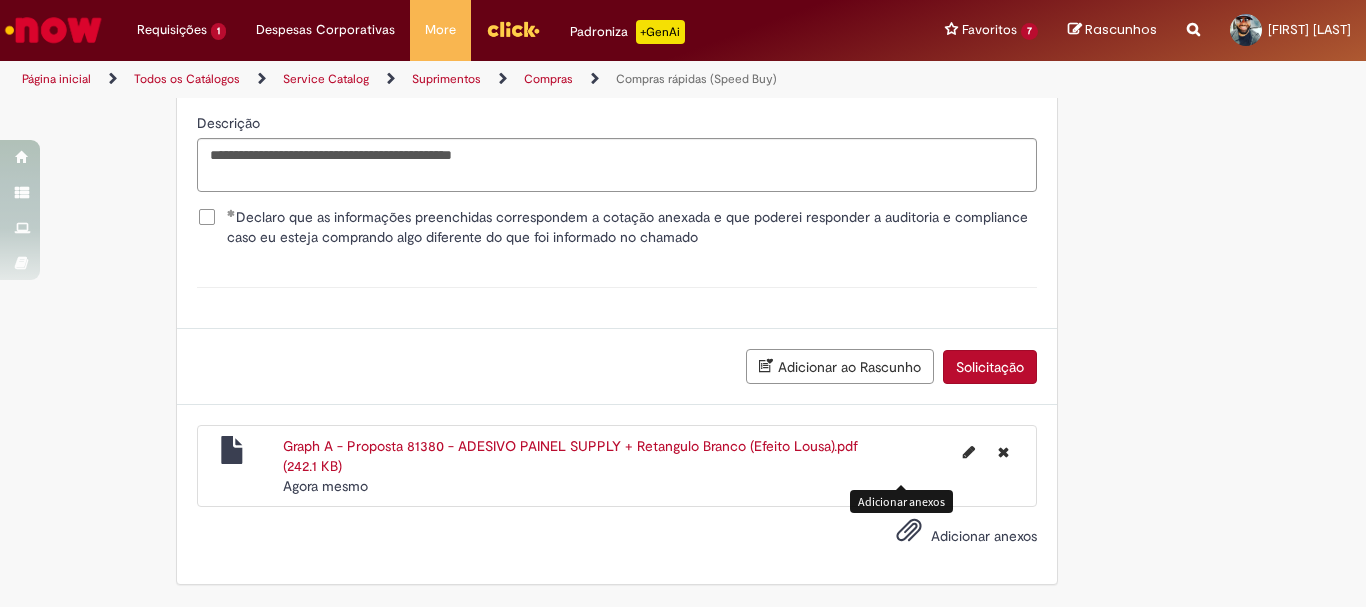 click on "Solicitação" at bounding box center (990, 367) 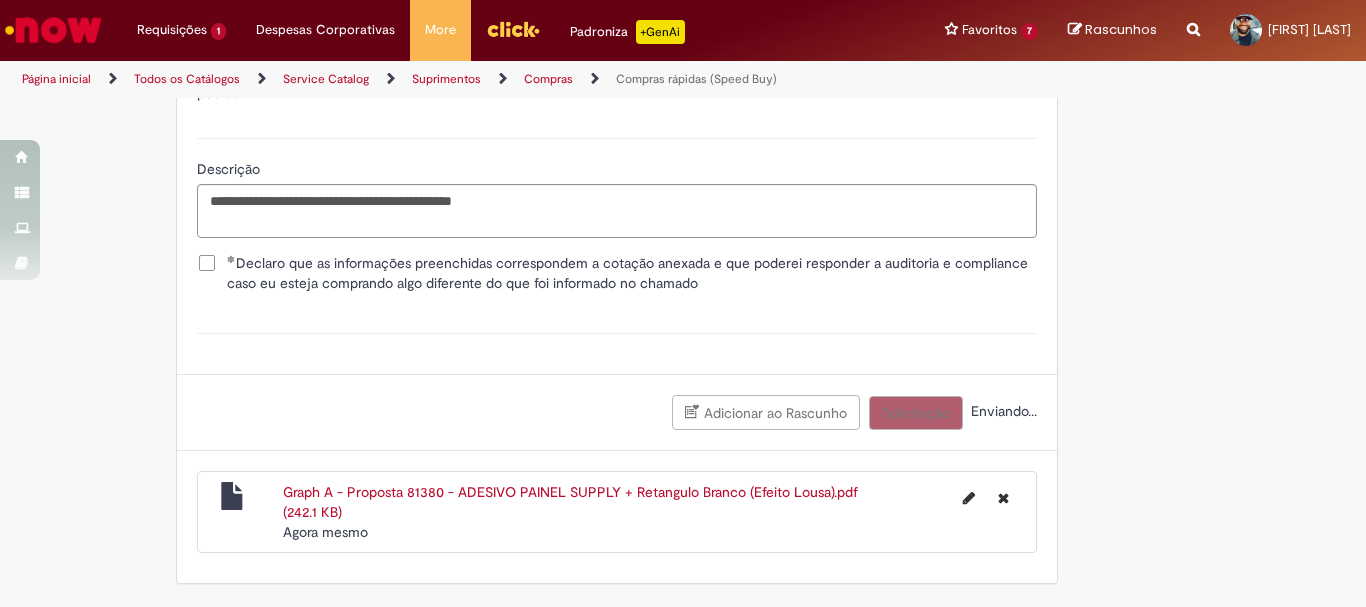 scroll, scrollTop: 3707, scrollLeft: 0, axis: vertical 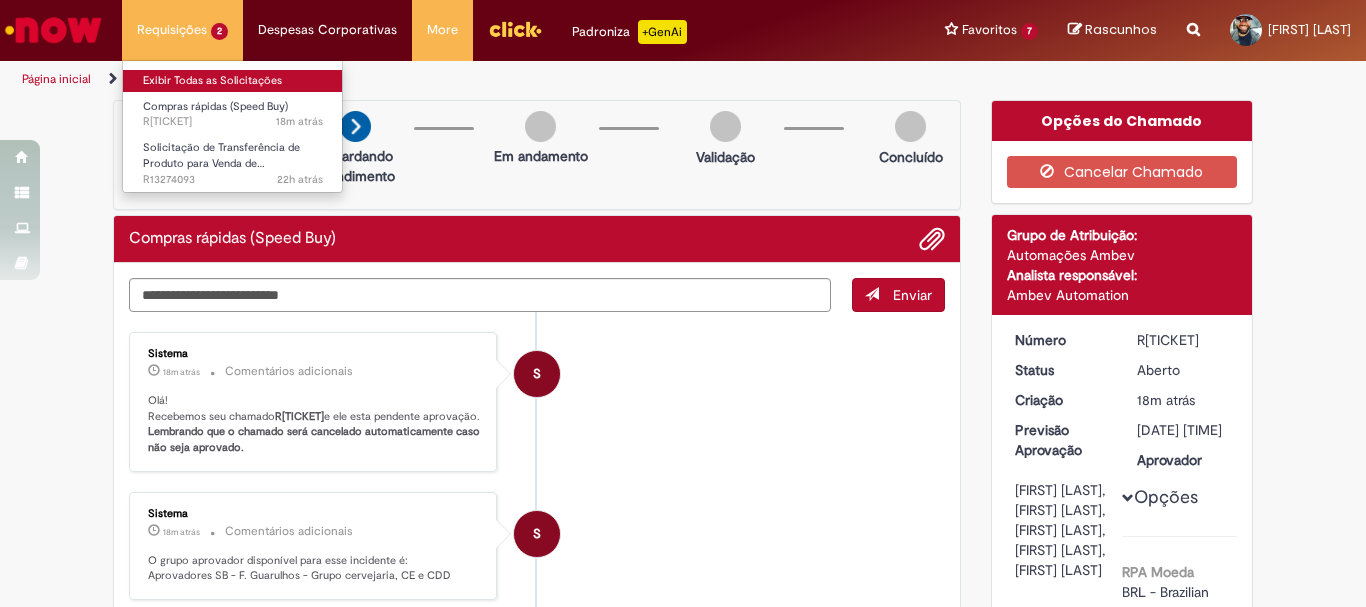 click on "Exibir Todas as Solicitações" at bounding box center (233, 81) 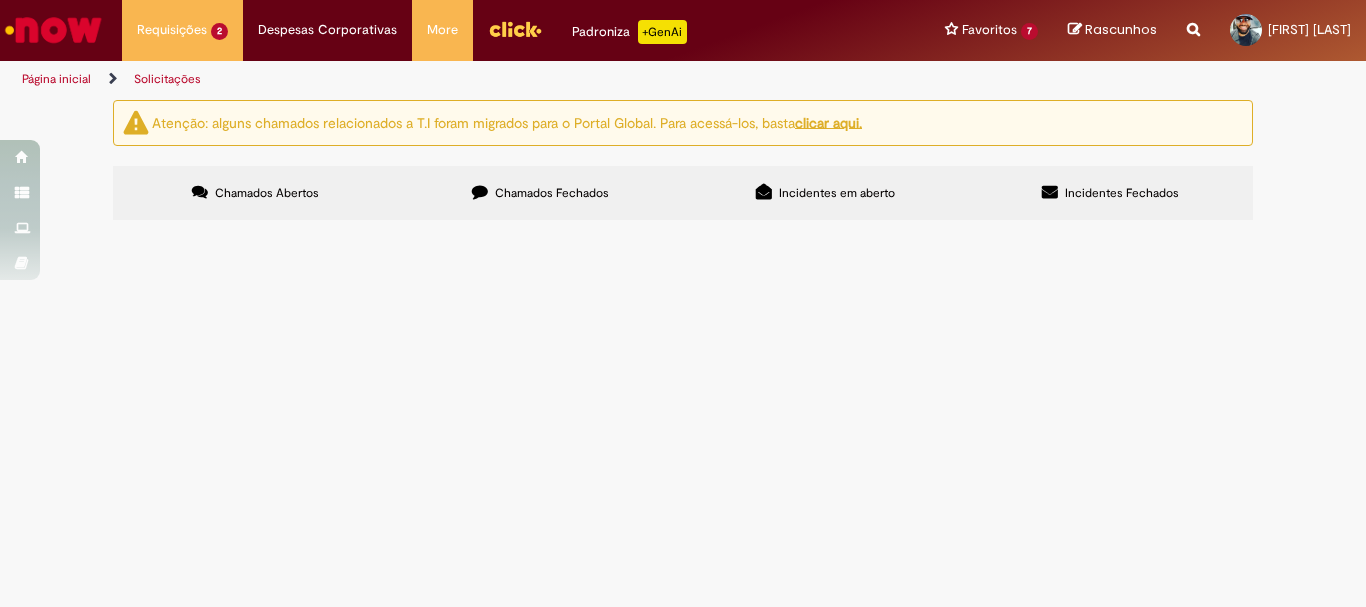 click on "Chamados Fechados" at bounding box center (552, 193) 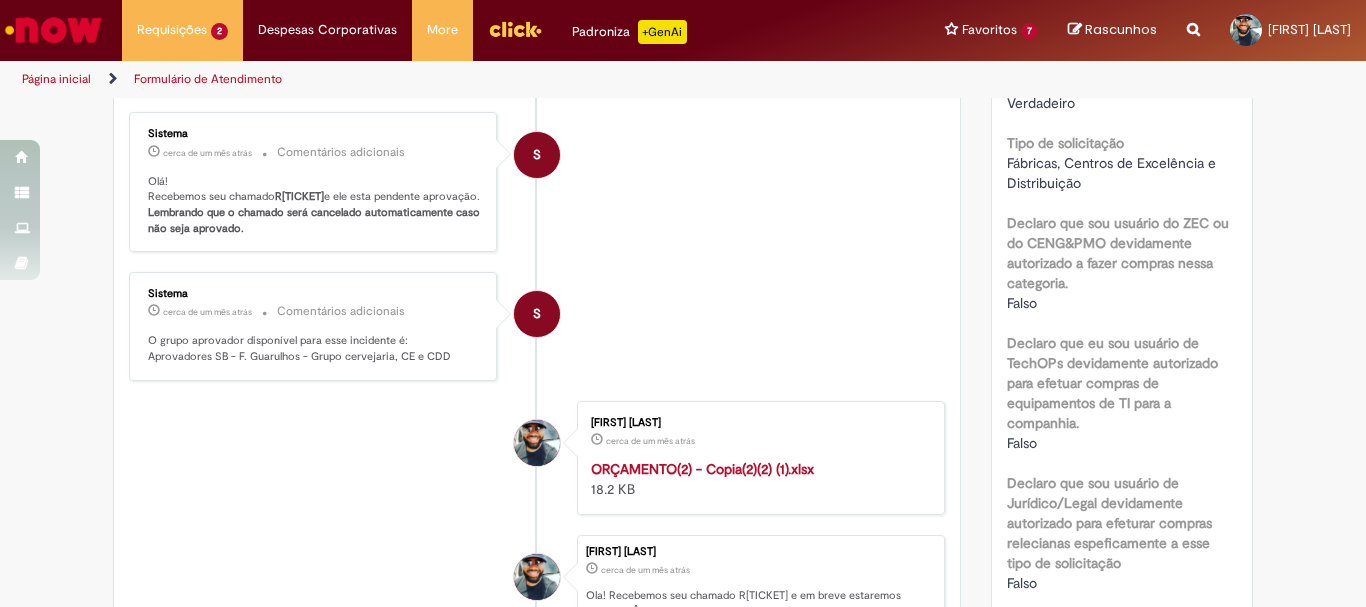 scroll, scrollTop: 115, scrollLeft: 0, axis: vertical 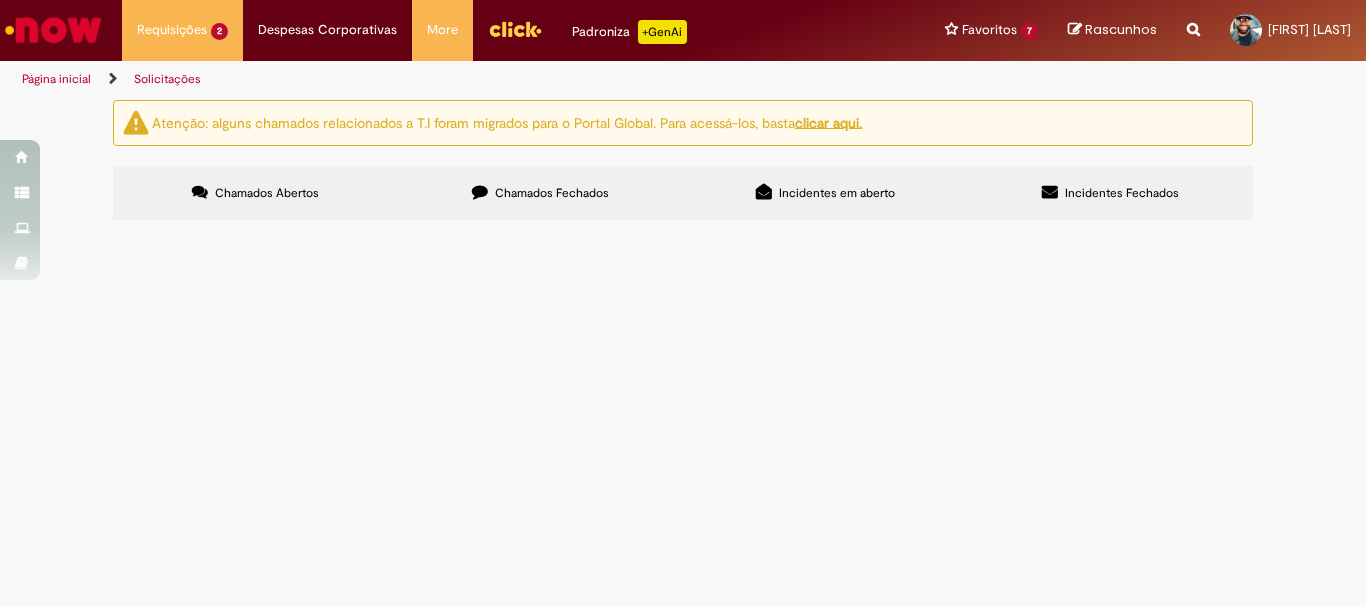 click on "Chamados Fechados" at bounding box center (552, 193) 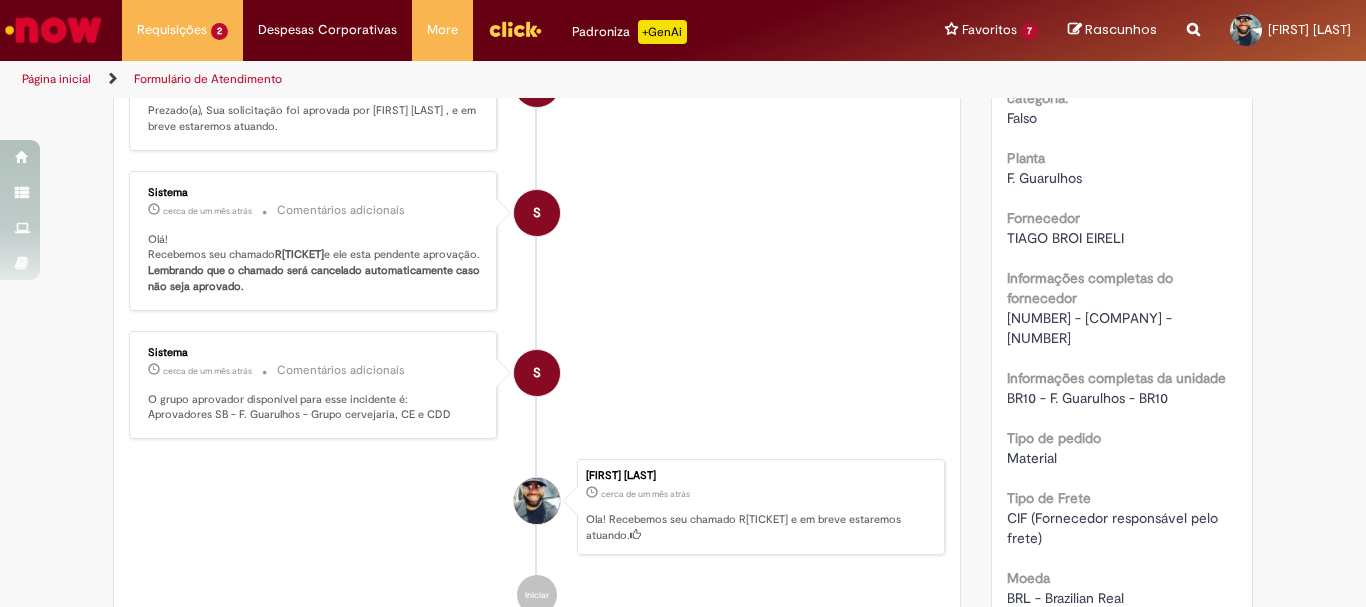 scroll, scrollTop: 1600, scrollLeft: 0, axis: vertical 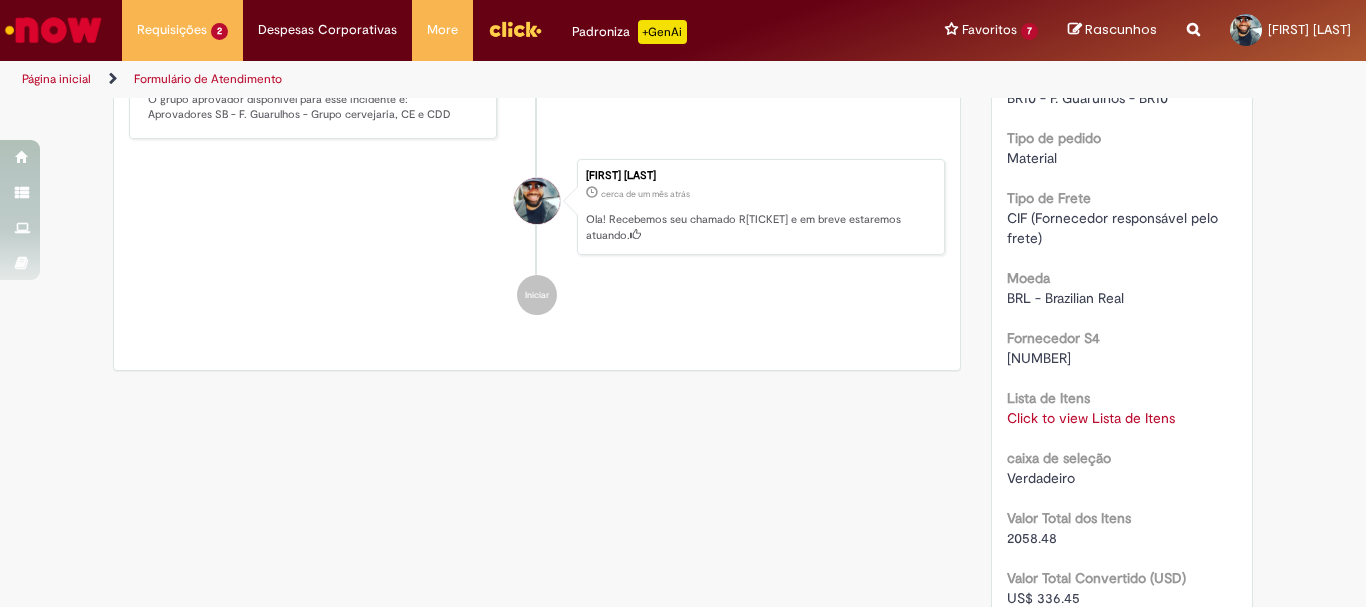 click on "Click to view Lista de Itens" at bounding box center [1091, 418] 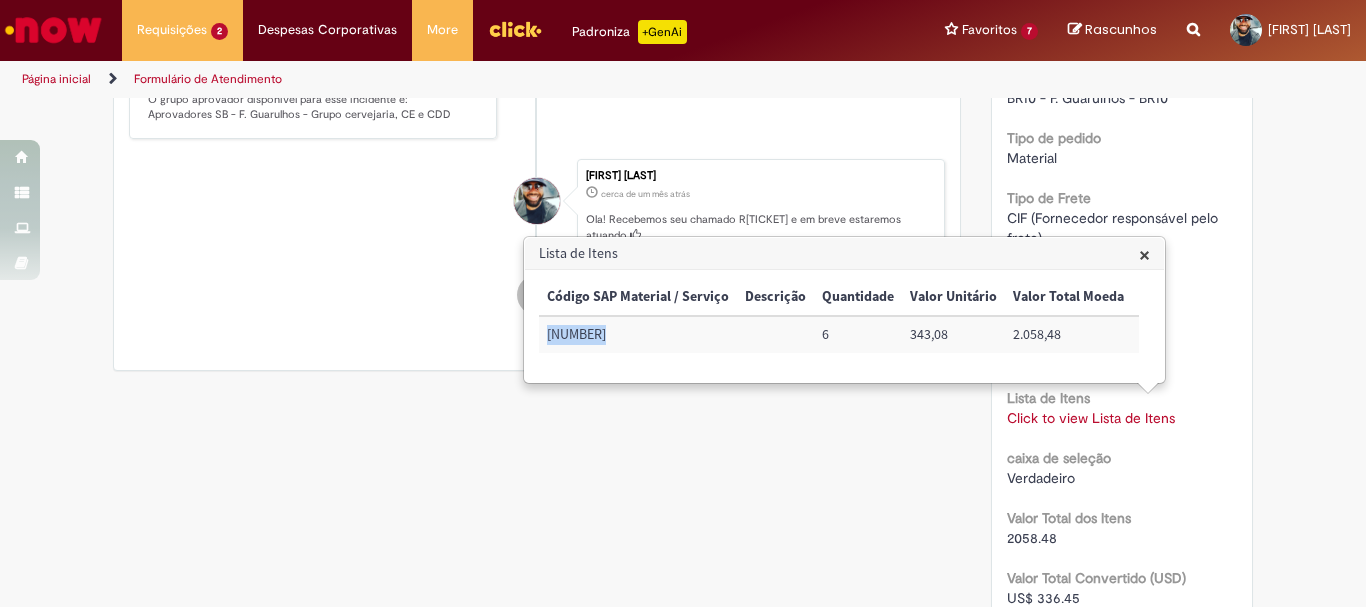 drag, startPoint x: 601, startPoint y: 335, endPoint x: 550, endPoint y: 334, distance: 51.009804 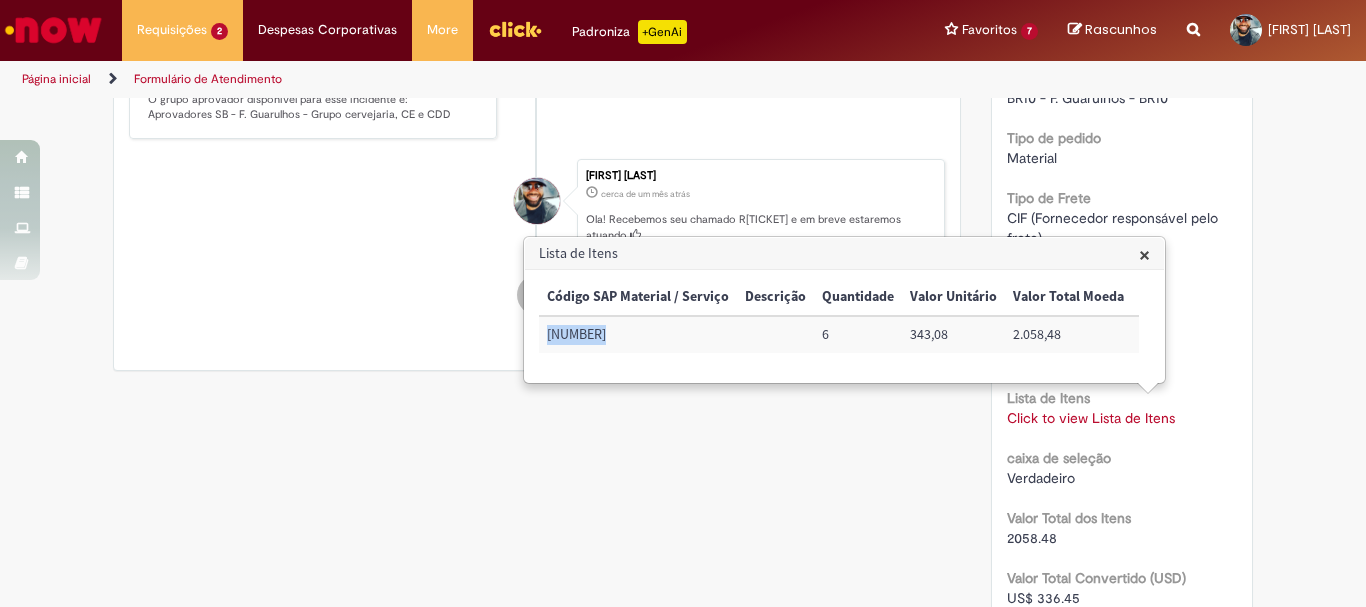 copy on "50081888" 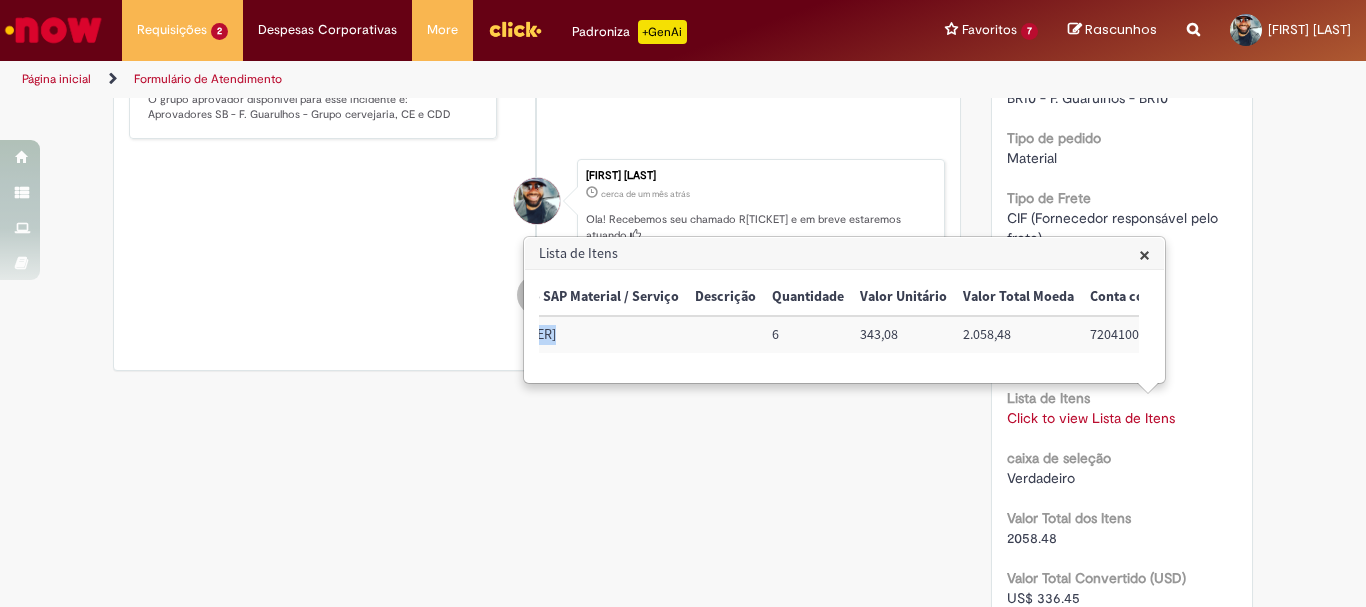 scroll, scrollTop: 0, scrollLeft: 0, axis: both 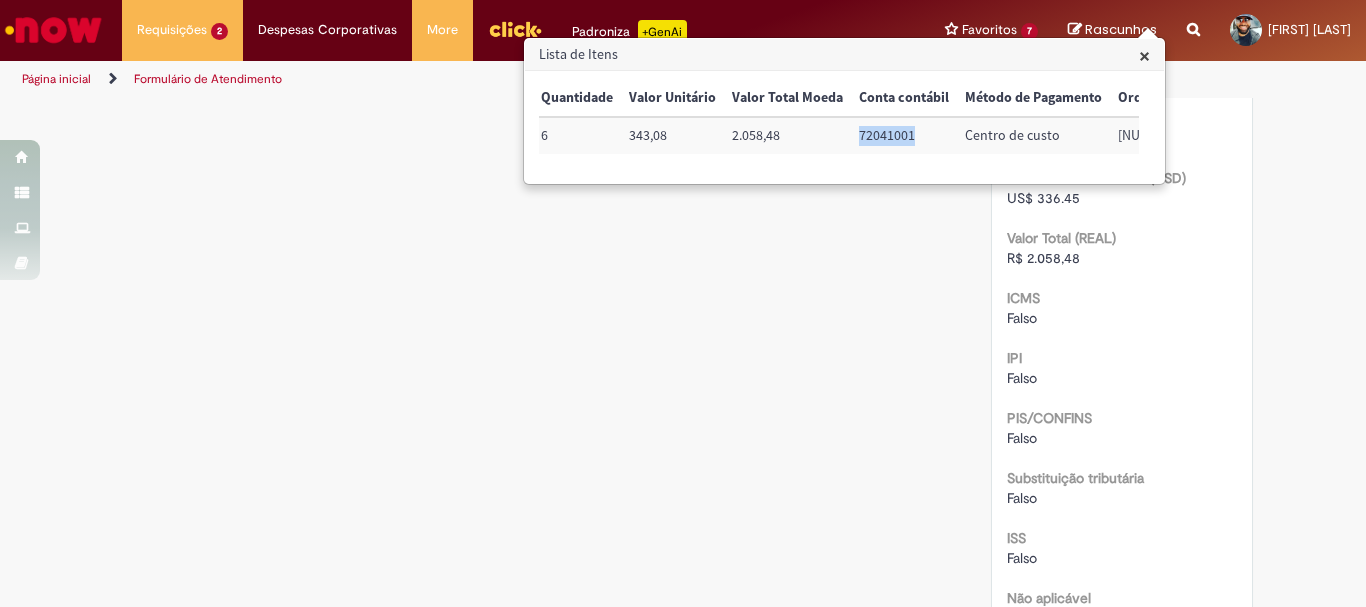 drag, startPoint x: 907, startPoint y: 134, endPoint x: 856, endPoint y: 126, distance: 51.62364 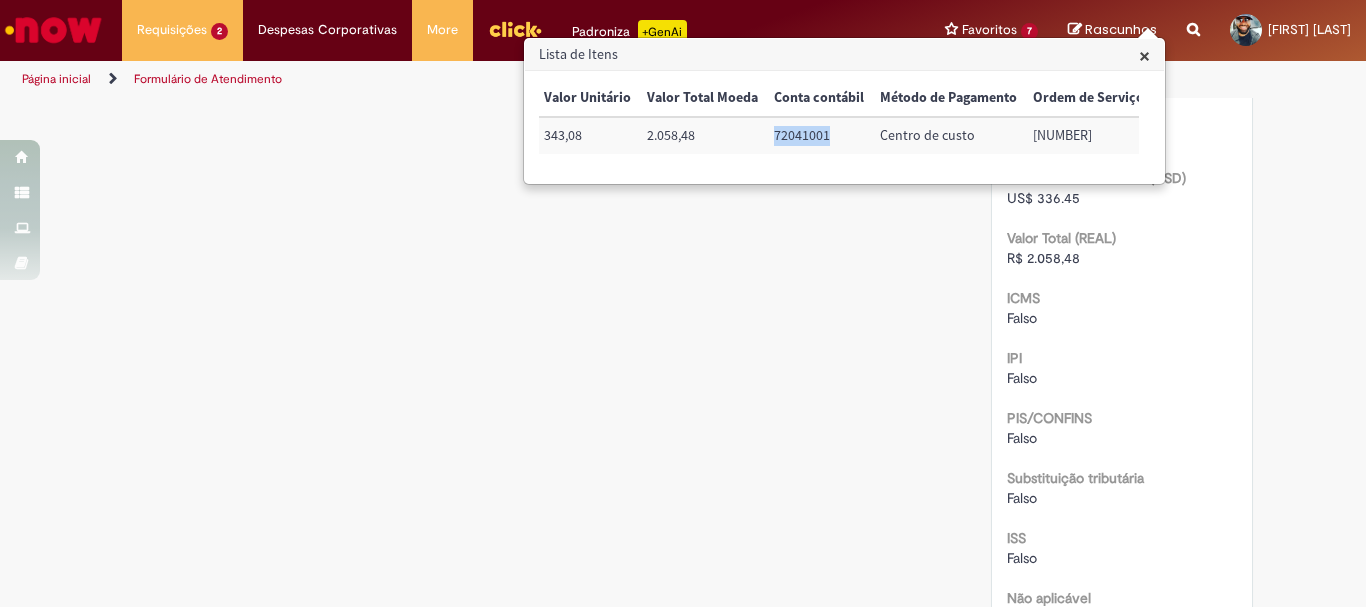 scroll, scrollTop: 0, scrollLeft: 371, axis: horizontal 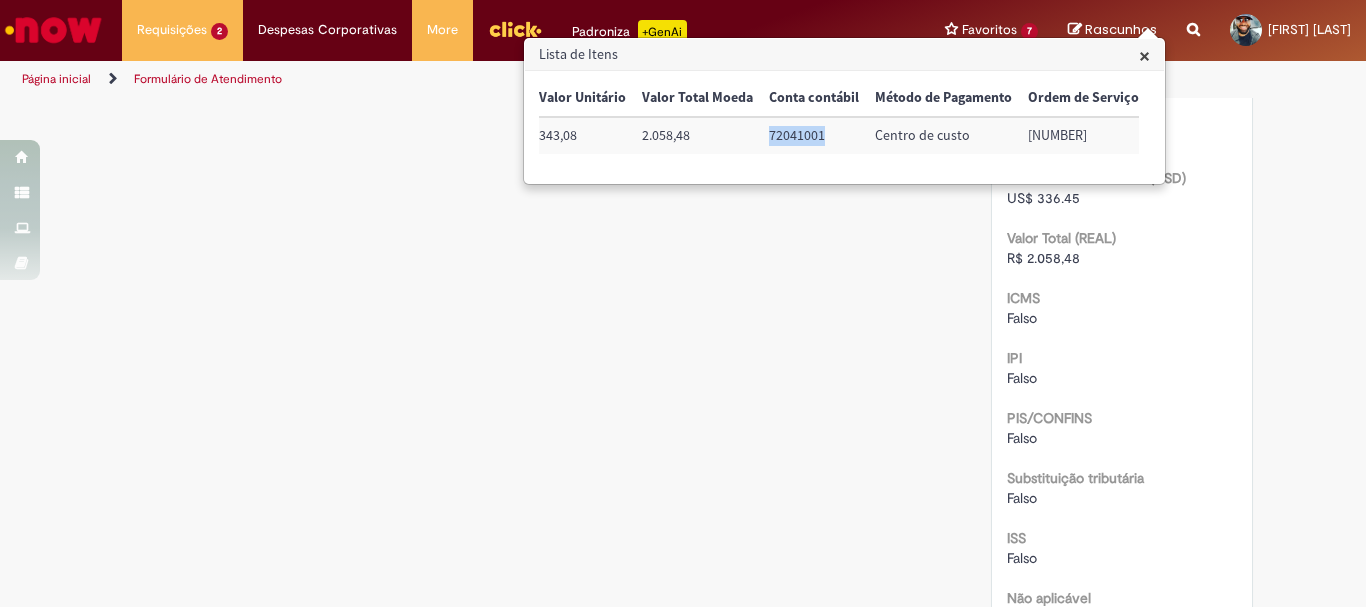 drag, startPoint x: 1024, startPoint y: 135, endPoint x: 1105, endPoint y: 142, distance: 81.3019 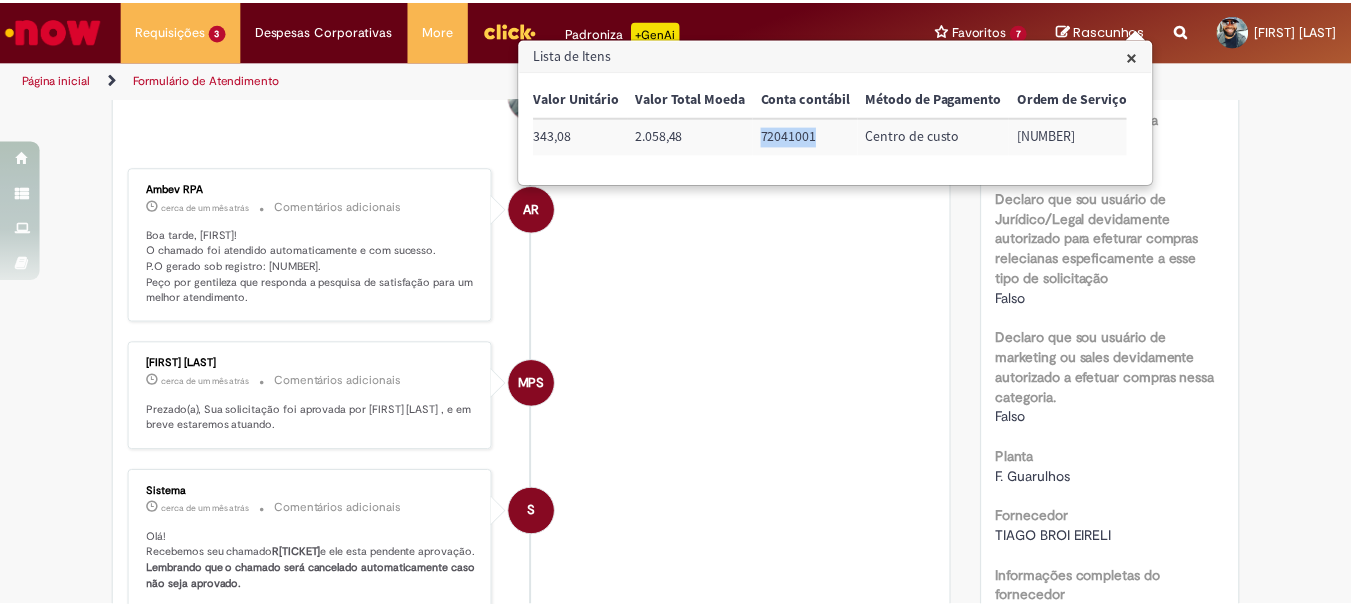 scroll, scrollTop: 1300, scrollLeft: 0, axis: vertical 